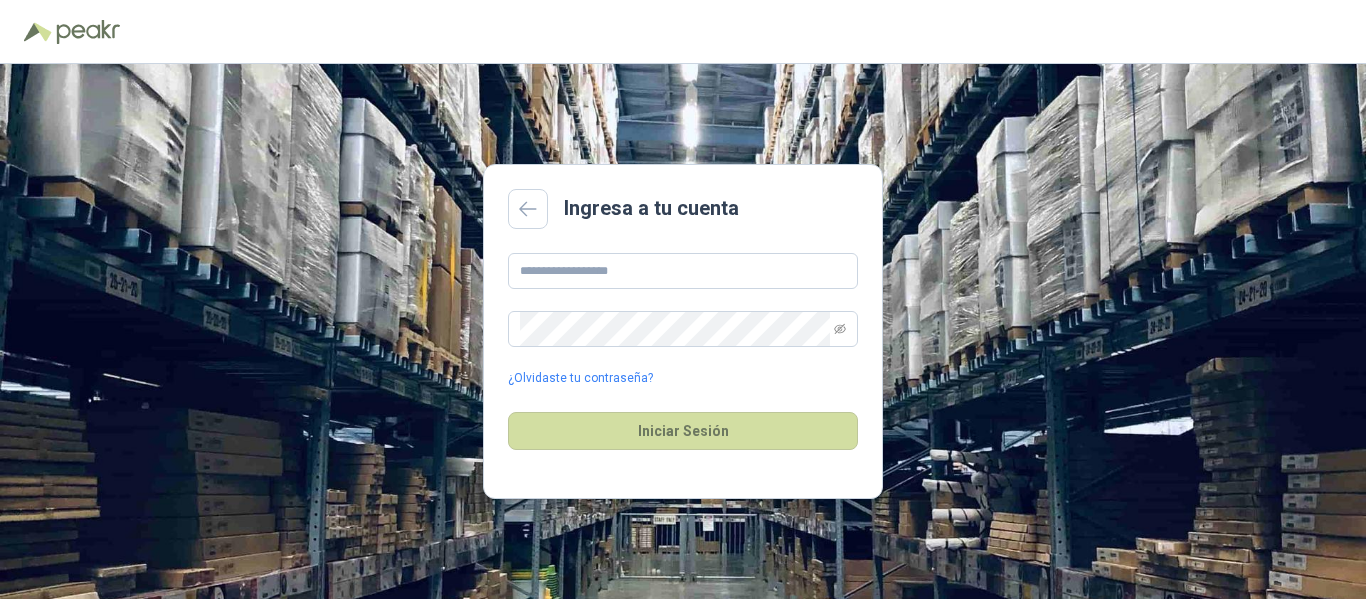 scroll, scrollTop: 0, scrollLeft: 0, axis: both 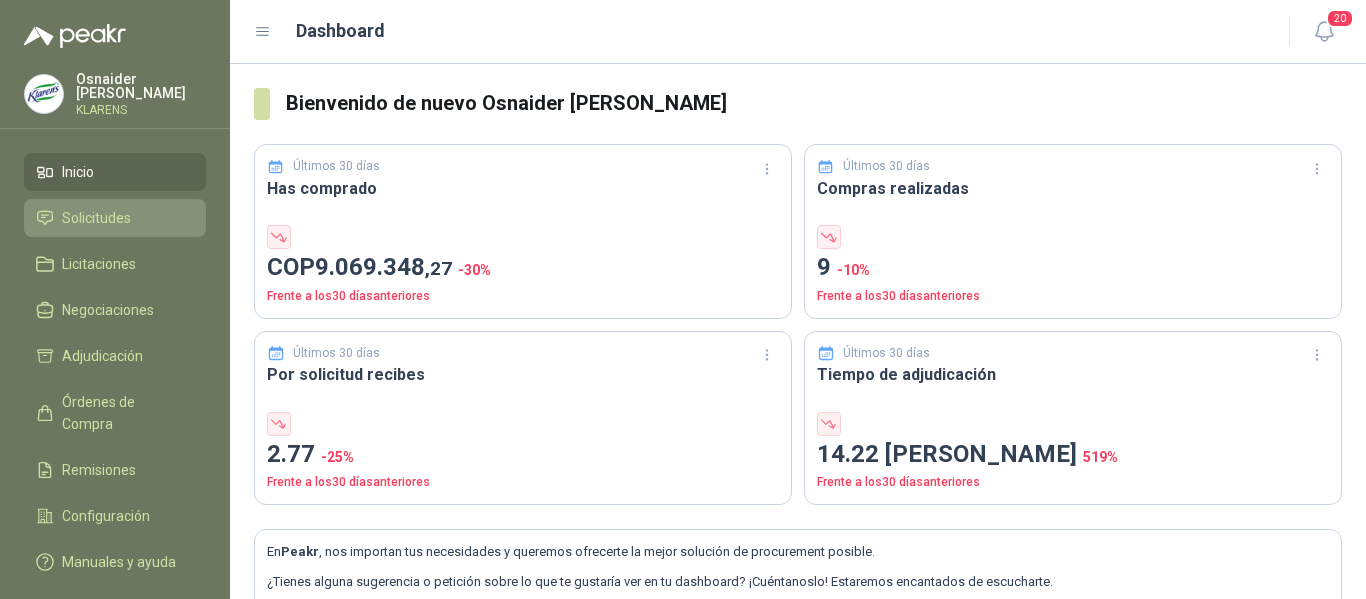 click on "Solicitudes" at bounding box center (115, 218) 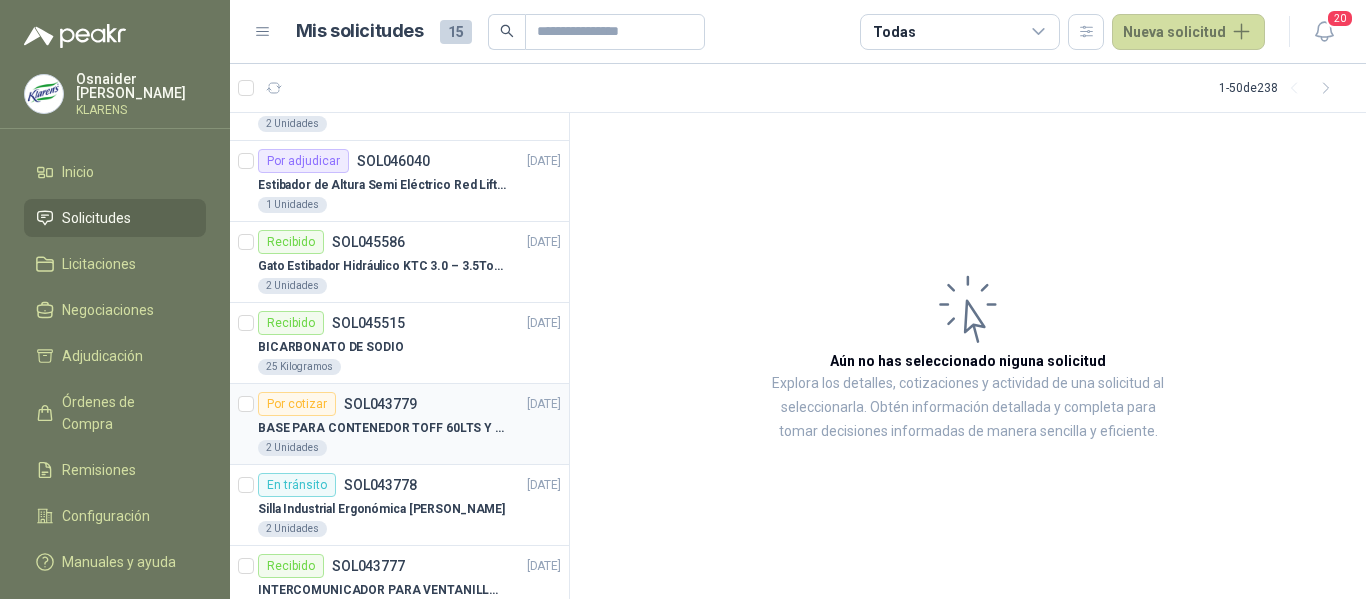 scroll, scrollTop: 900, scrollLeft: 0, axis: vertical 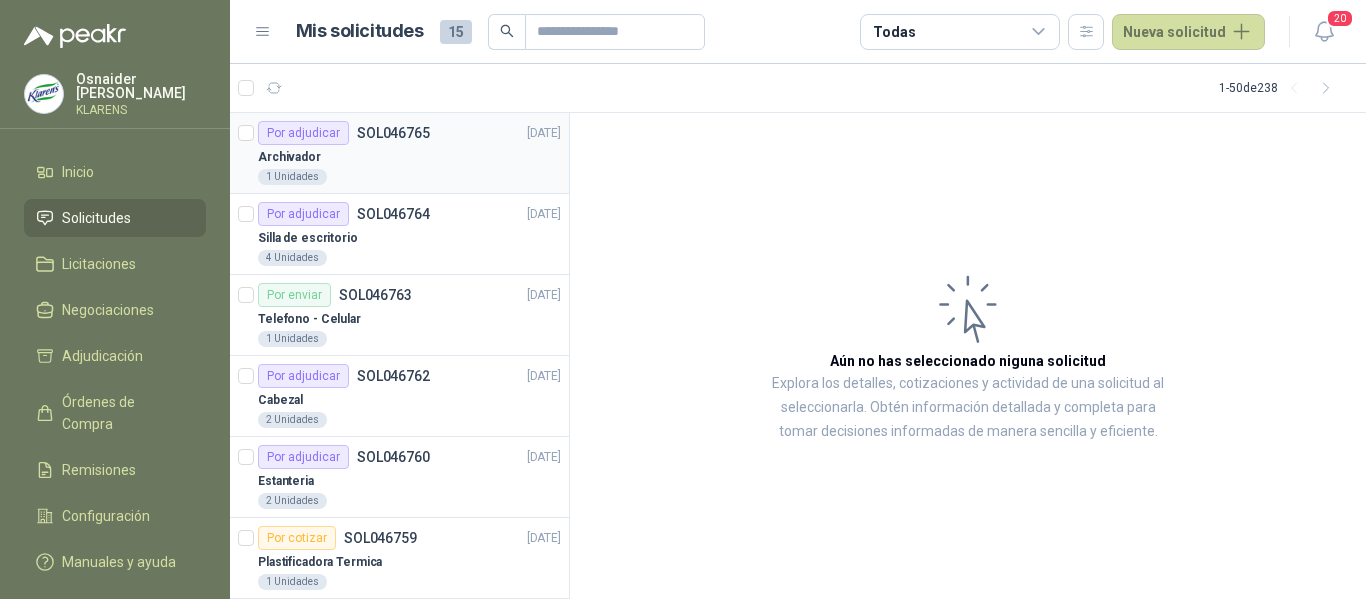 click on "Archivador" at bounding box center (409, 157) 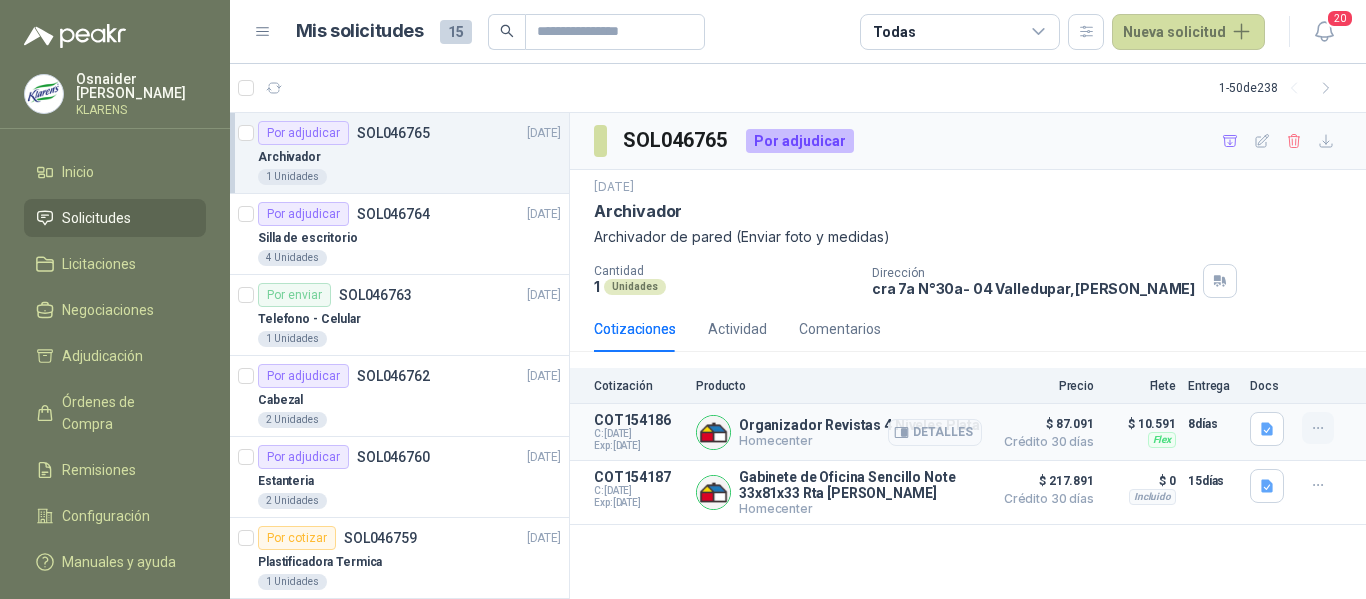 click 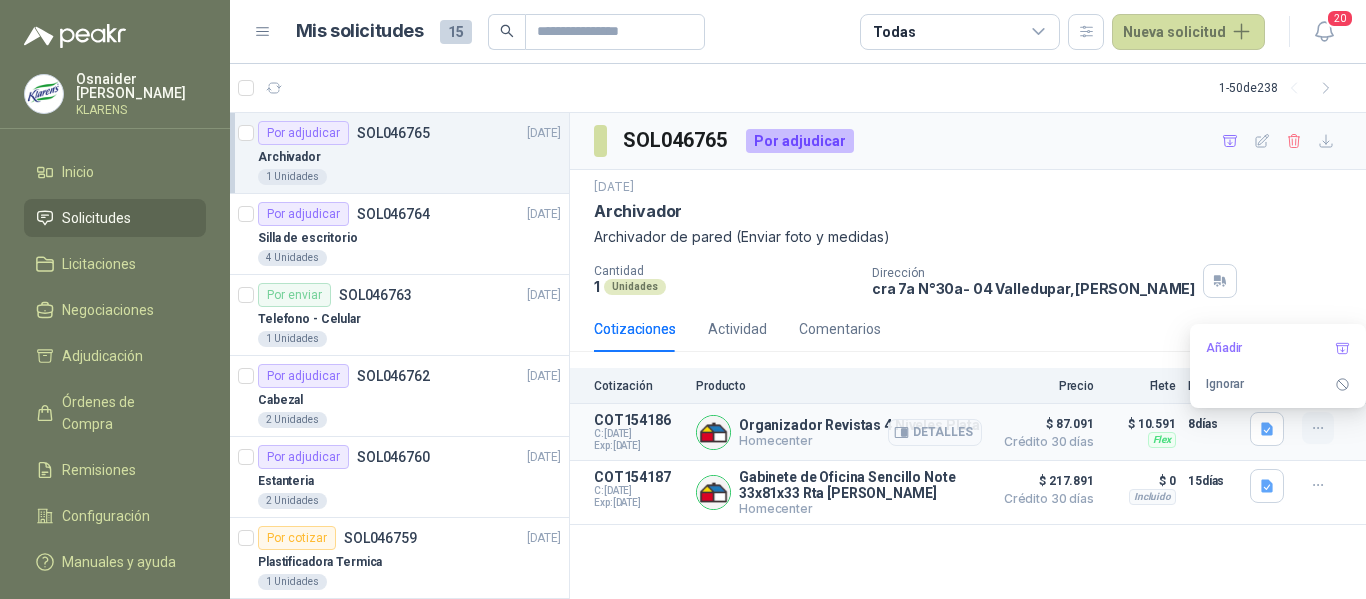 click 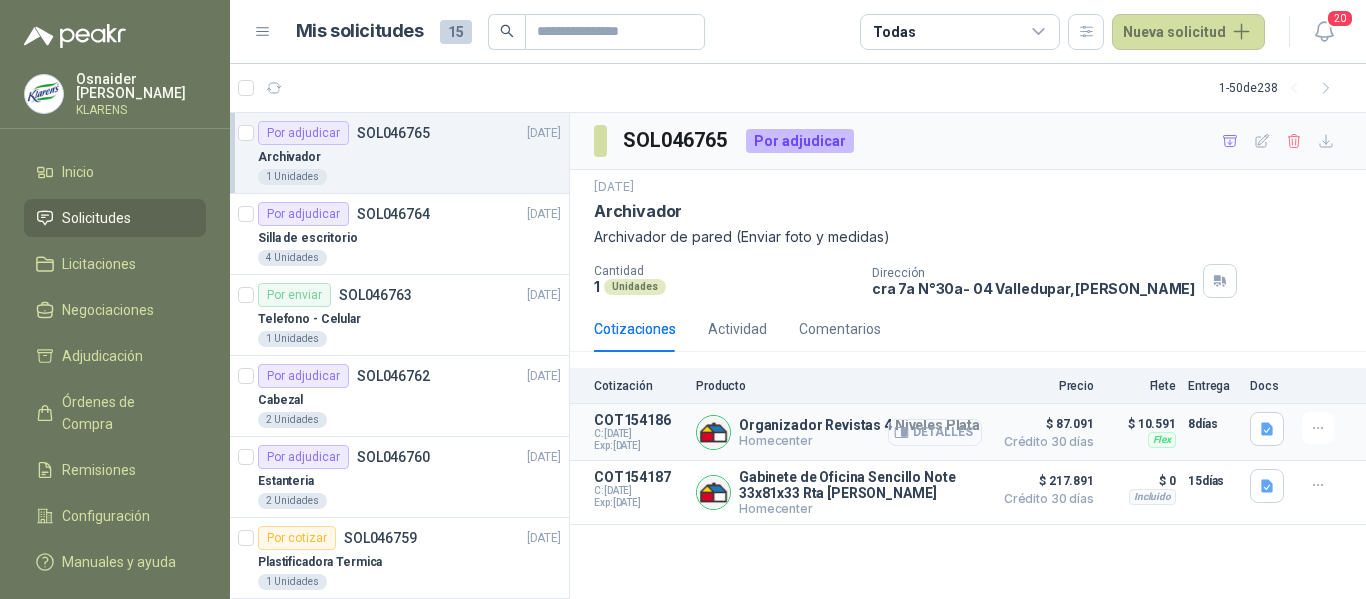 click 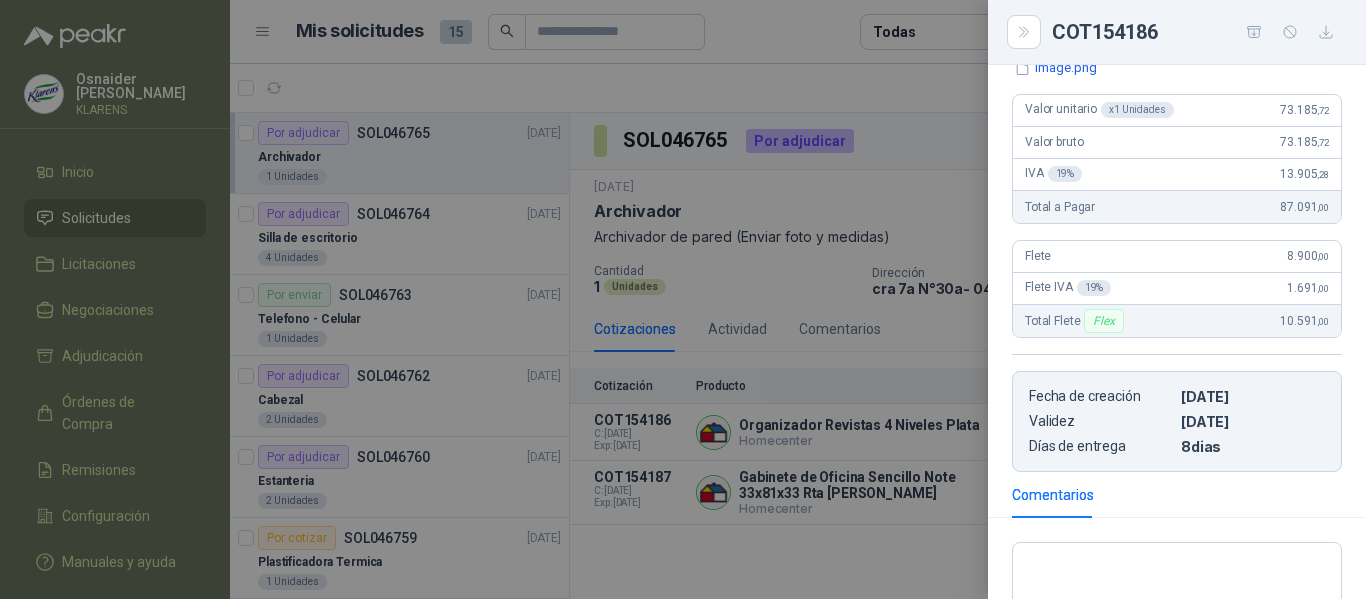 scroll, scrollTop: 0, scrollLeft: 0, axis: both 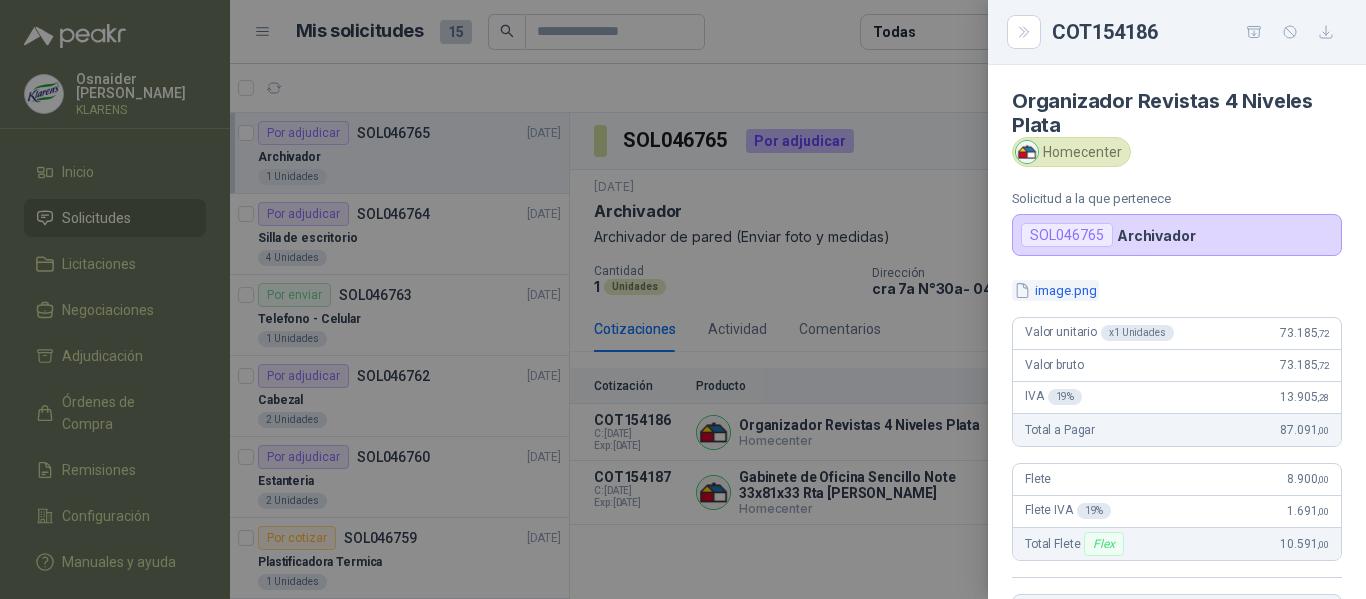 click on "image.png" at bounding box center (1055, 290) 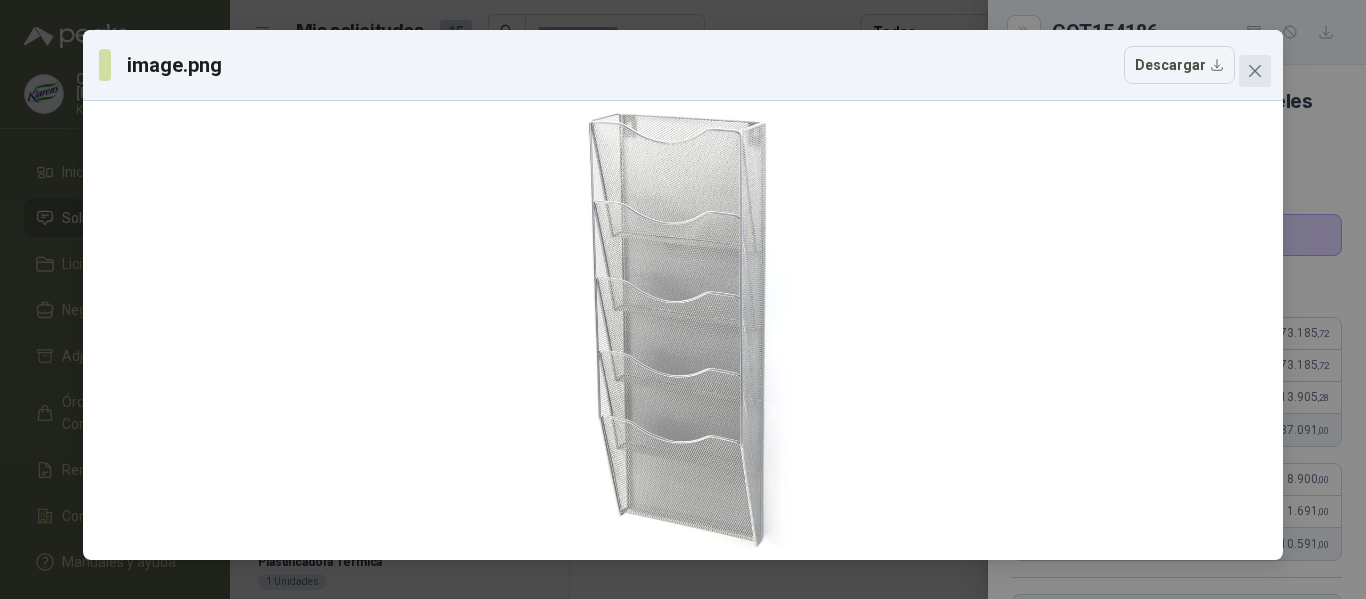 click 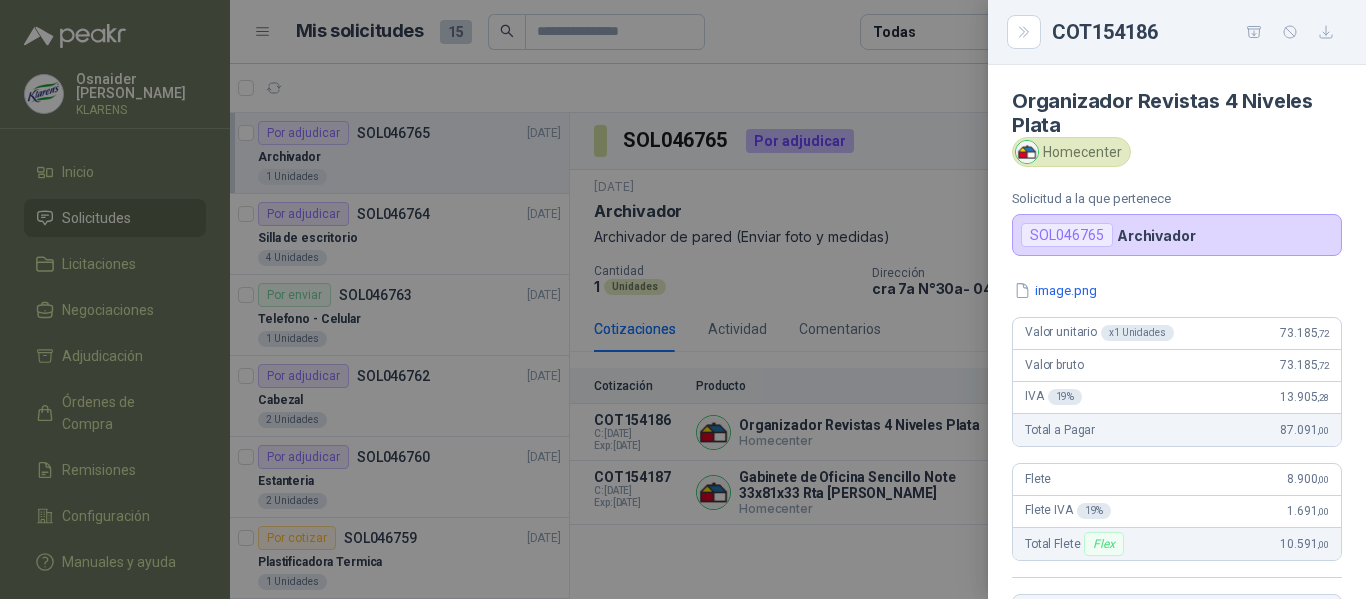 click at bounding box center [683, 299] 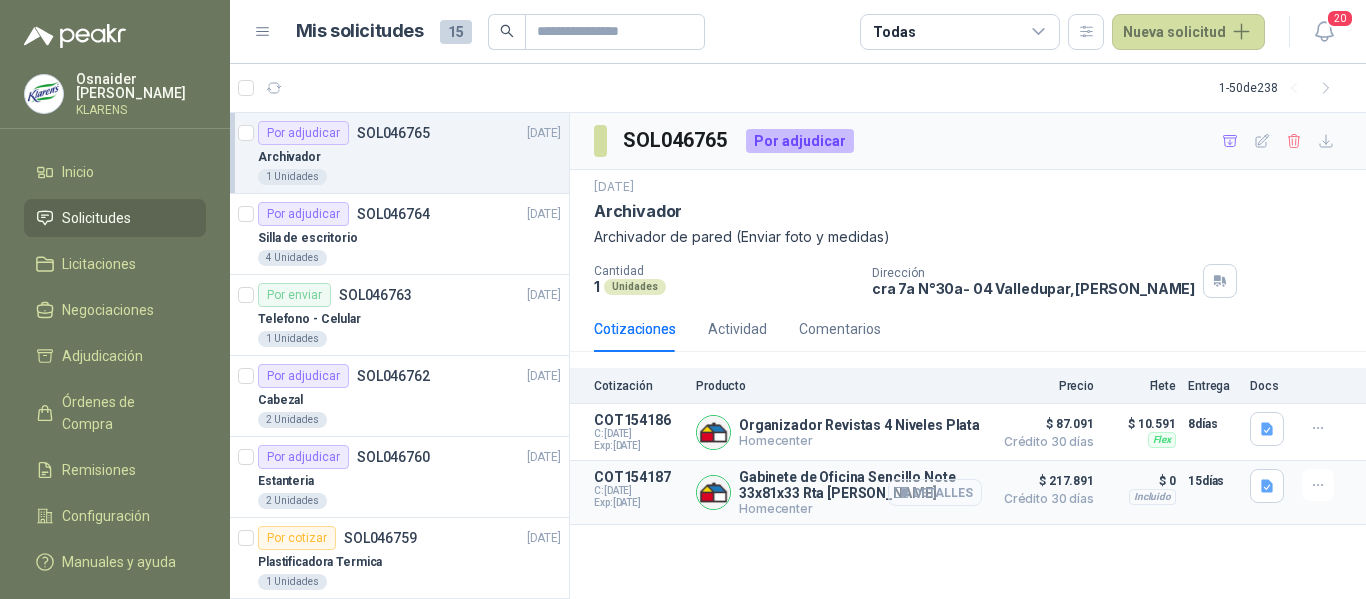click on "Detalles" at bounding box center [935, 492] 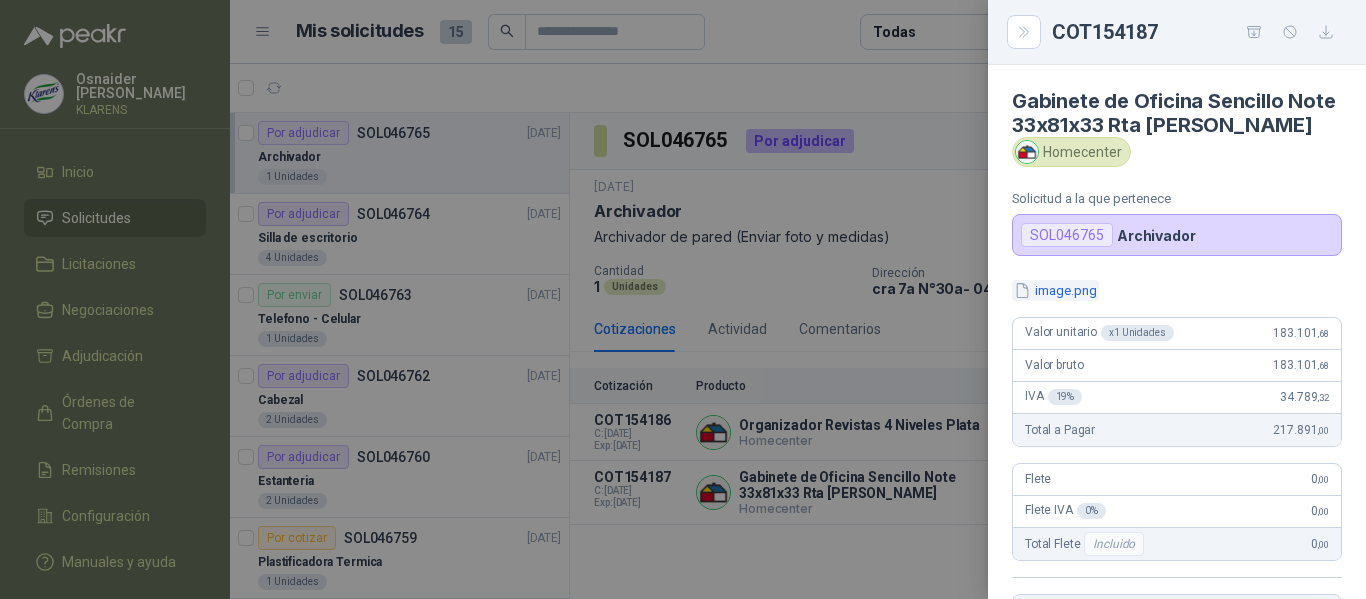 click on "image.png" at bounding box center [1055, 290] 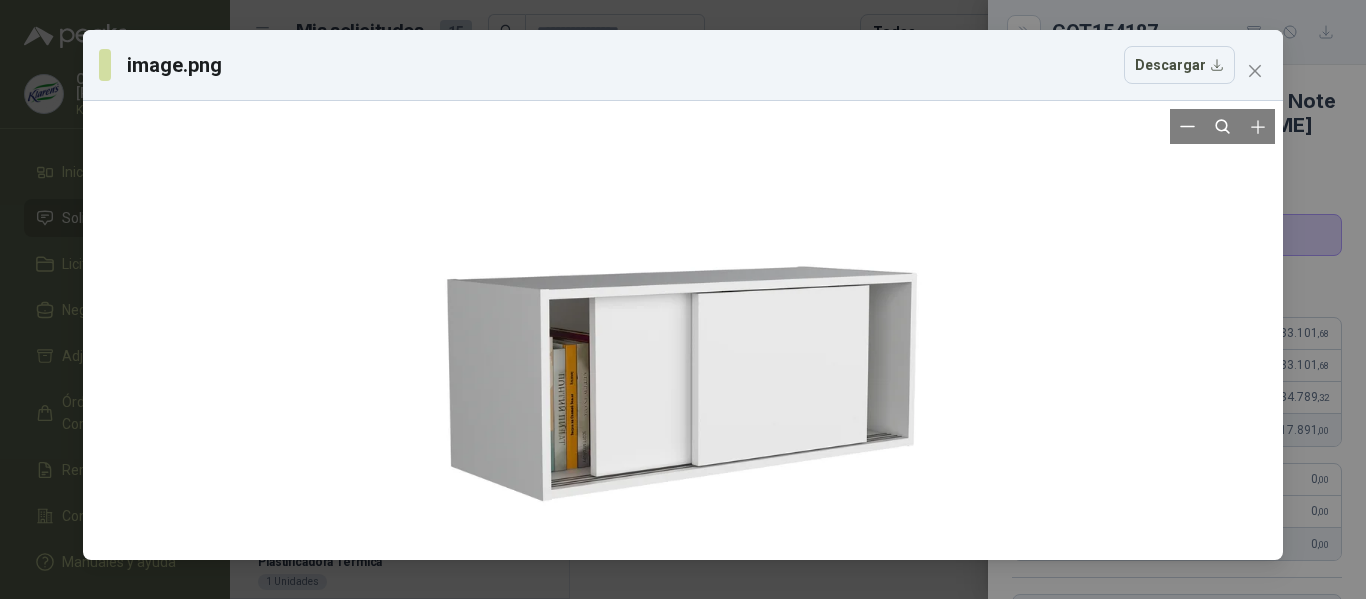 click at bounding box center [683, 354] 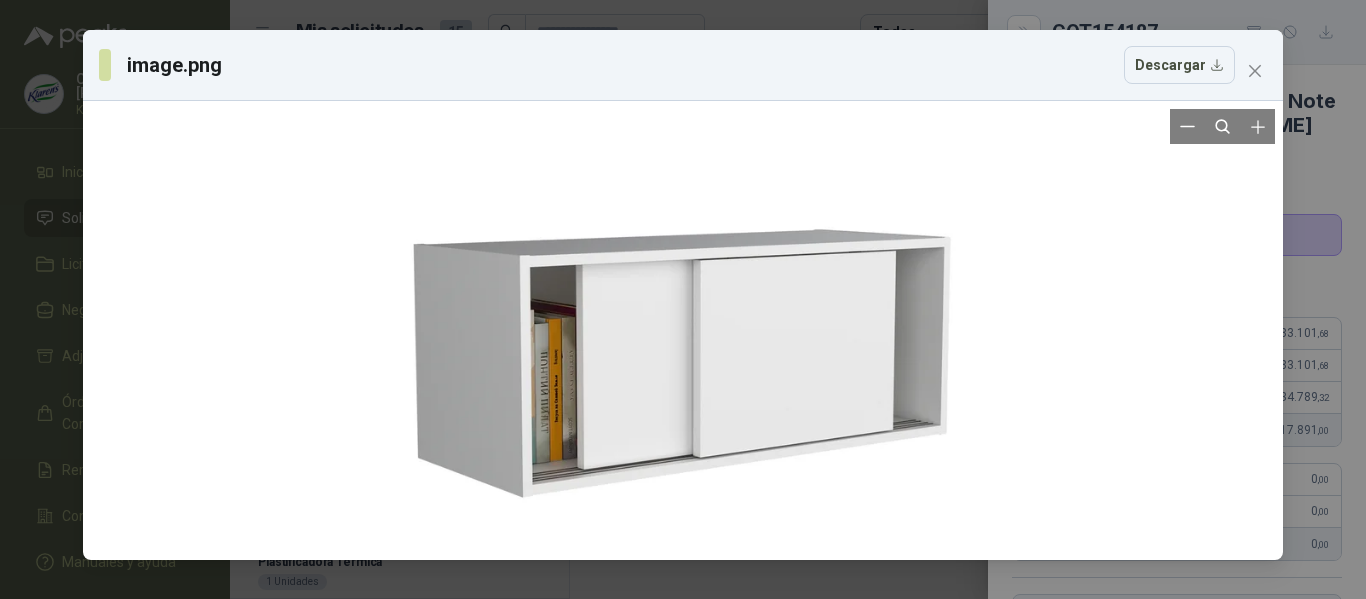 click at bounding box center [683, 329] 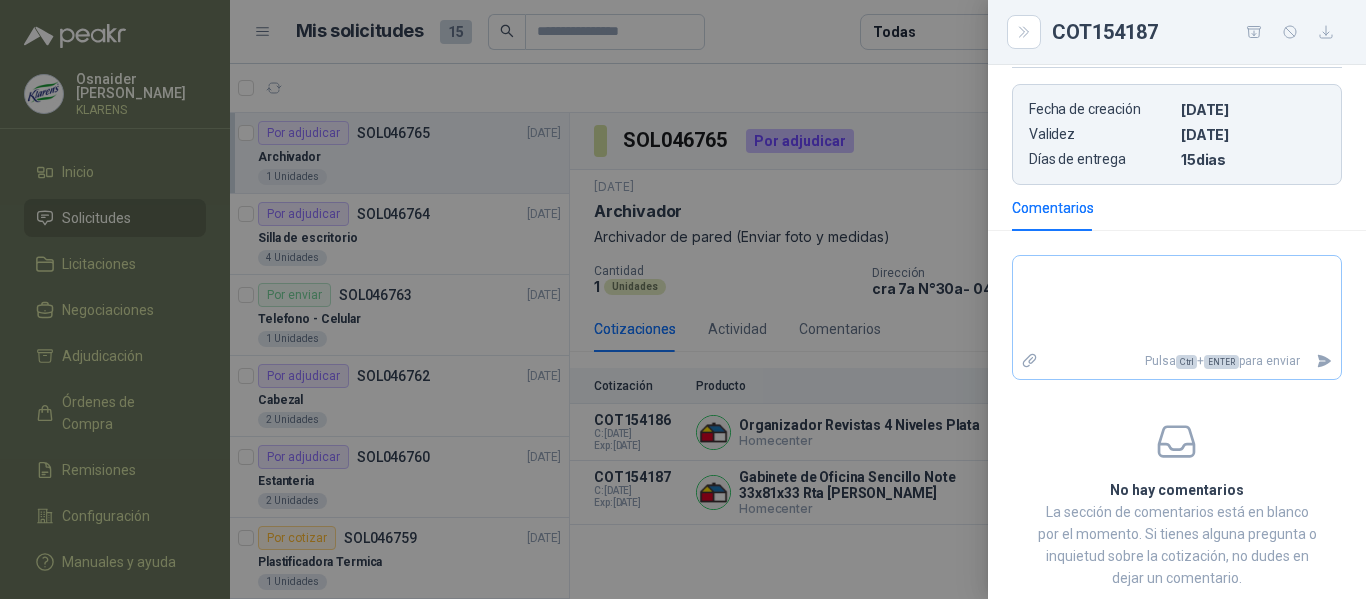scroll, scrollTop: 556, scrollLeft: 0, axis: vertical 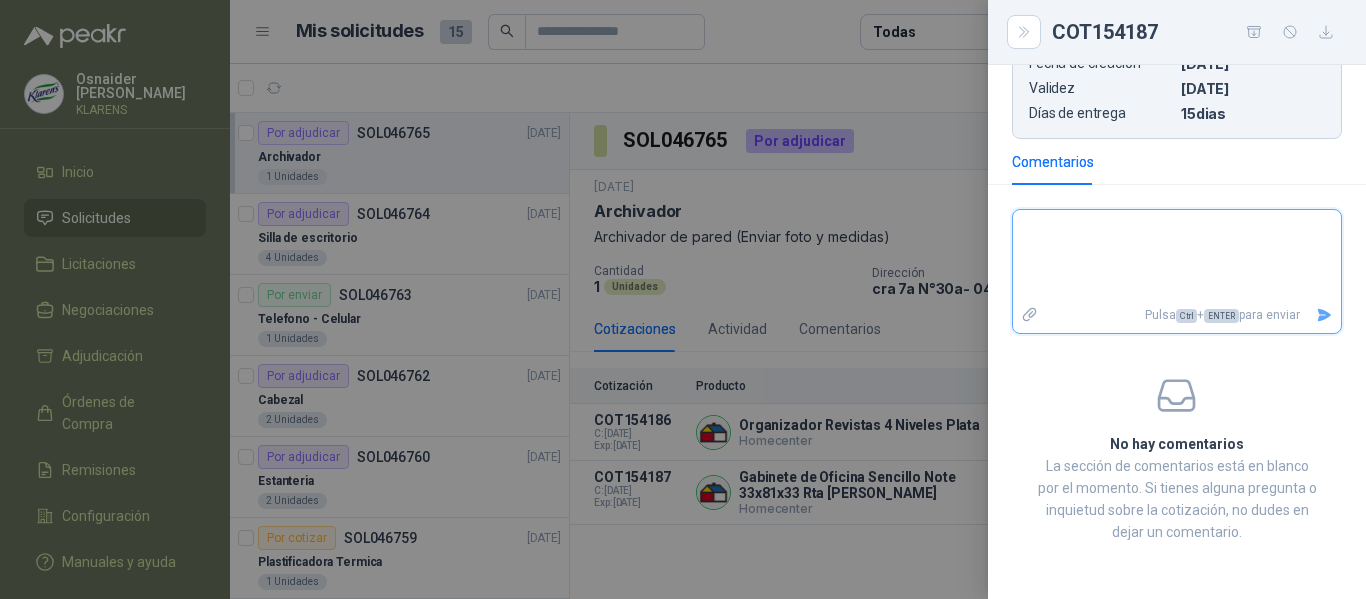 click at bounding box center (1177, 256) 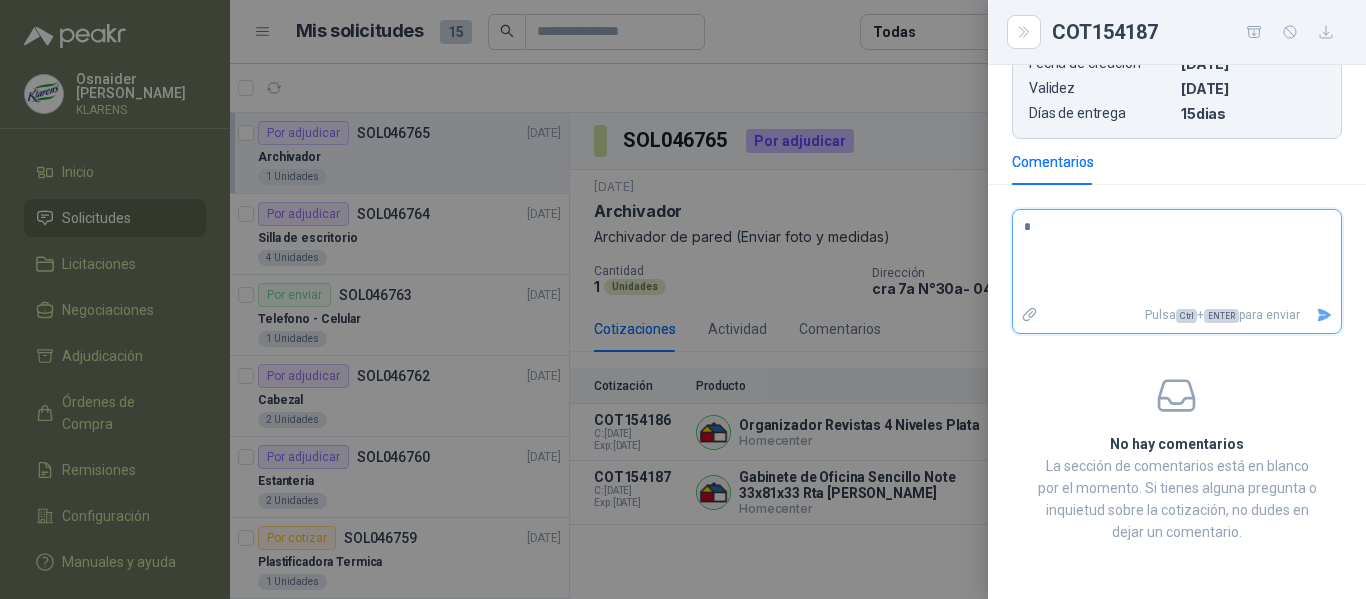 type 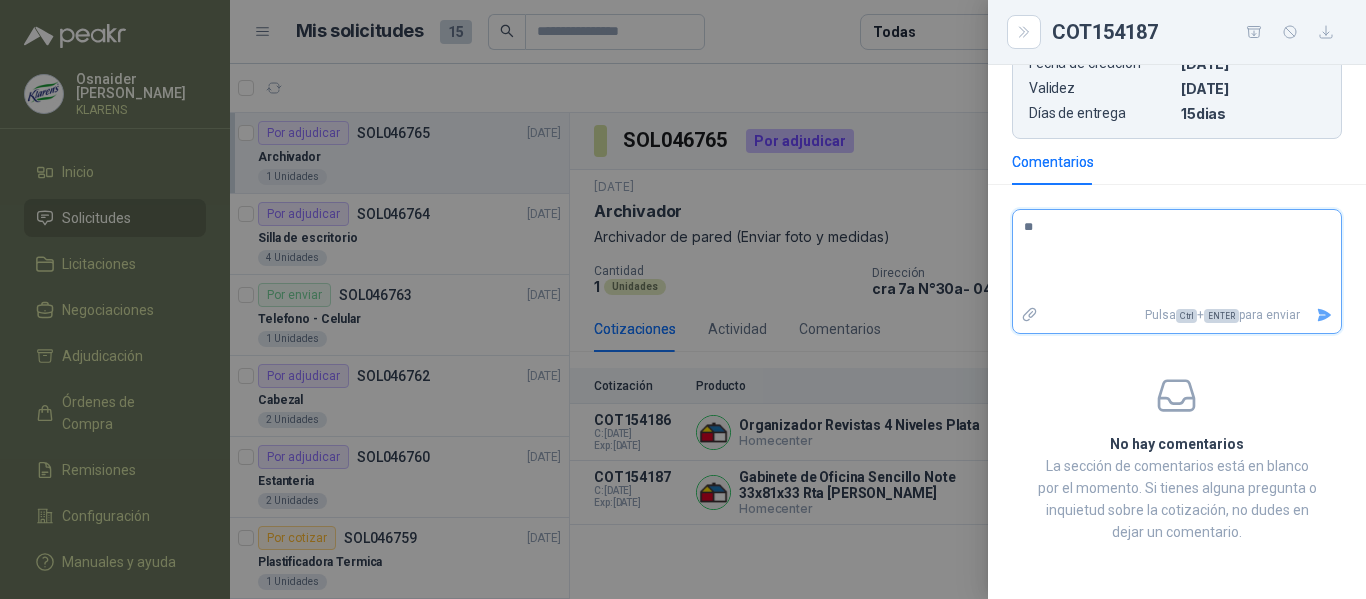 type 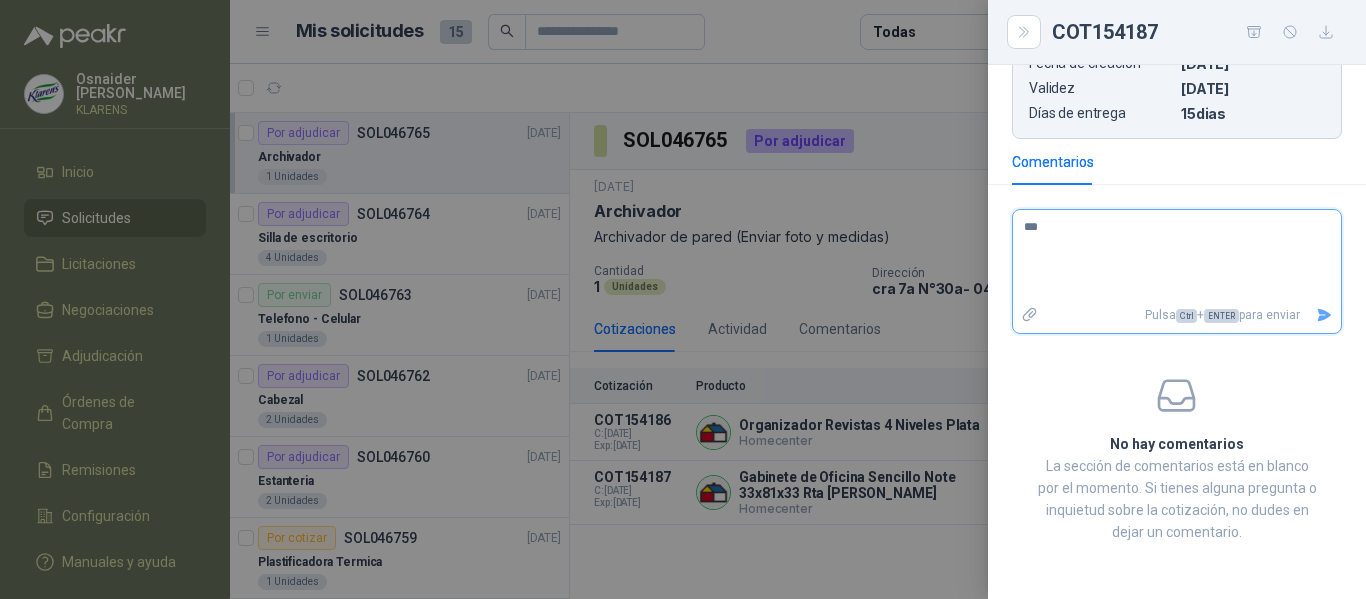 type 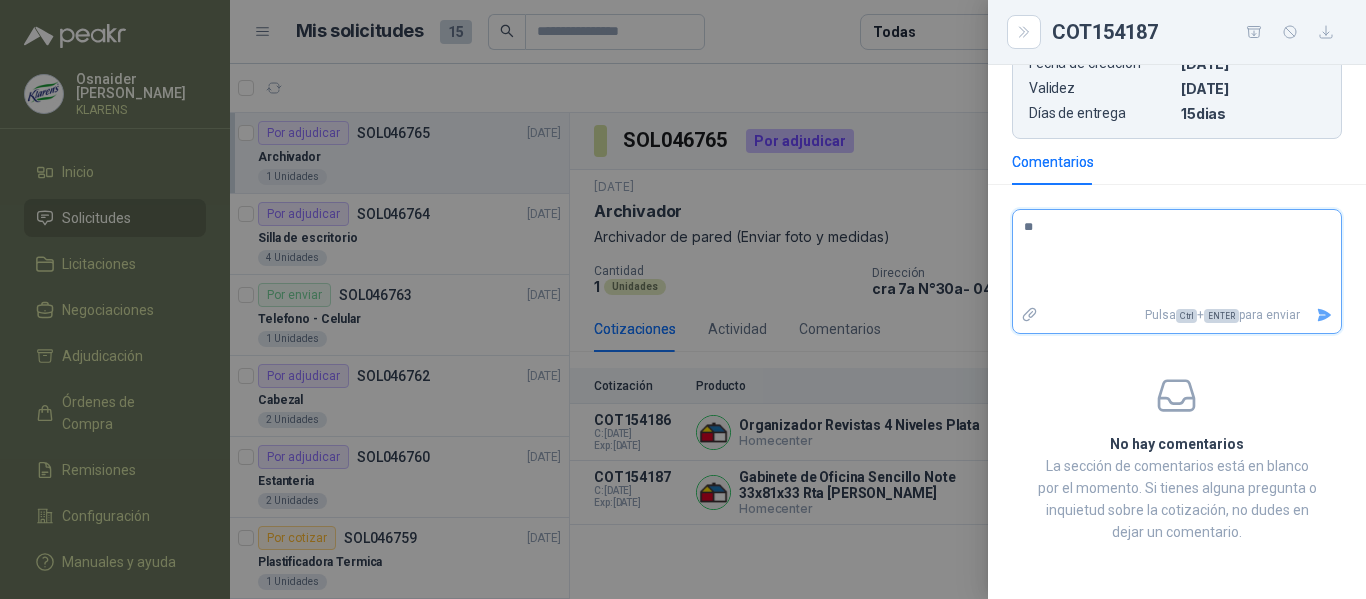 type 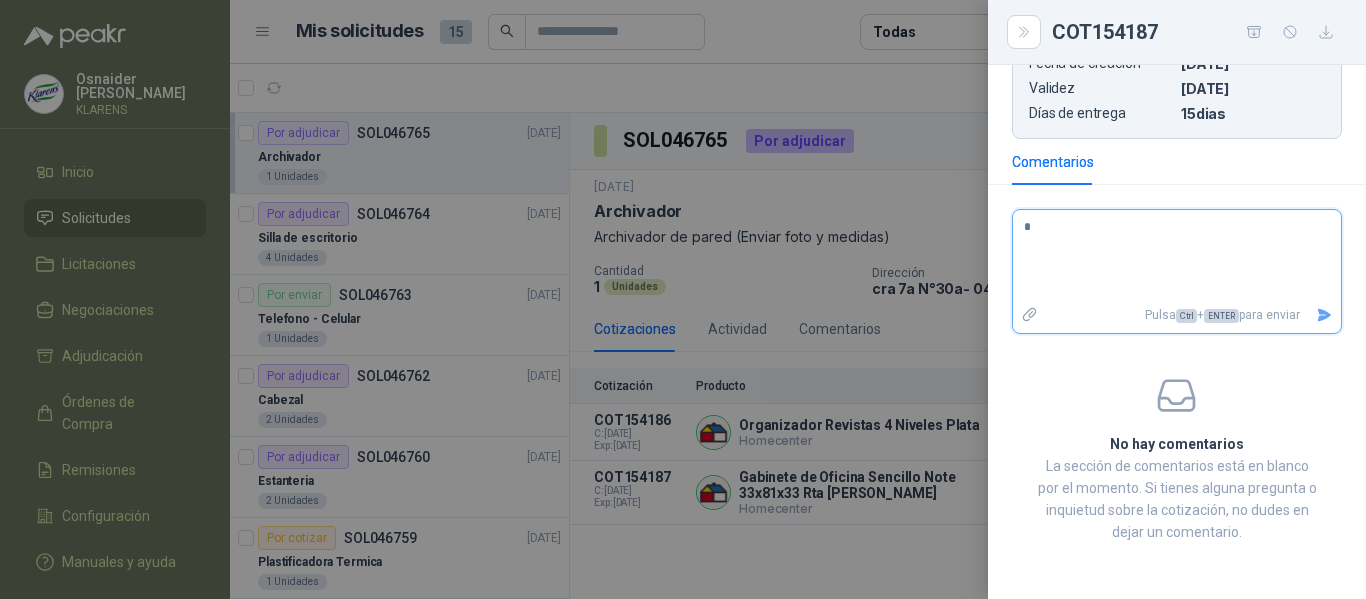 type 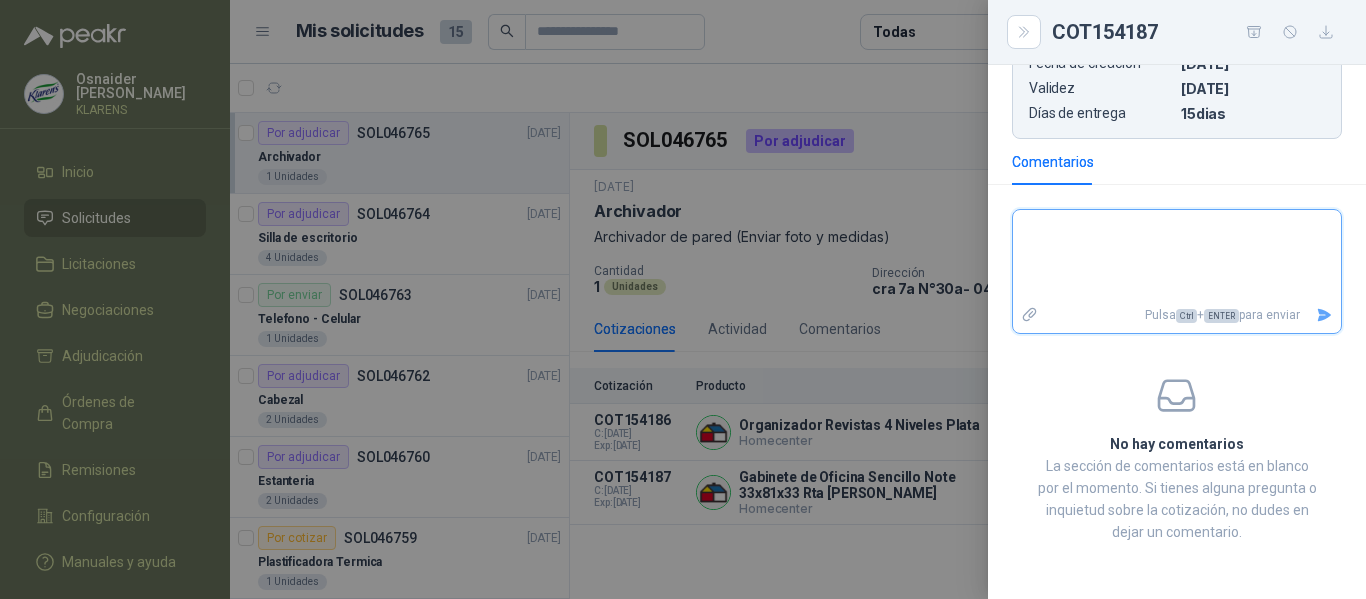 type 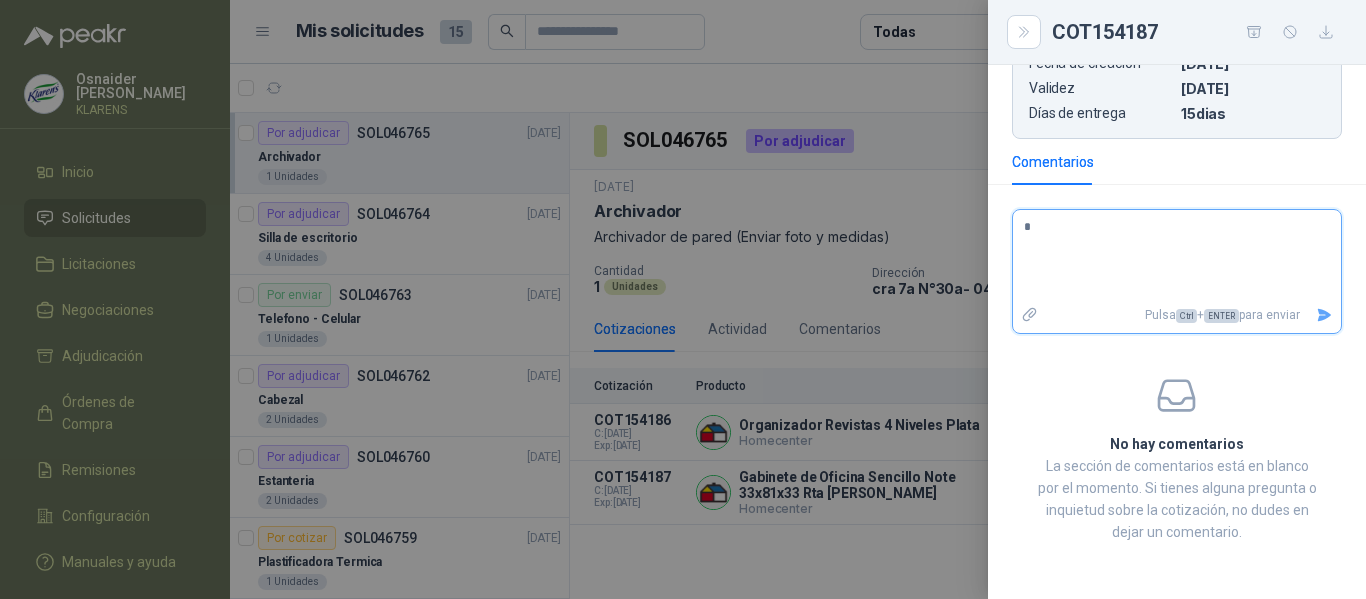 type 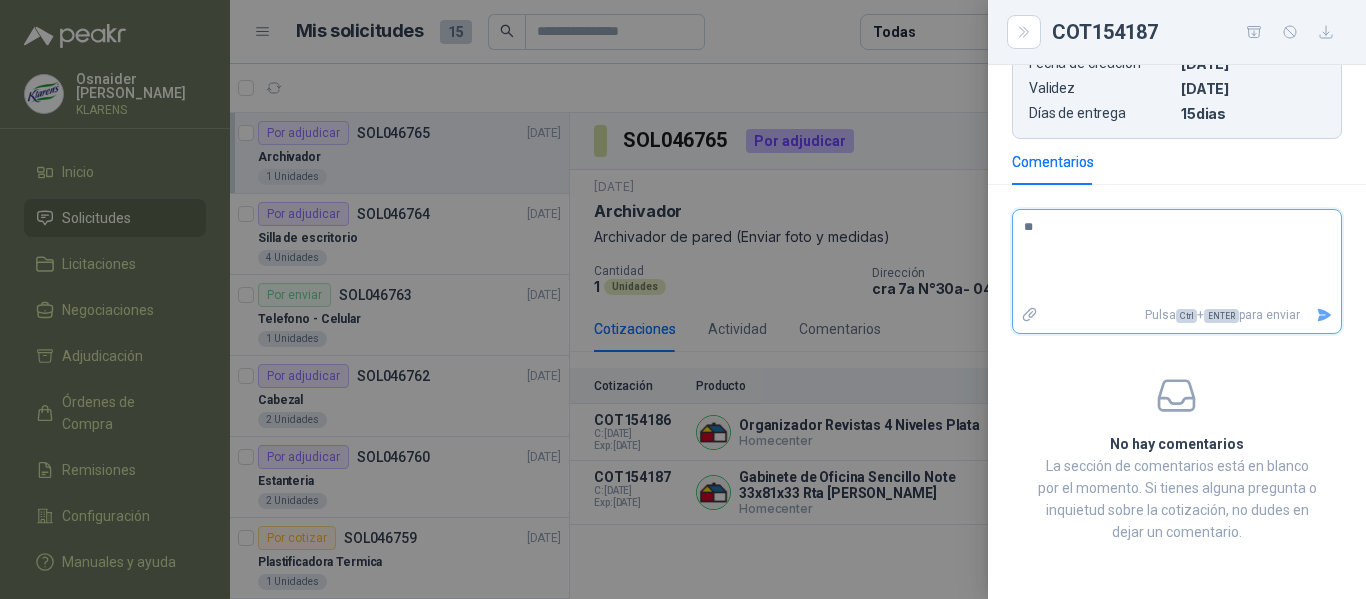 type 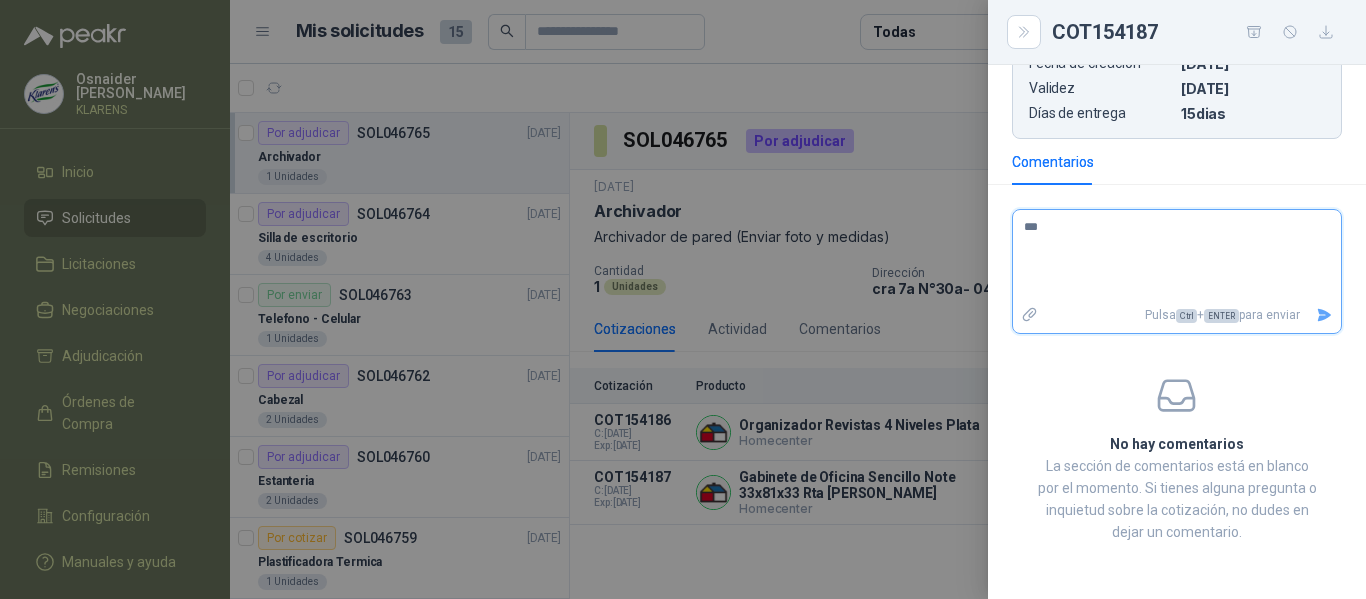 type 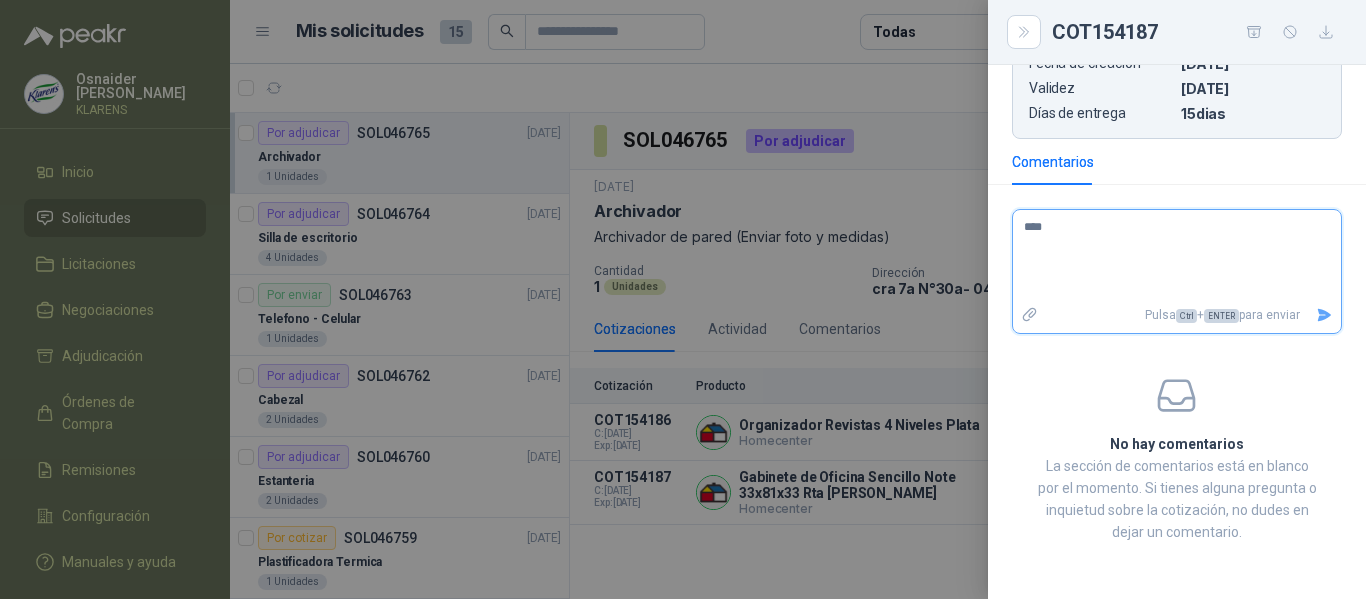 type 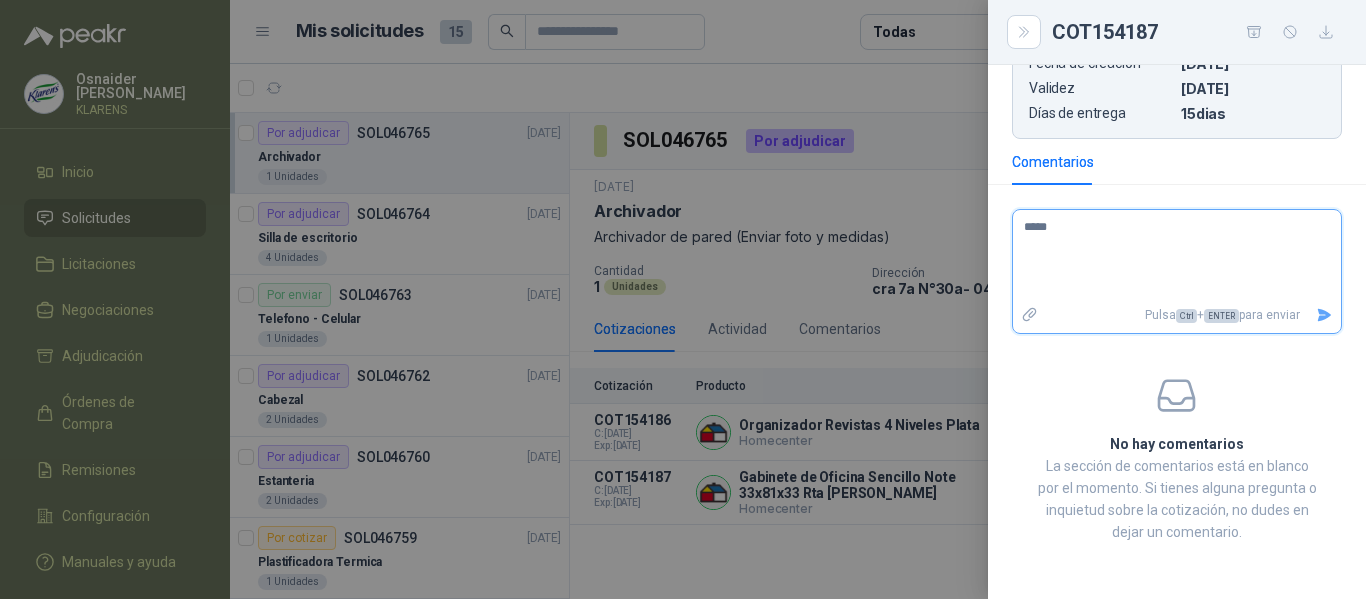 type 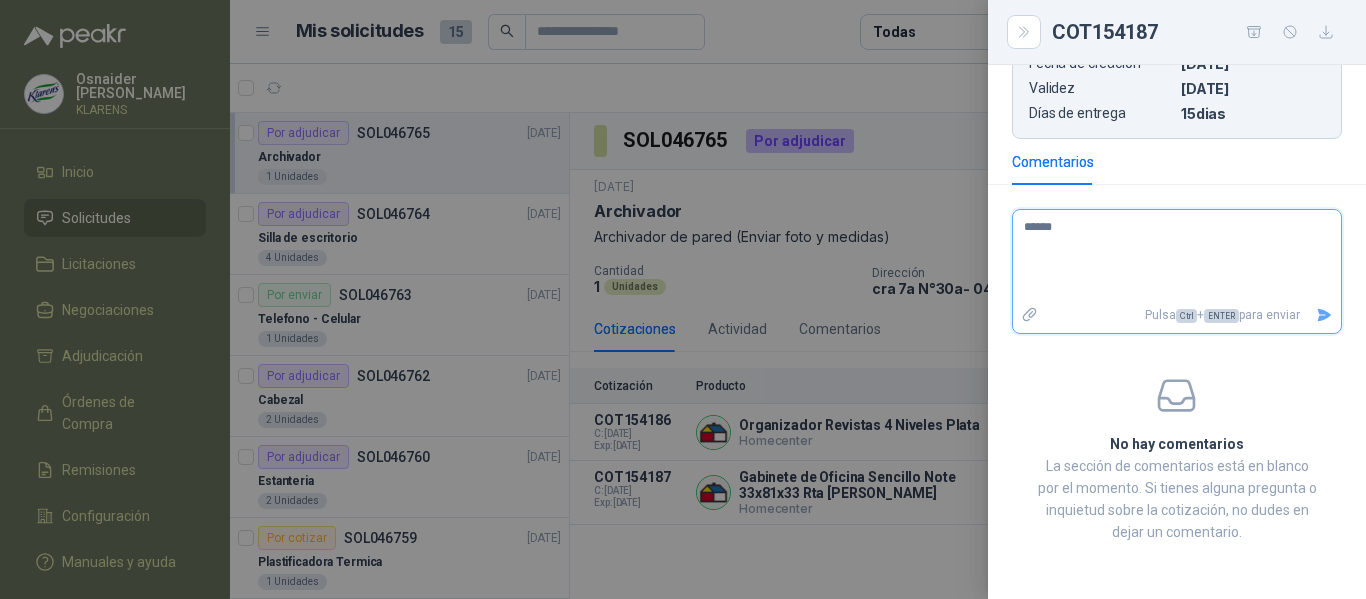 type 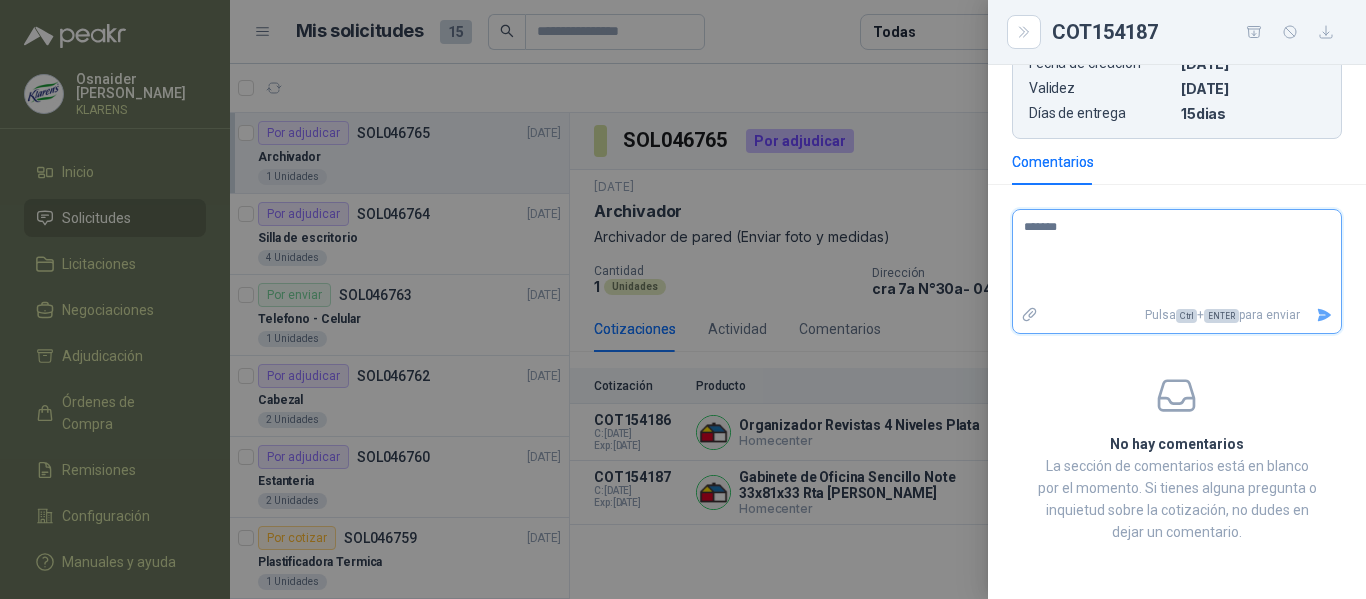 type 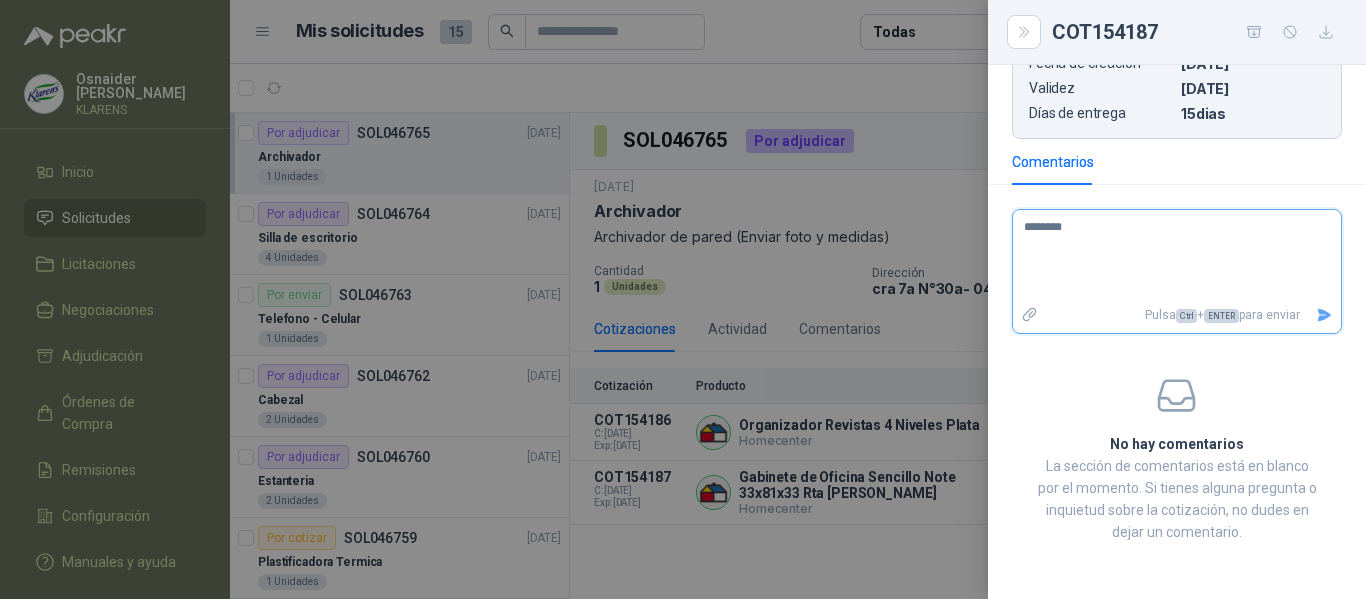 type 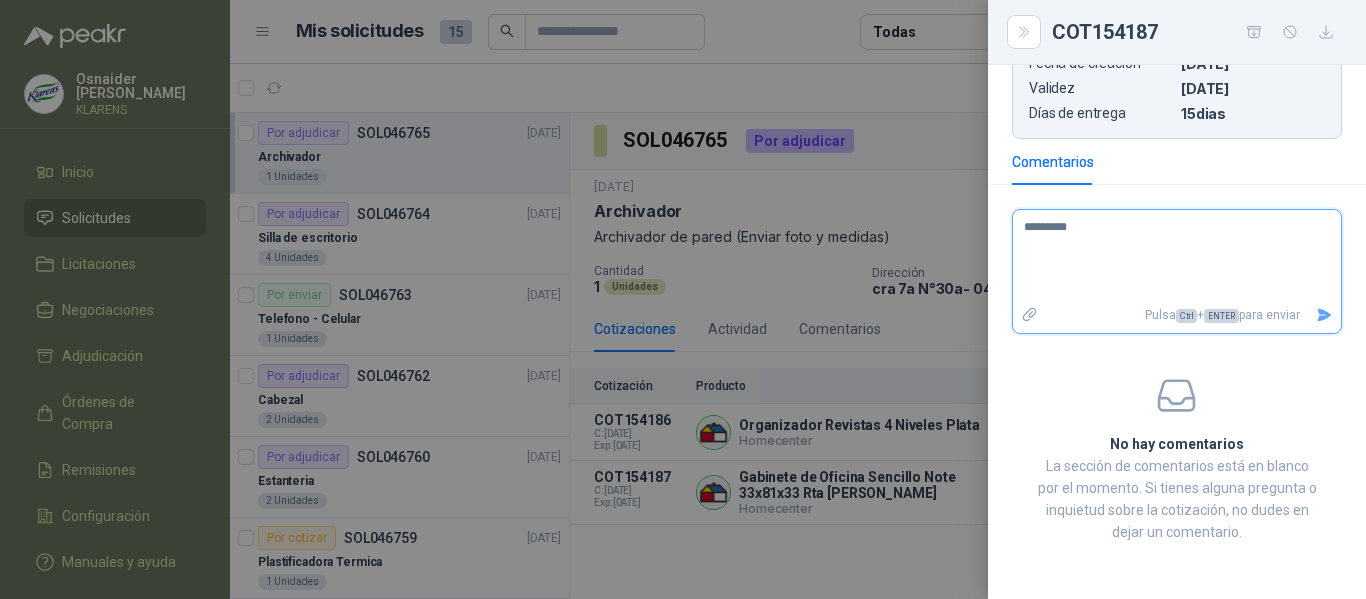 type 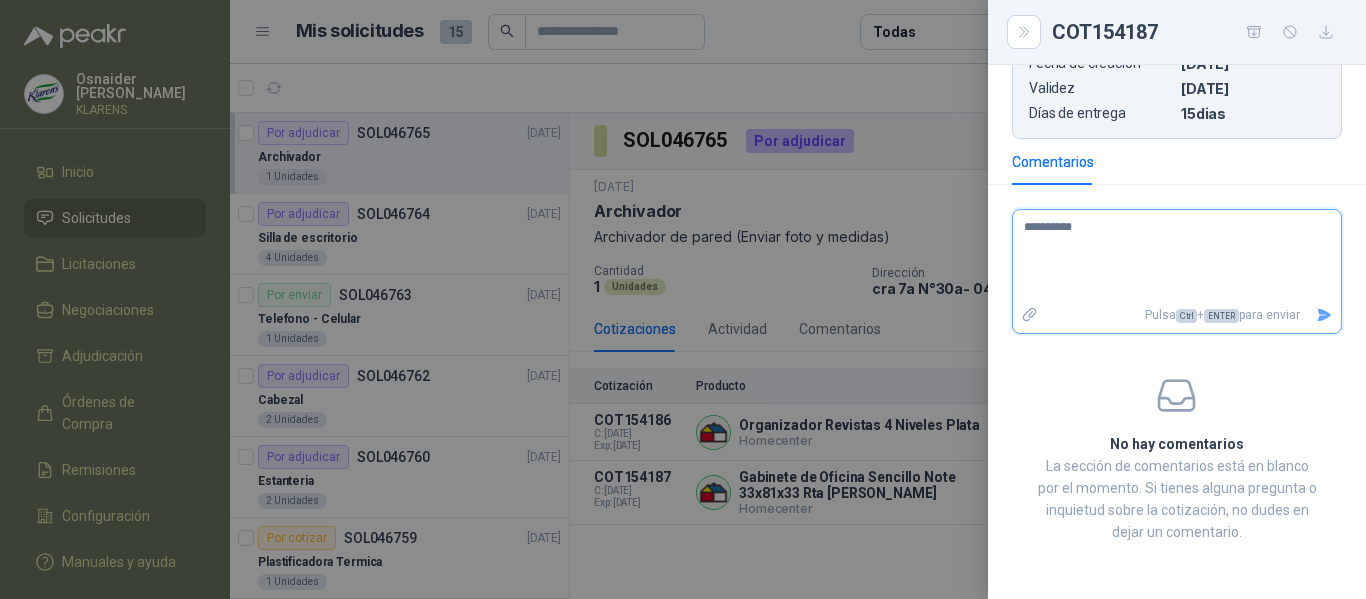 type 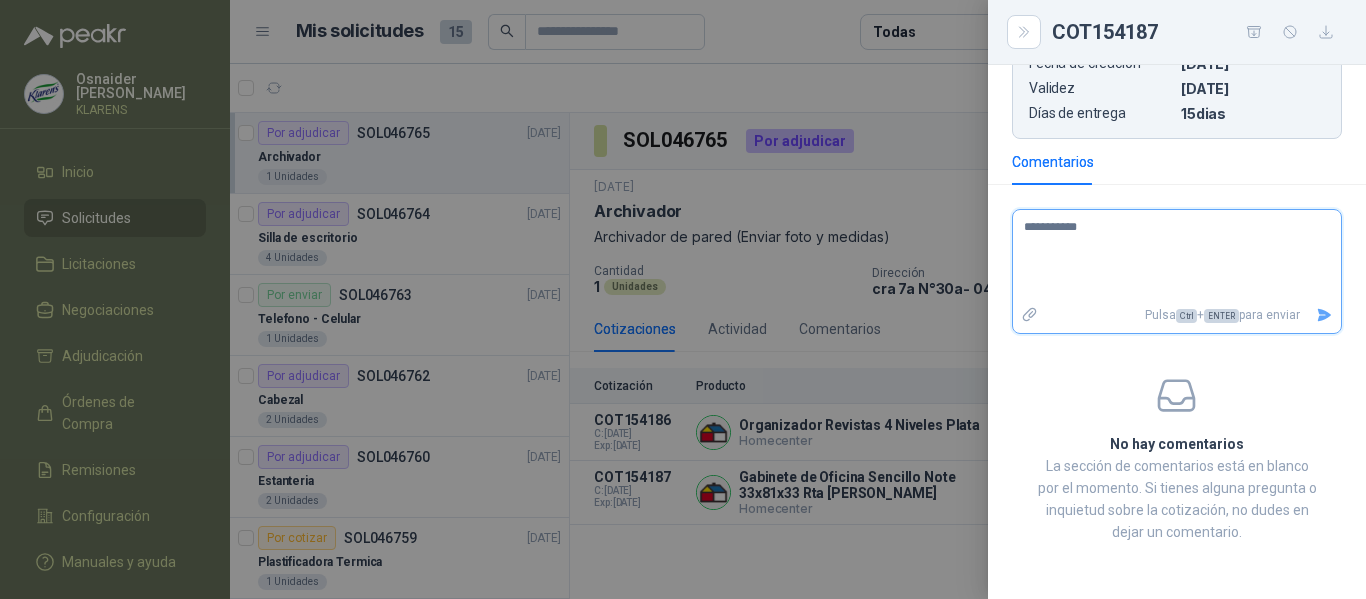 type 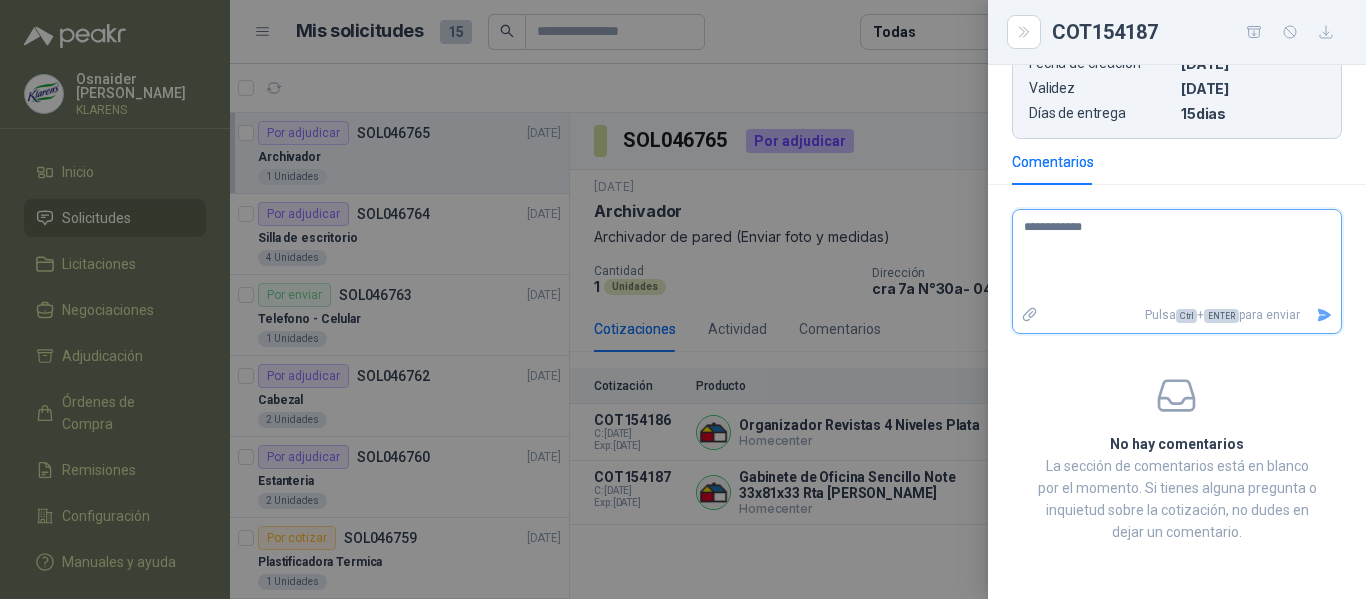 type 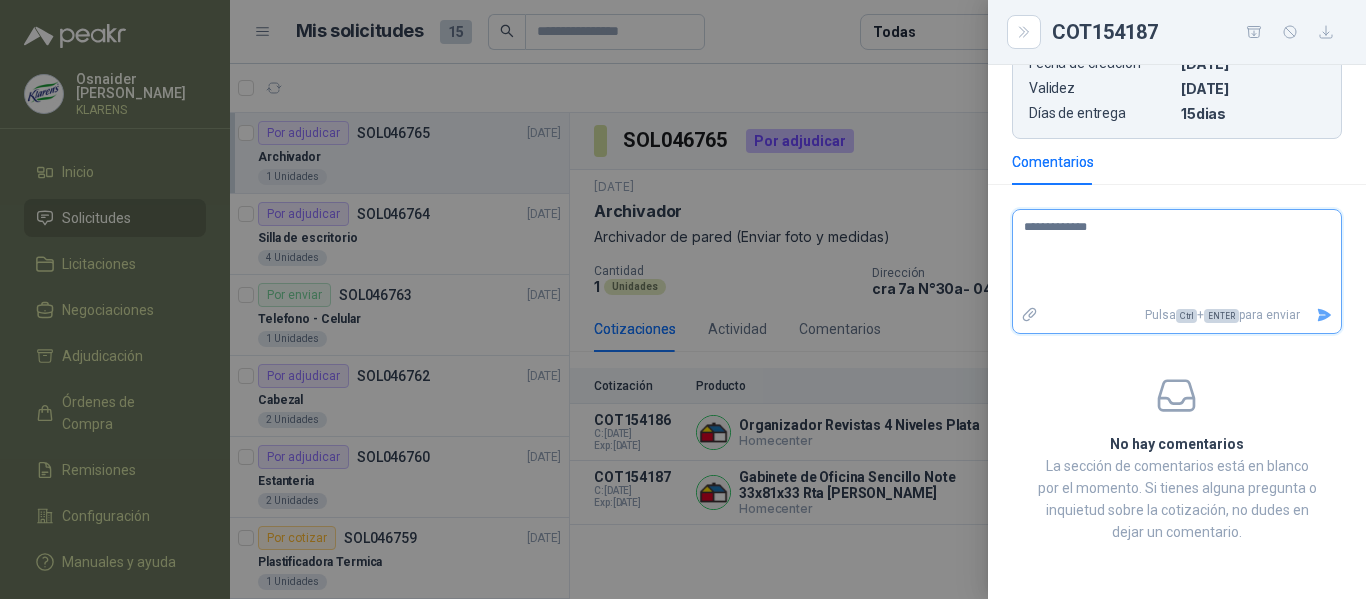 type 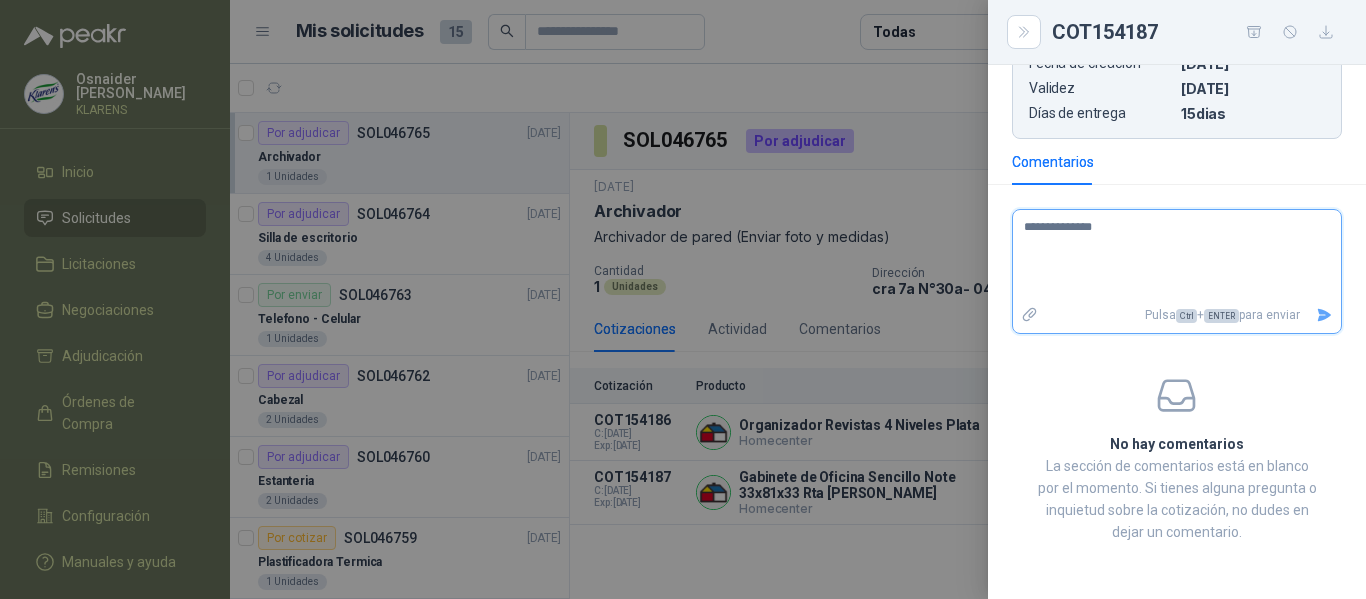 type 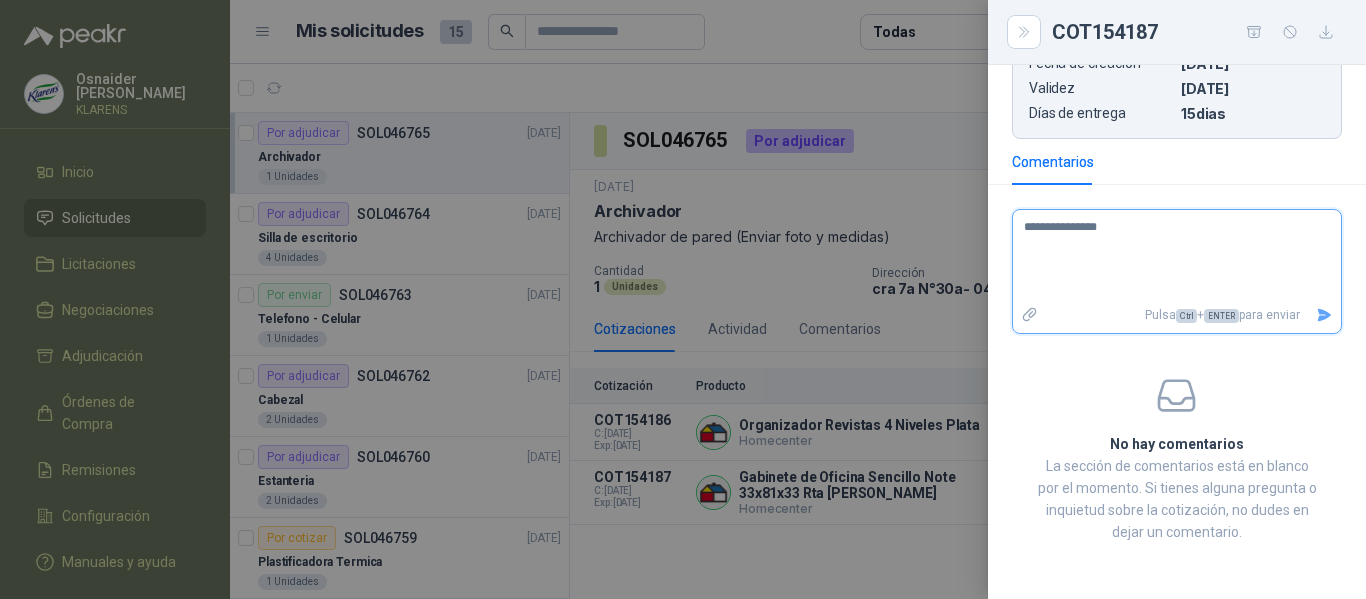 type 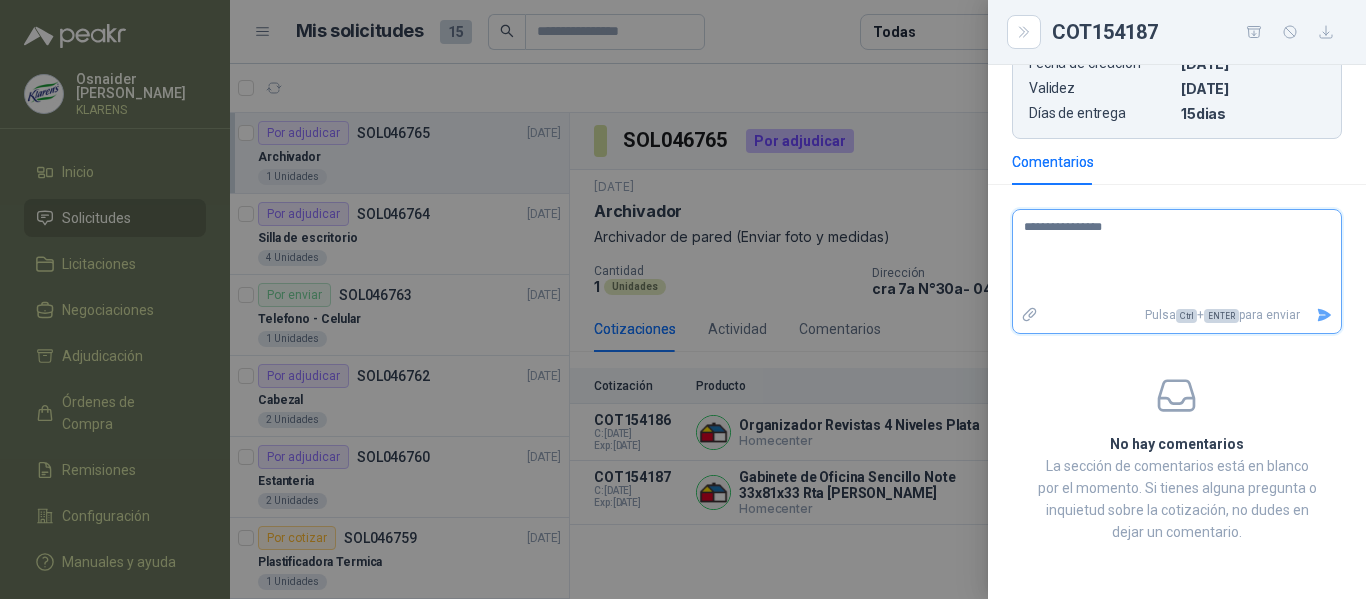 type 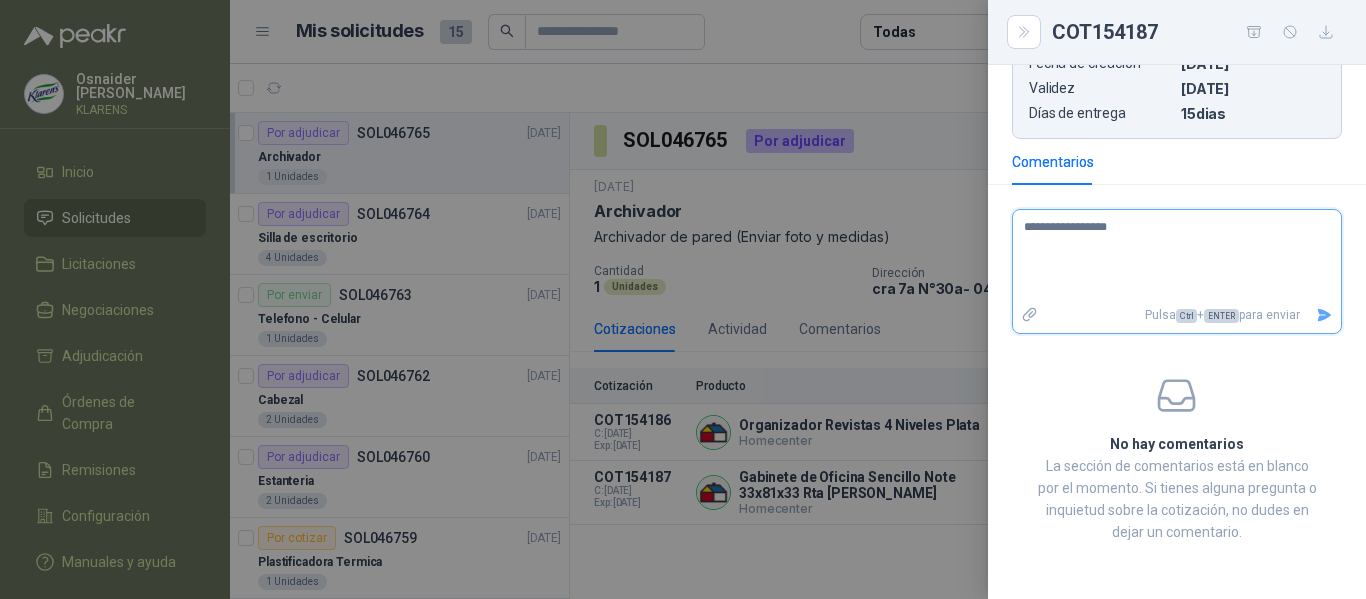 type 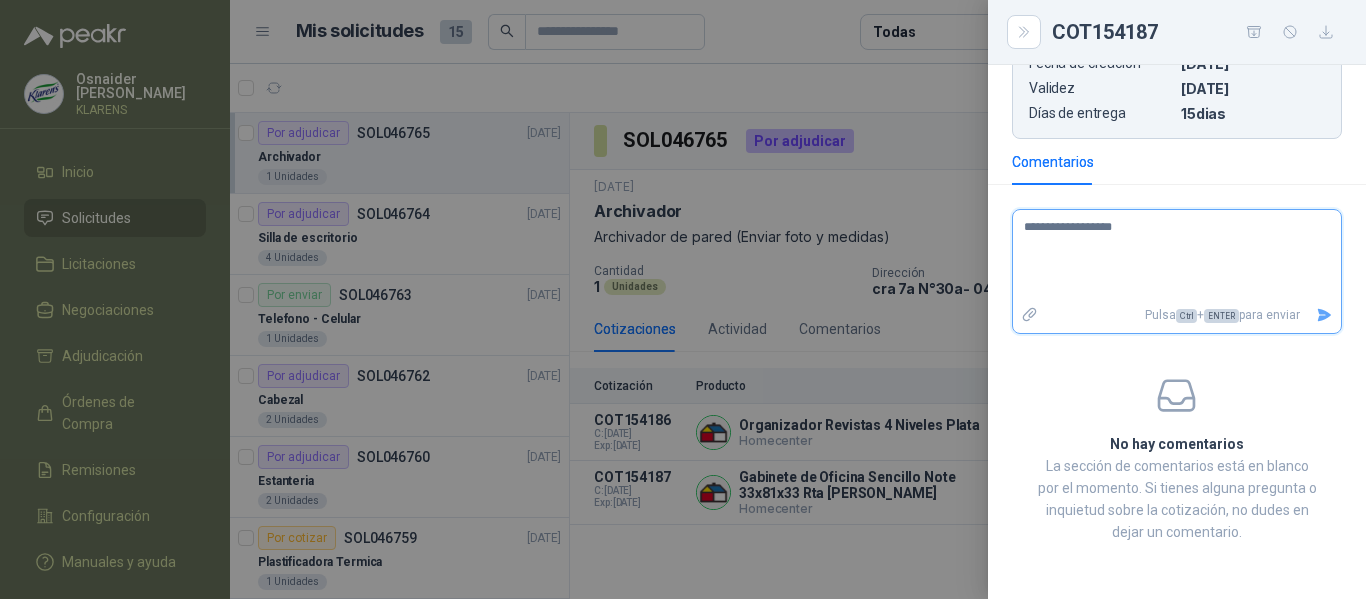 type 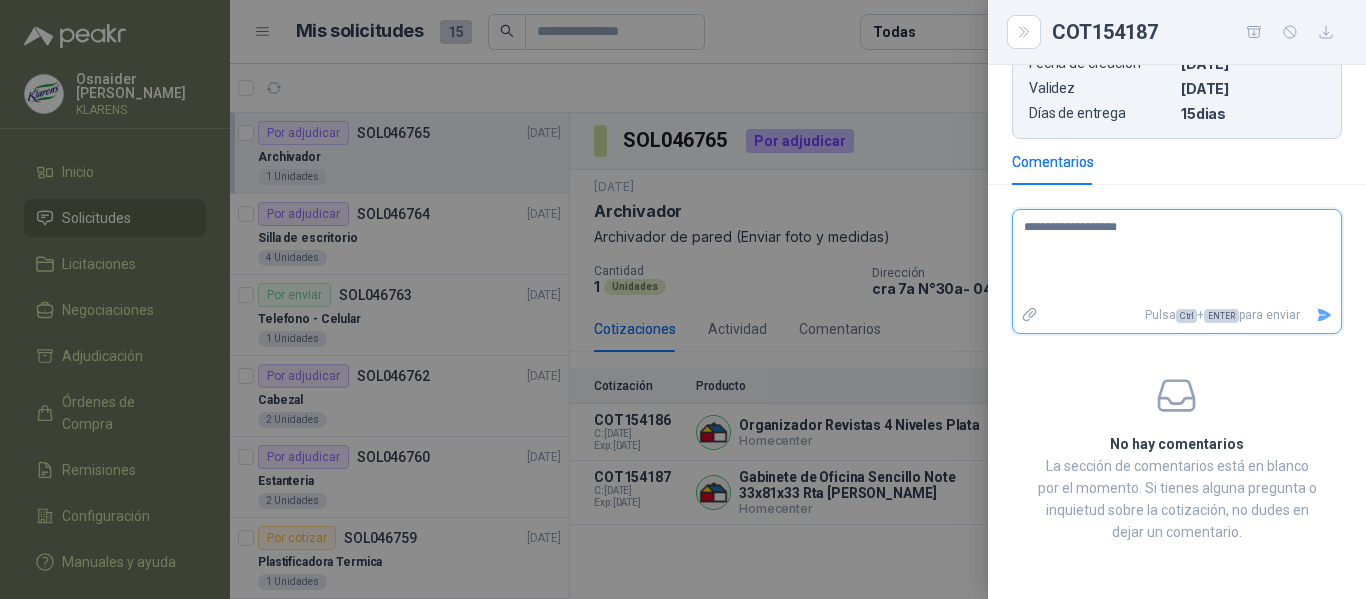 type 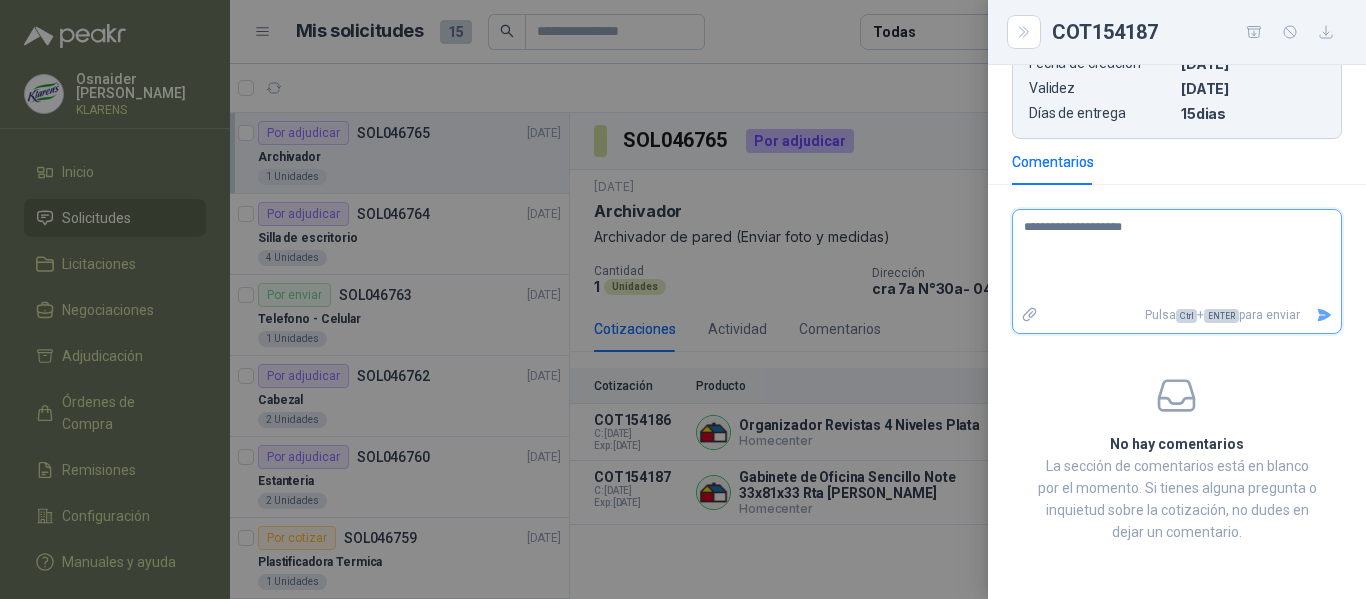 type 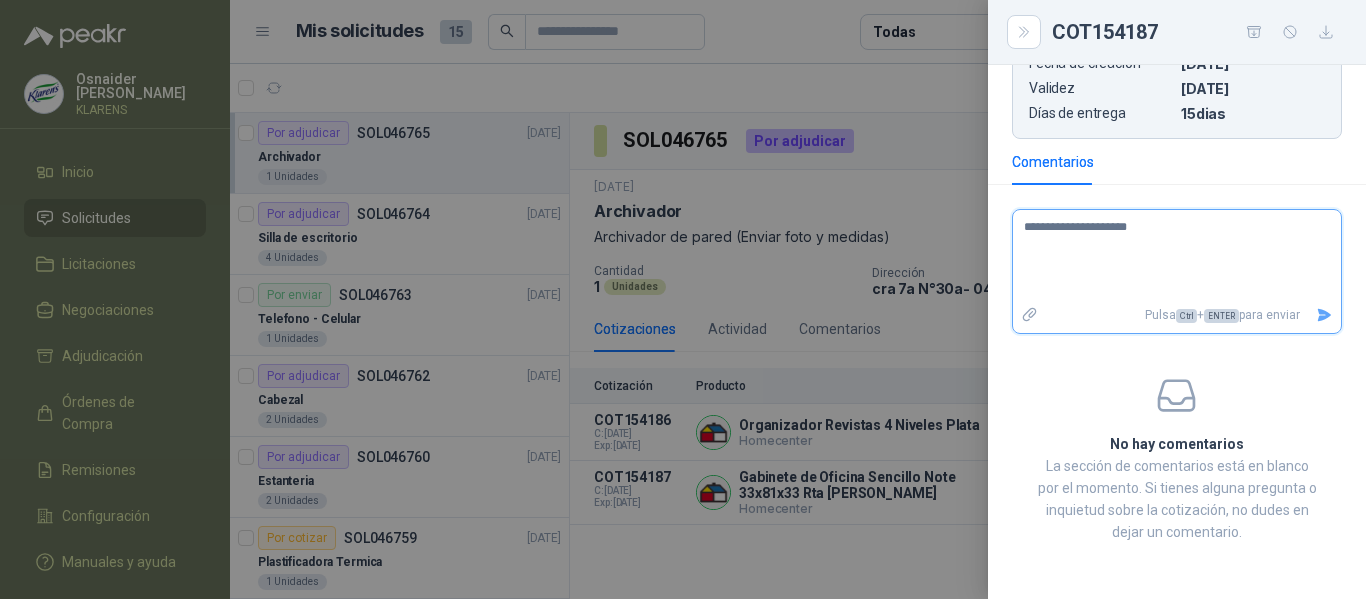 type 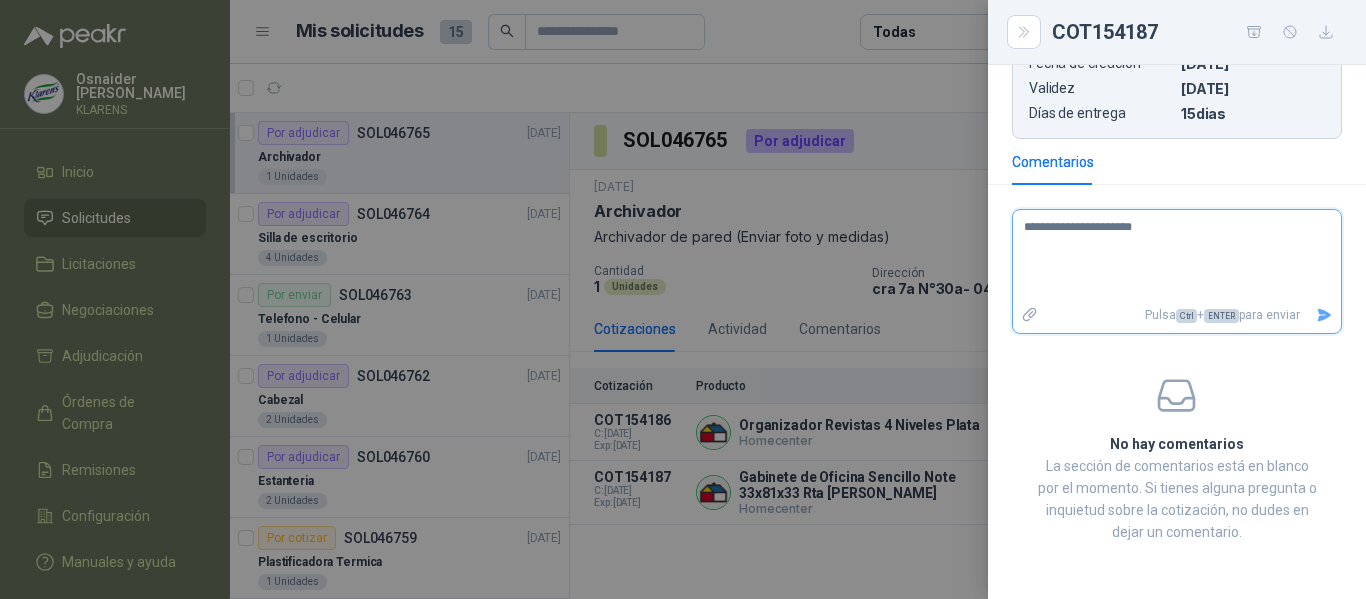 type 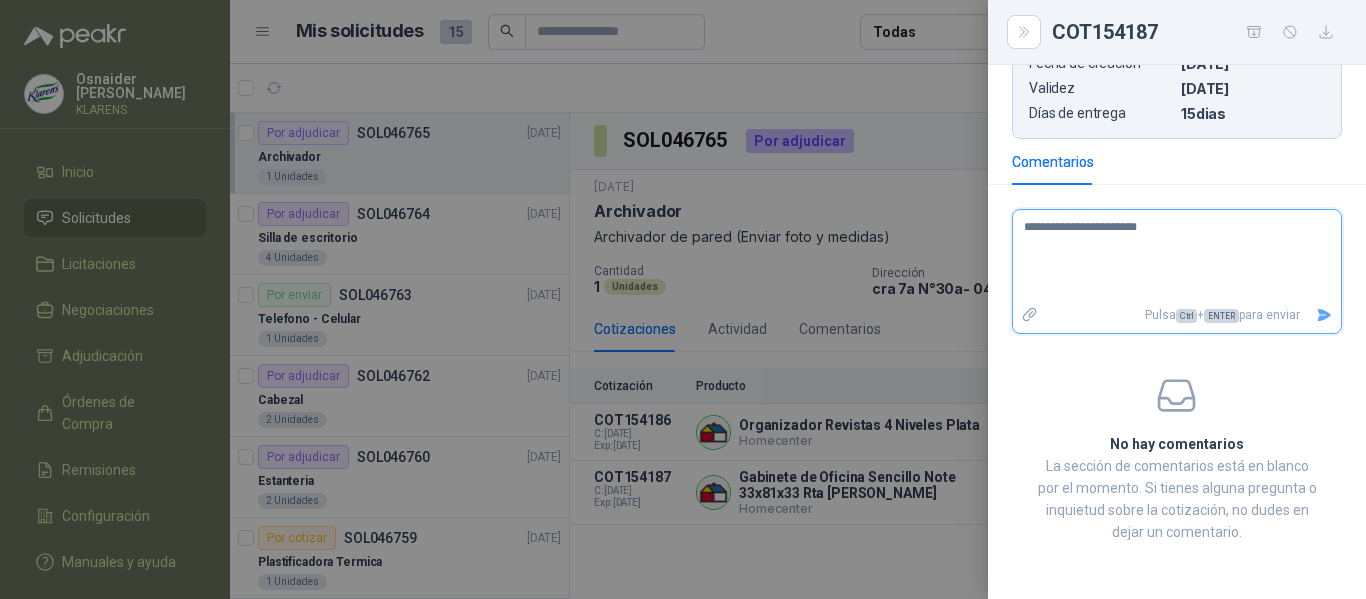 type 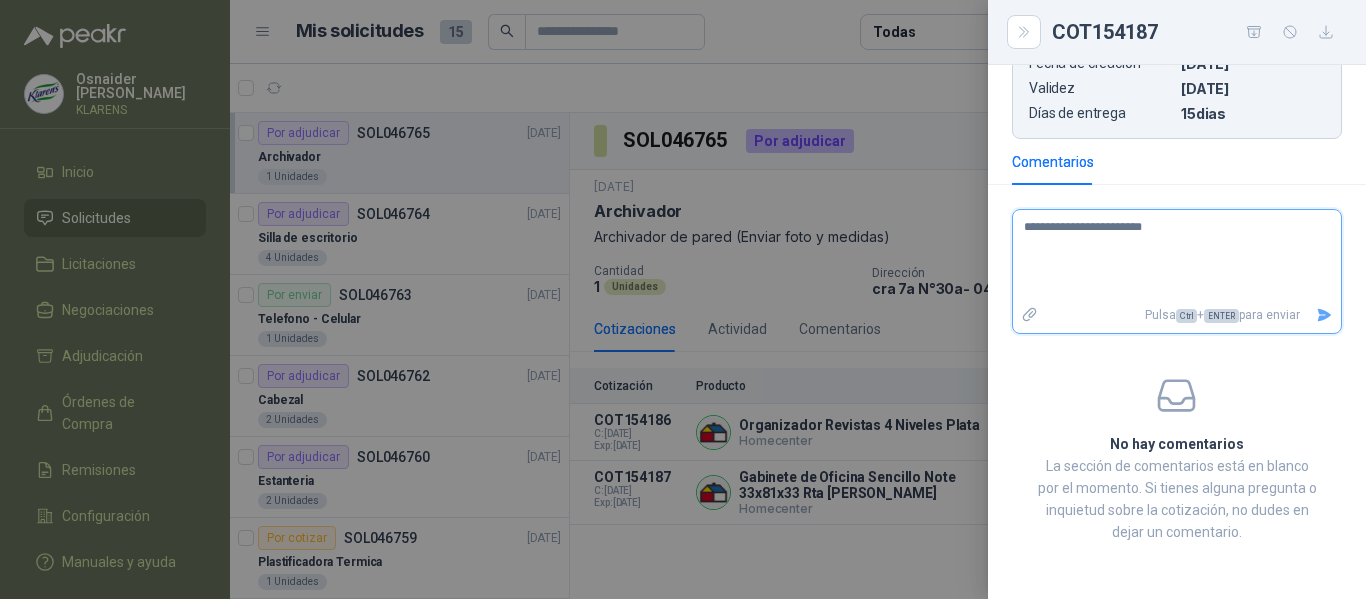 type 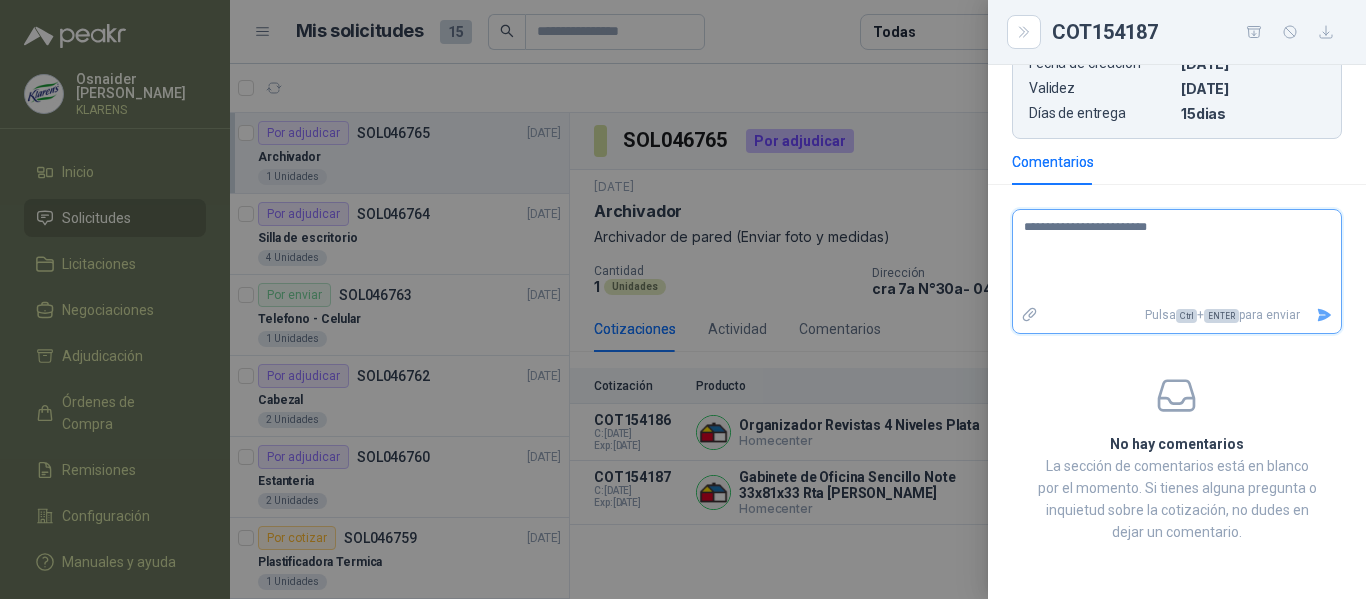 type 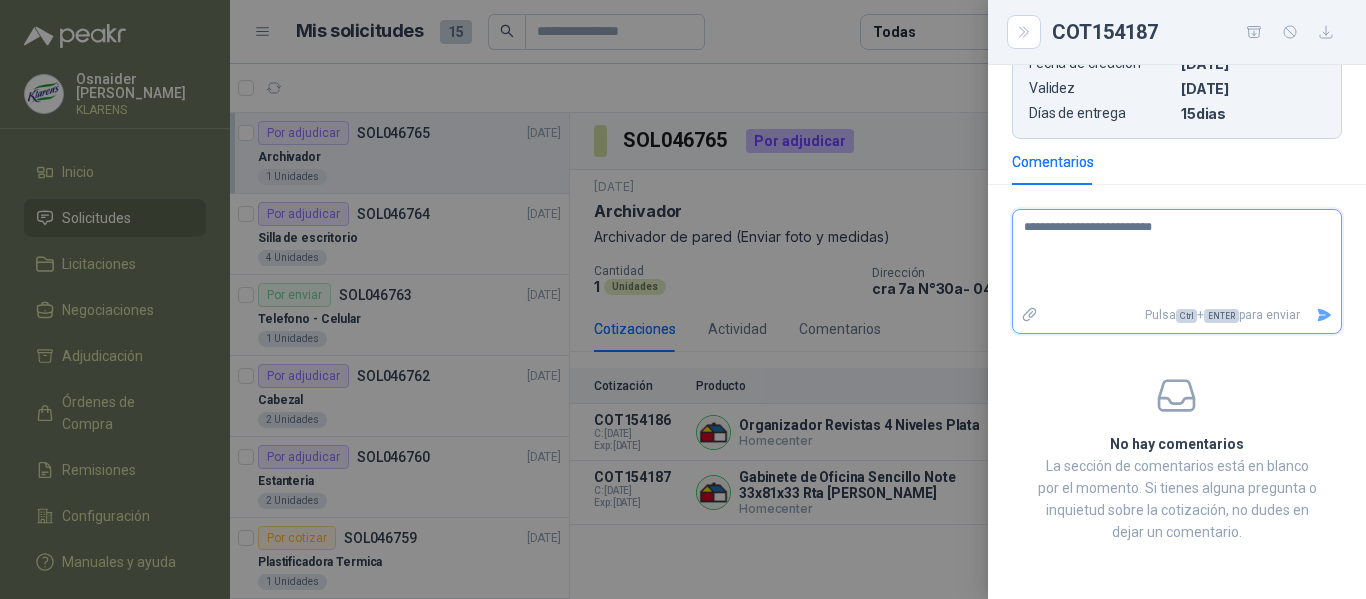 type 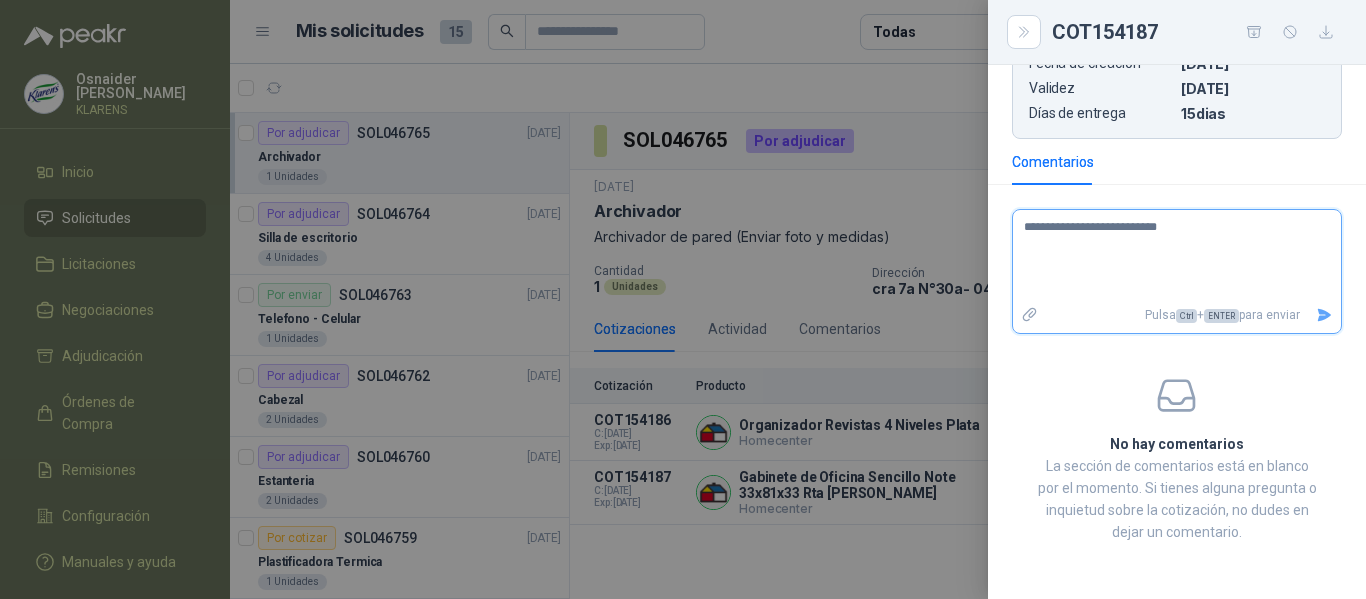 type 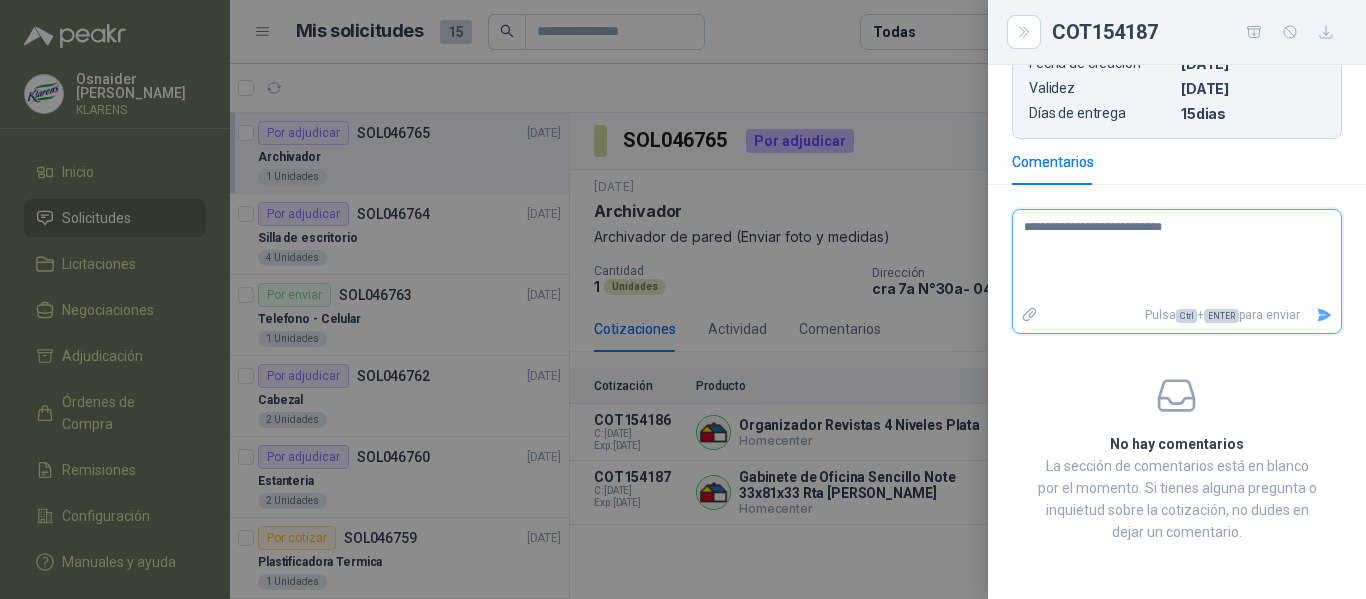 type 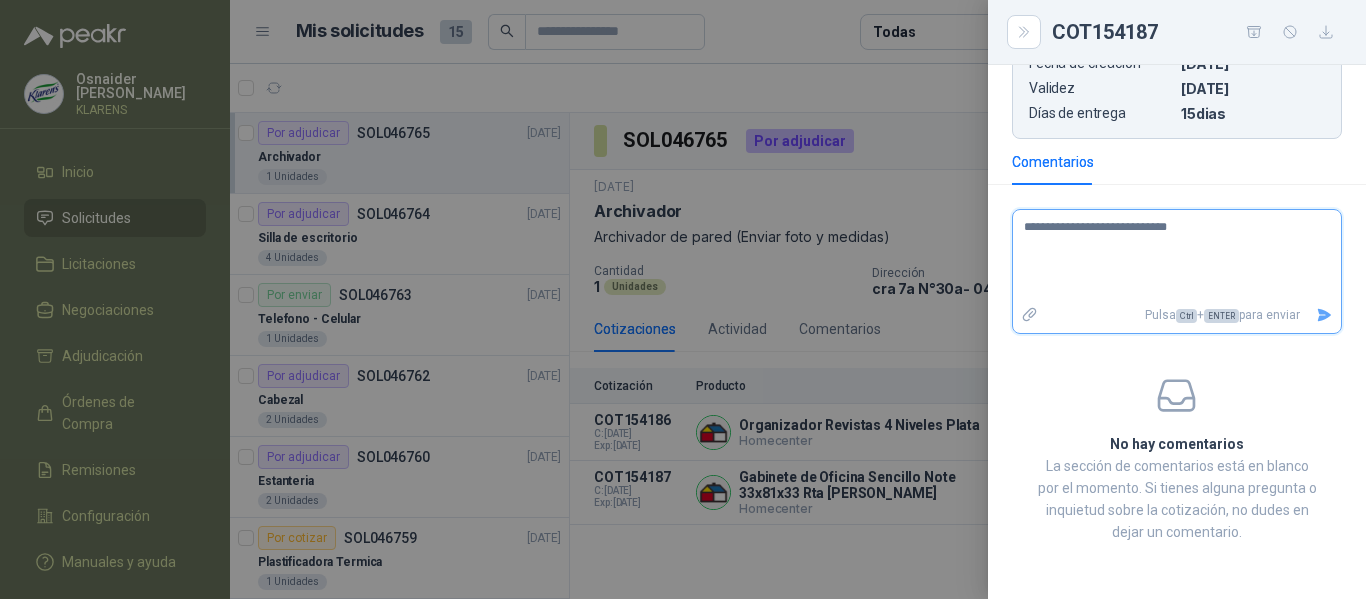 type 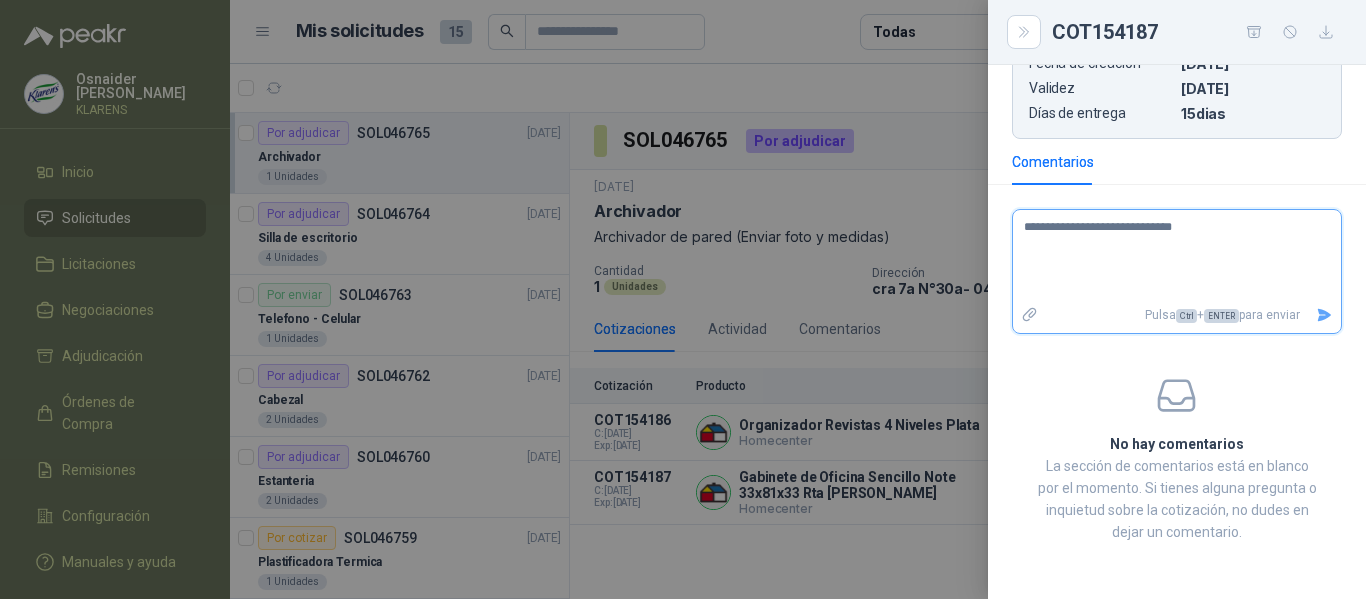 type 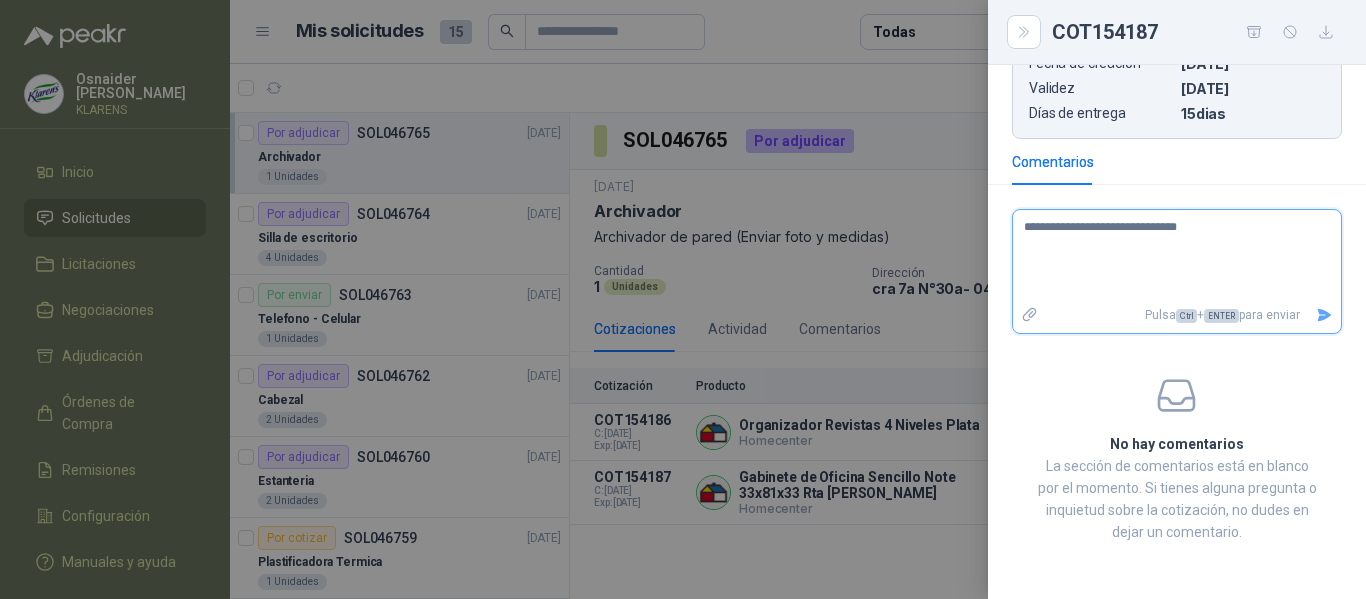 type 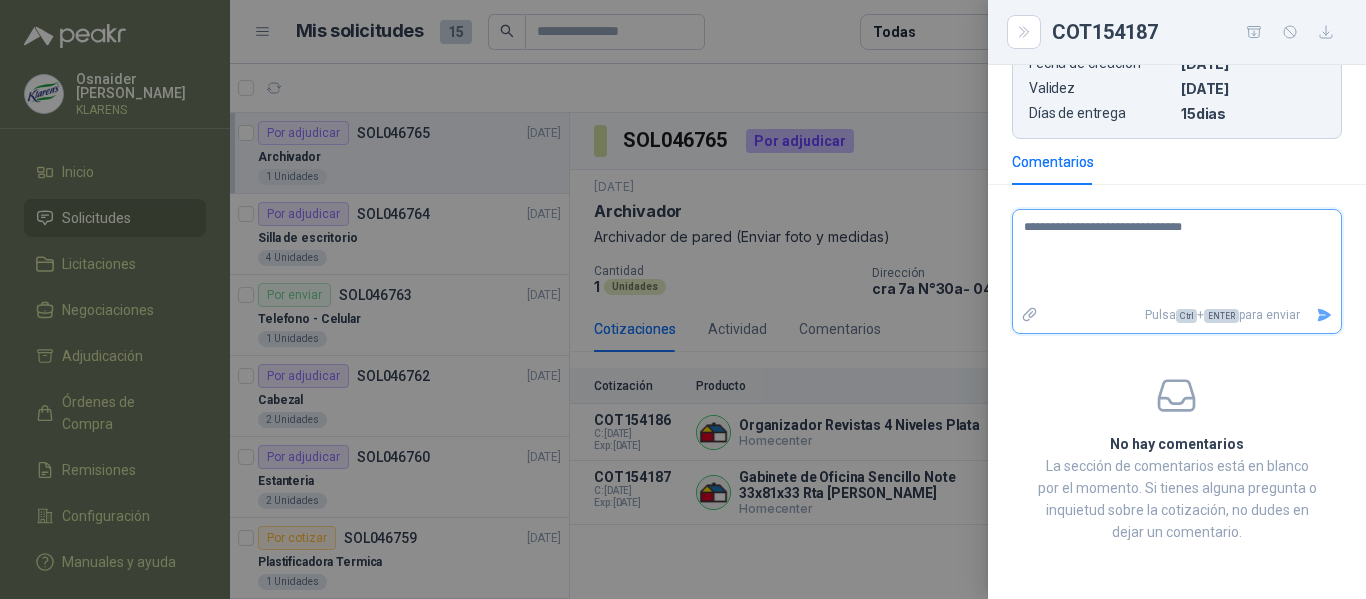 type on "**********" 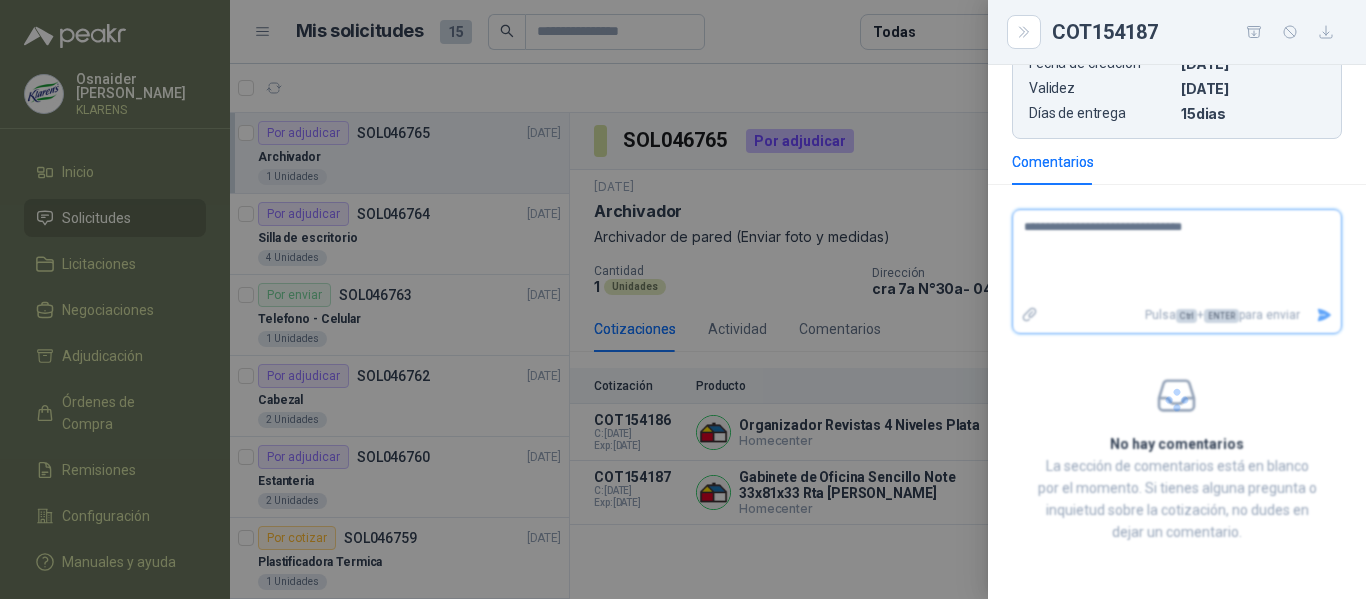 type 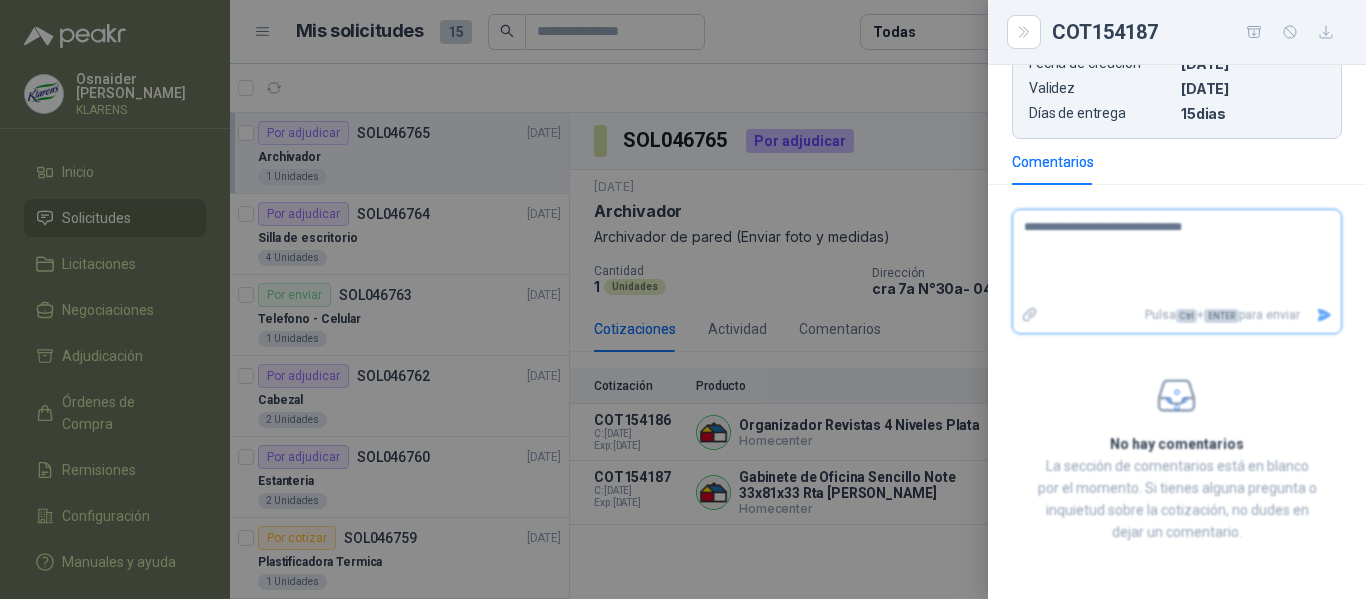 type 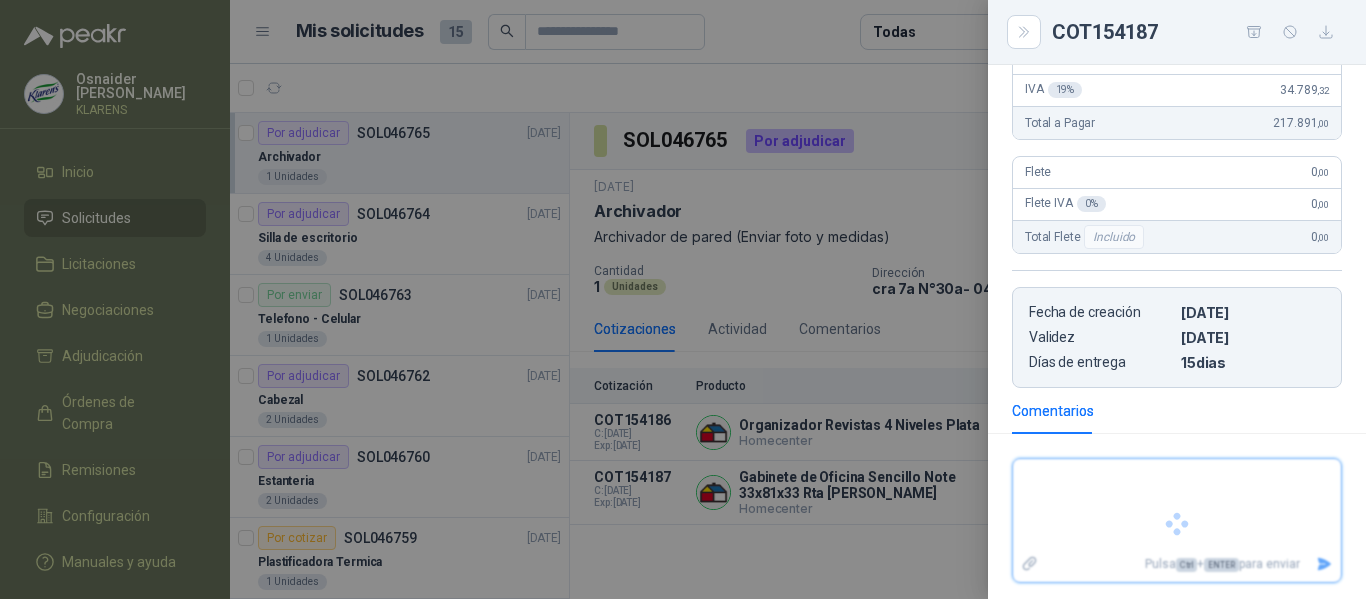 scroll, scrollTop: 396, scrollLeft: 0, axis: vertical 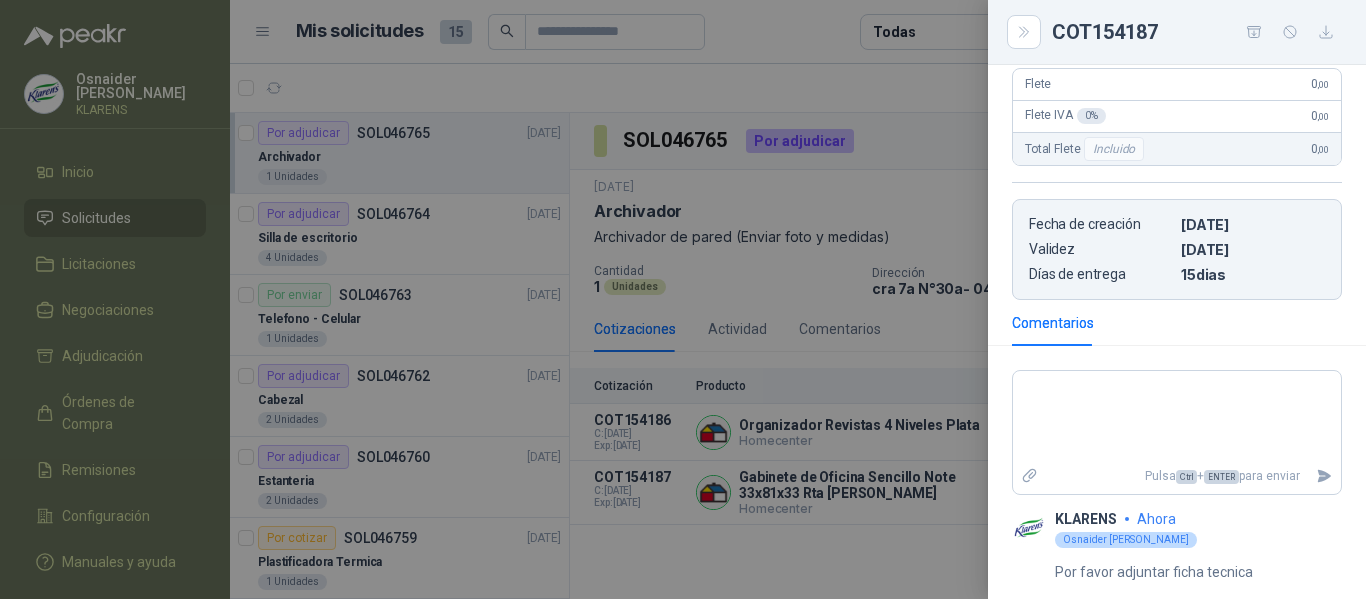 click at bounding box center [683, 299] 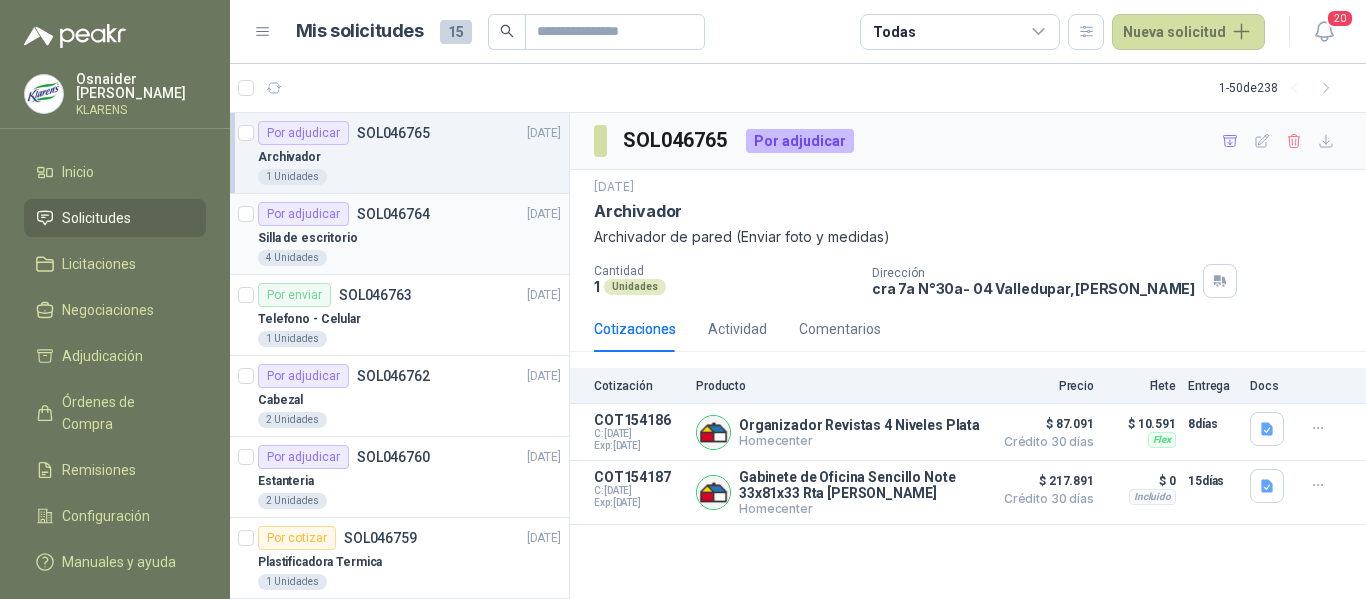 click on "Silla de escritorio" at bounding box center (409, 238) 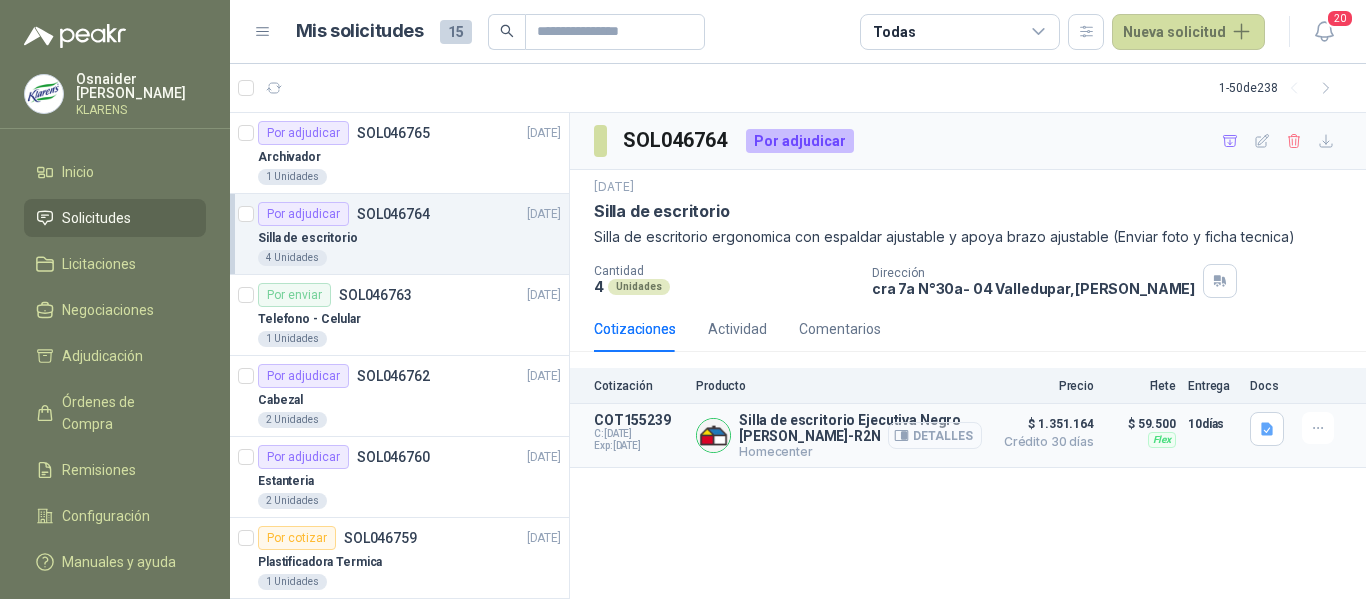 click on "Detalles" at bounding box center (935, 435) 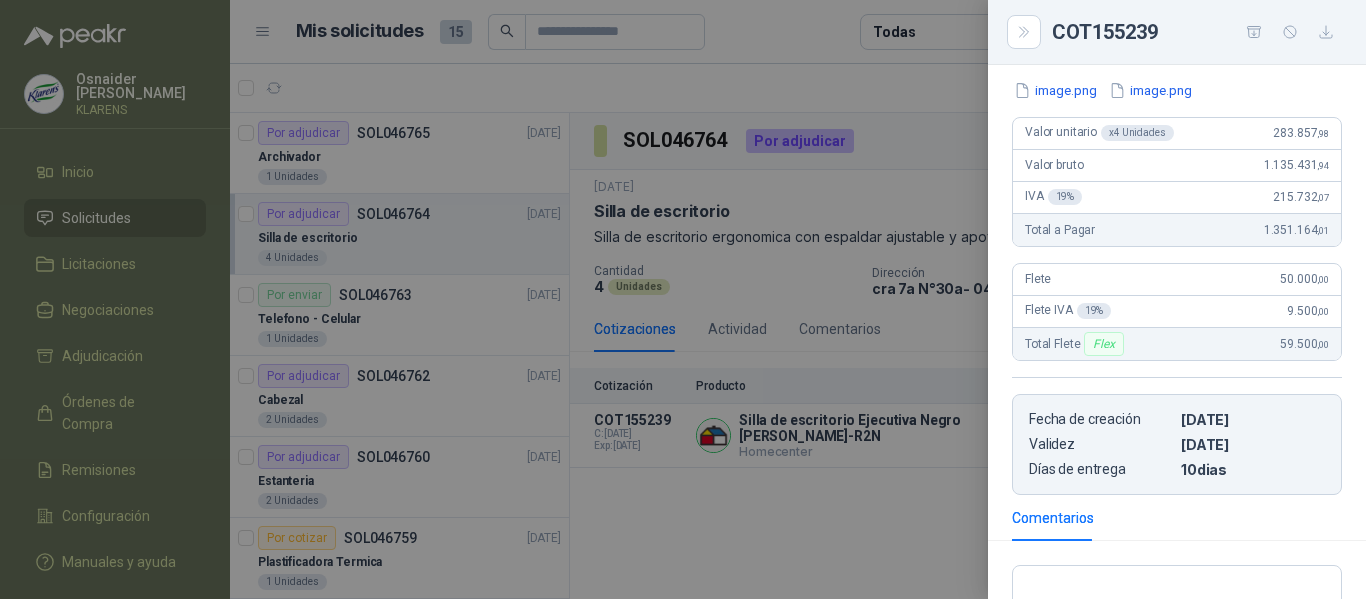 scroll, scrollTop: 100, scrollLeft: 0, axis: vertical 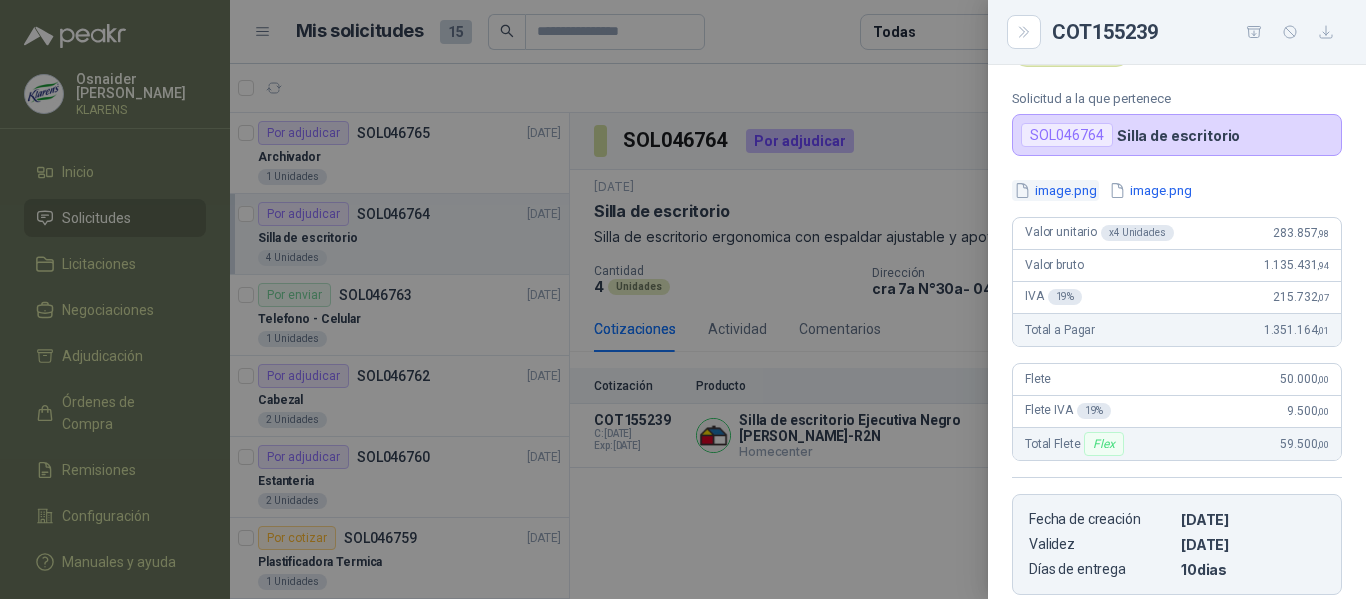 click on "image.png" at bounding box center [1055, 190] 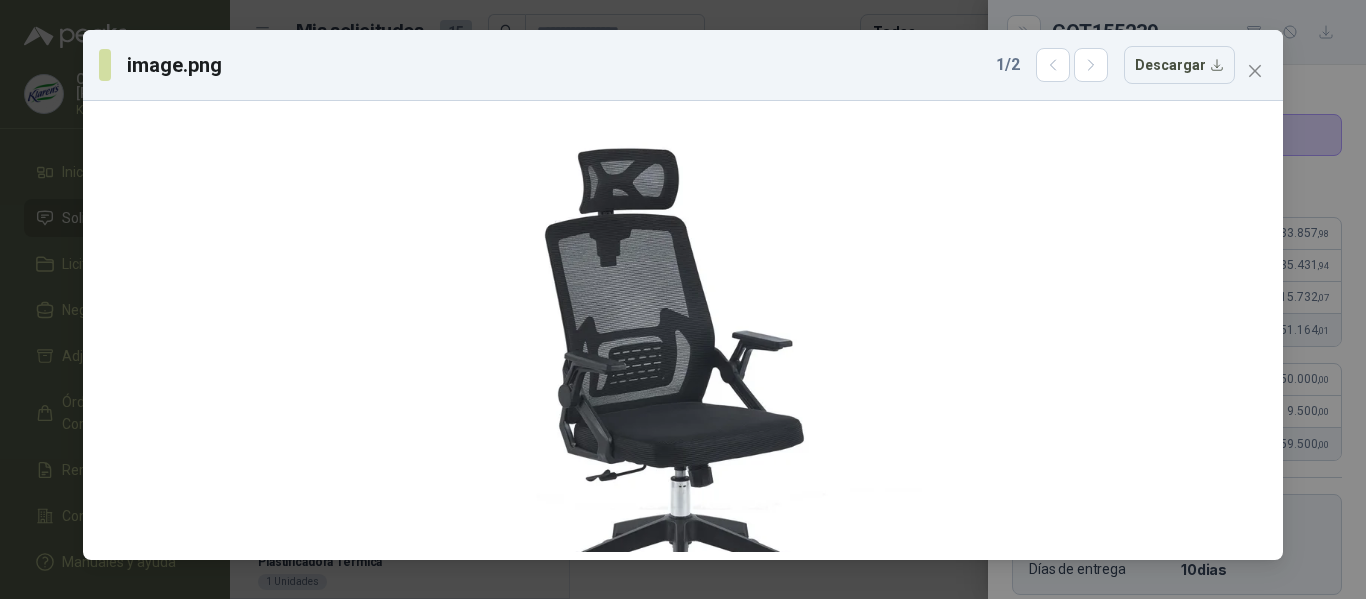 click at bounding box center [1255, 71] 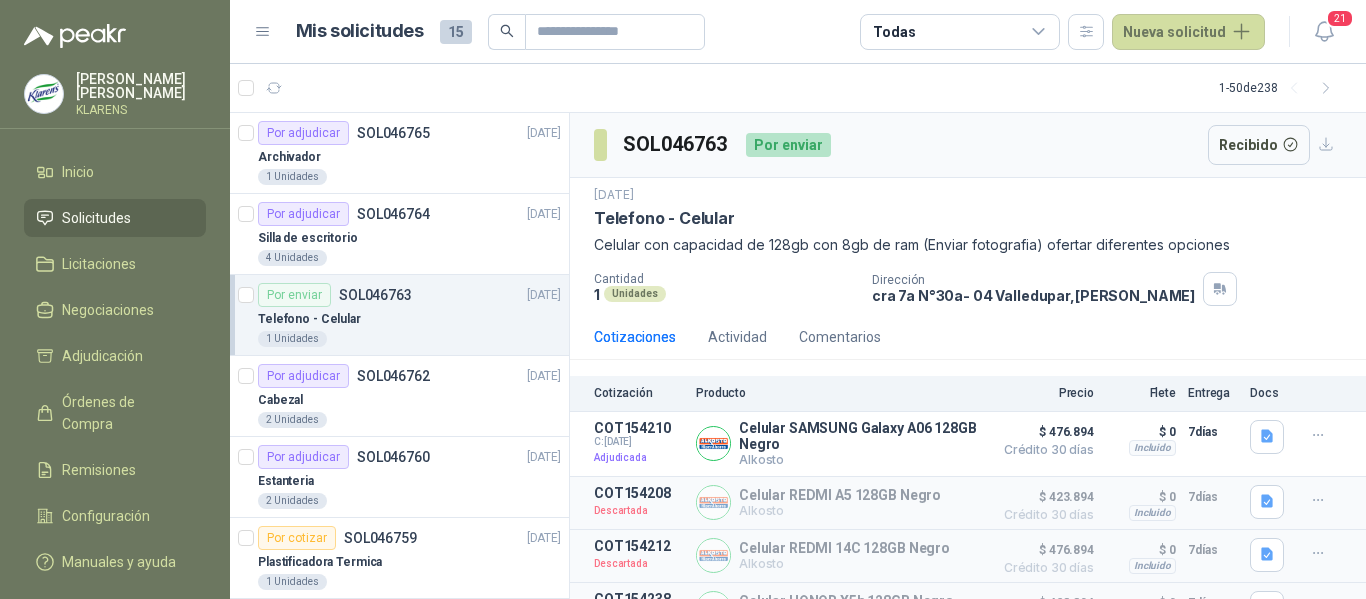 scroll, scrollTop: 0, scrollLeft: 0, axis: both 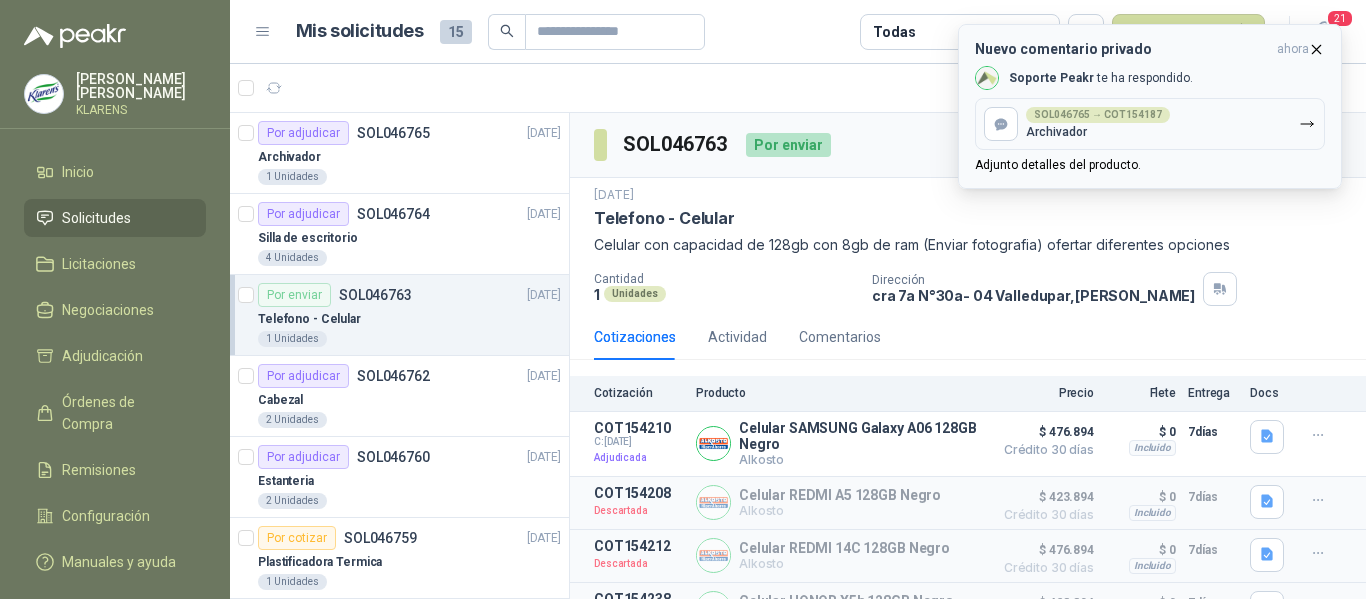 click on "SOL046765 → COT154187" at bounding box center (1098, 115) 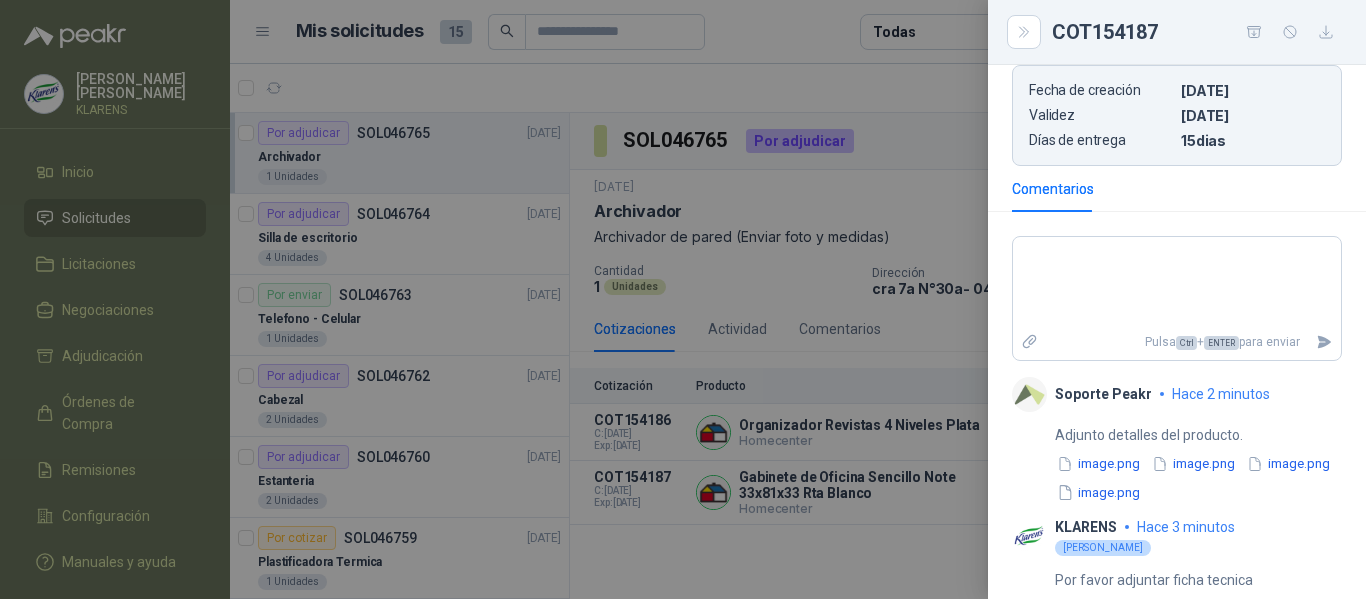 scroll, scrollTop: 538, scrollLeft: 0, axis: vertical 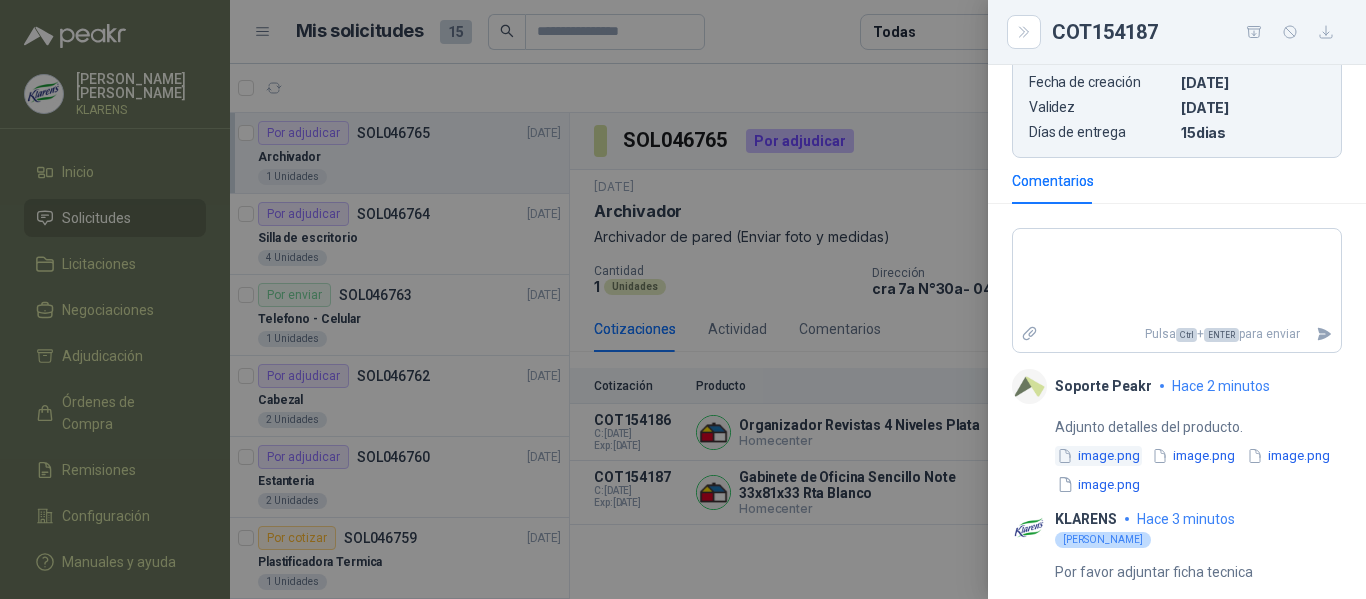 click on "image.png" at bounding box center [1098, 456] 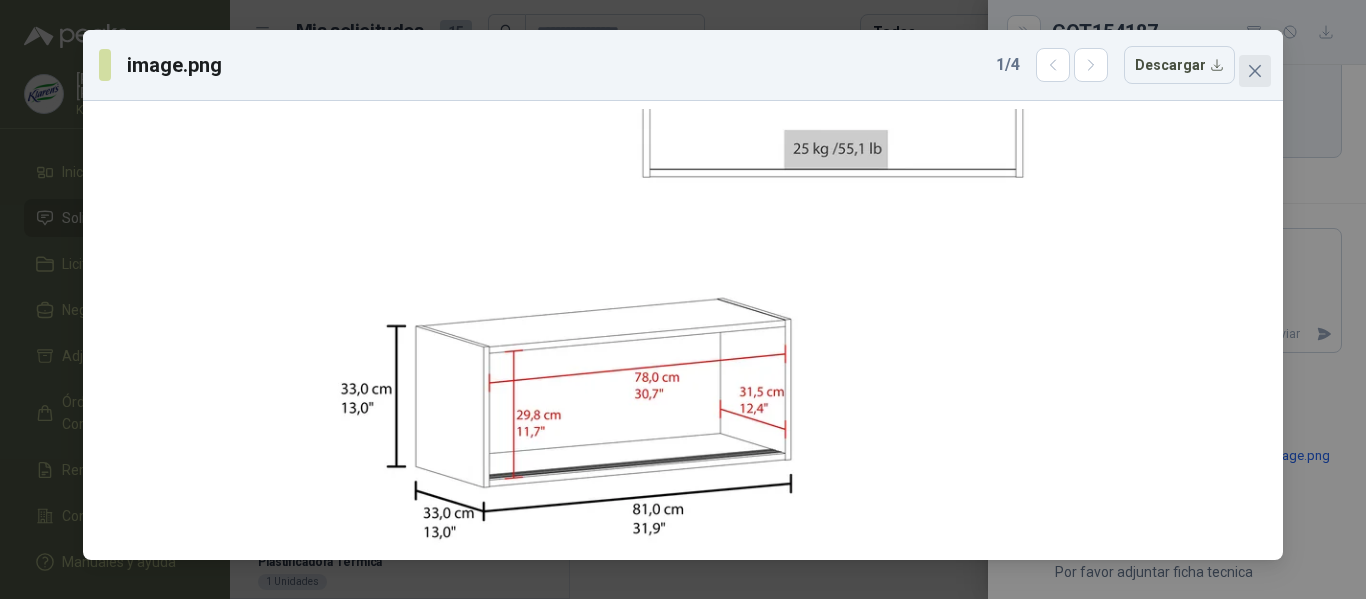 click 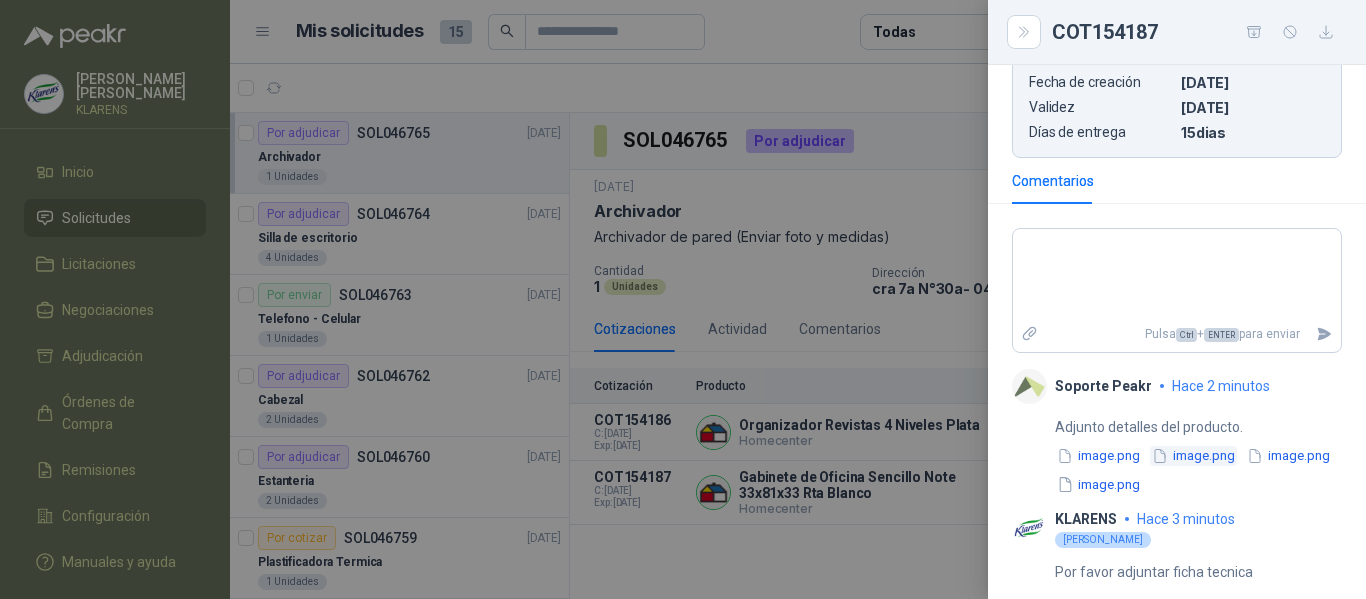 click on "image.png" at bounding box center (1193, 456) 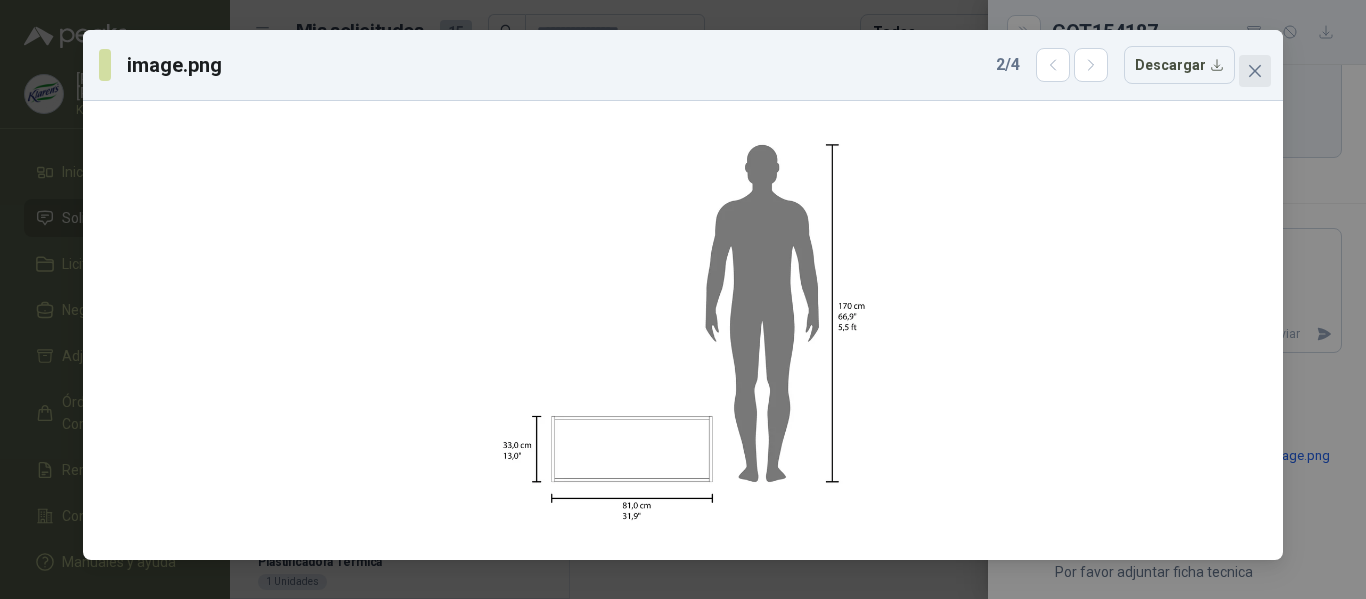 click 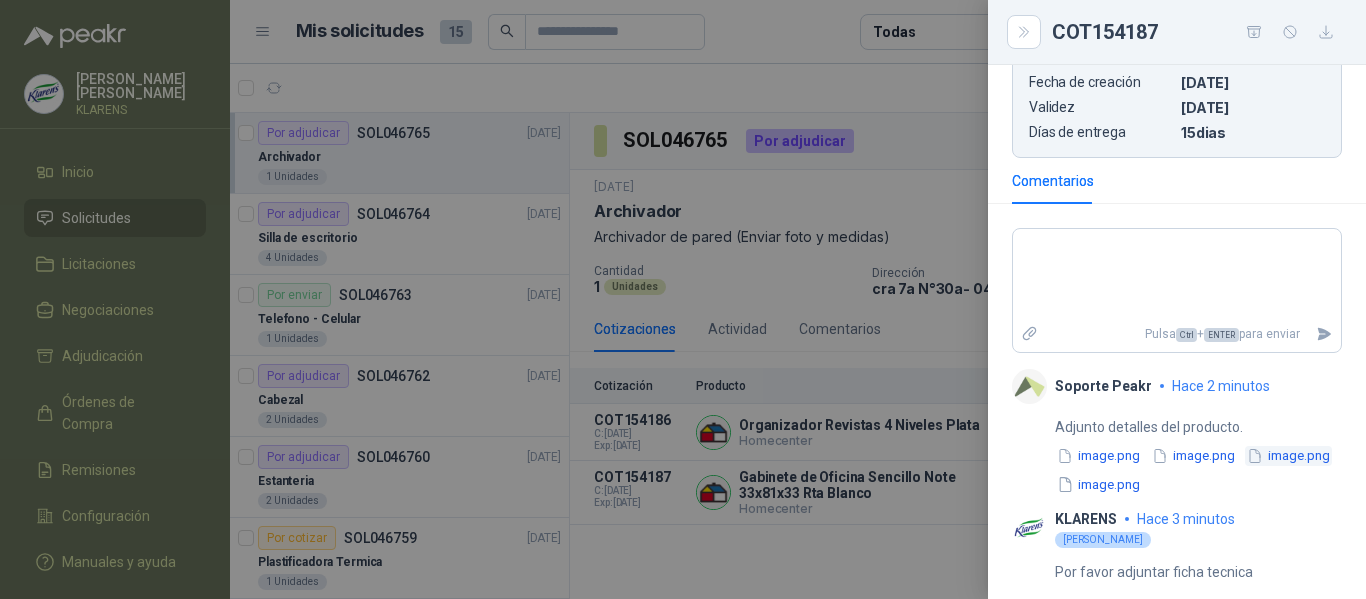 click on "image.png" at bounding box center (1288, 456) 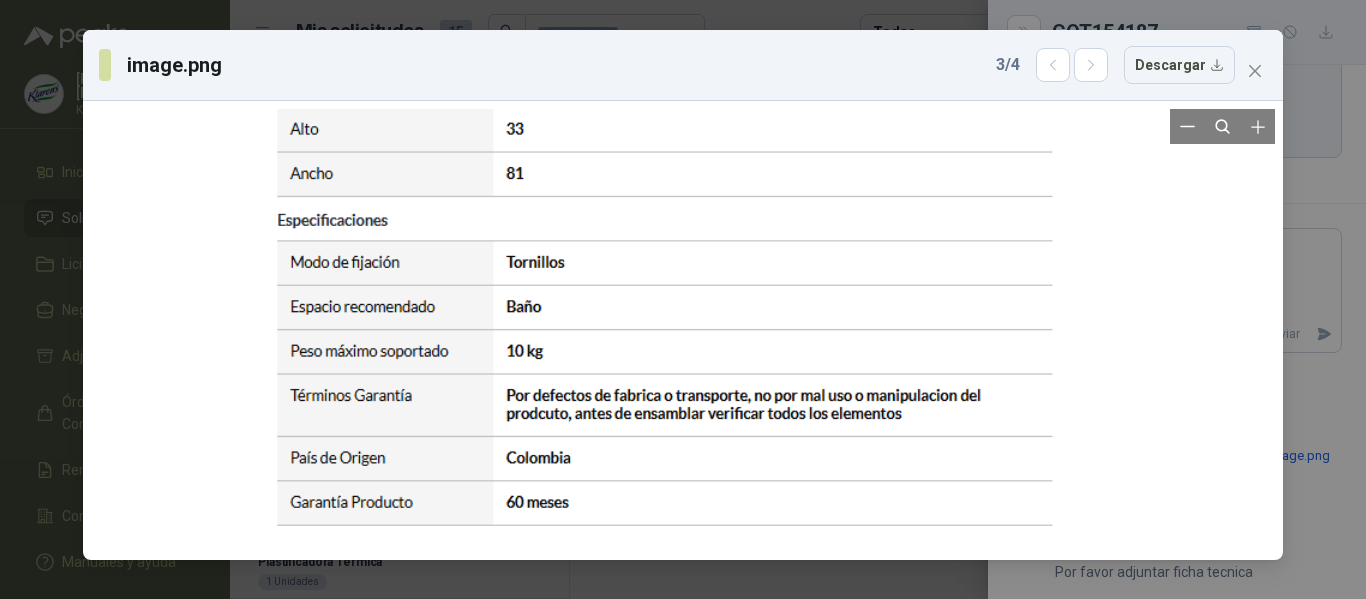 drag, startPoint x: 780, startPoint y: 355, endPoint x: 763, endPoint y: 304, distance: 53.75872 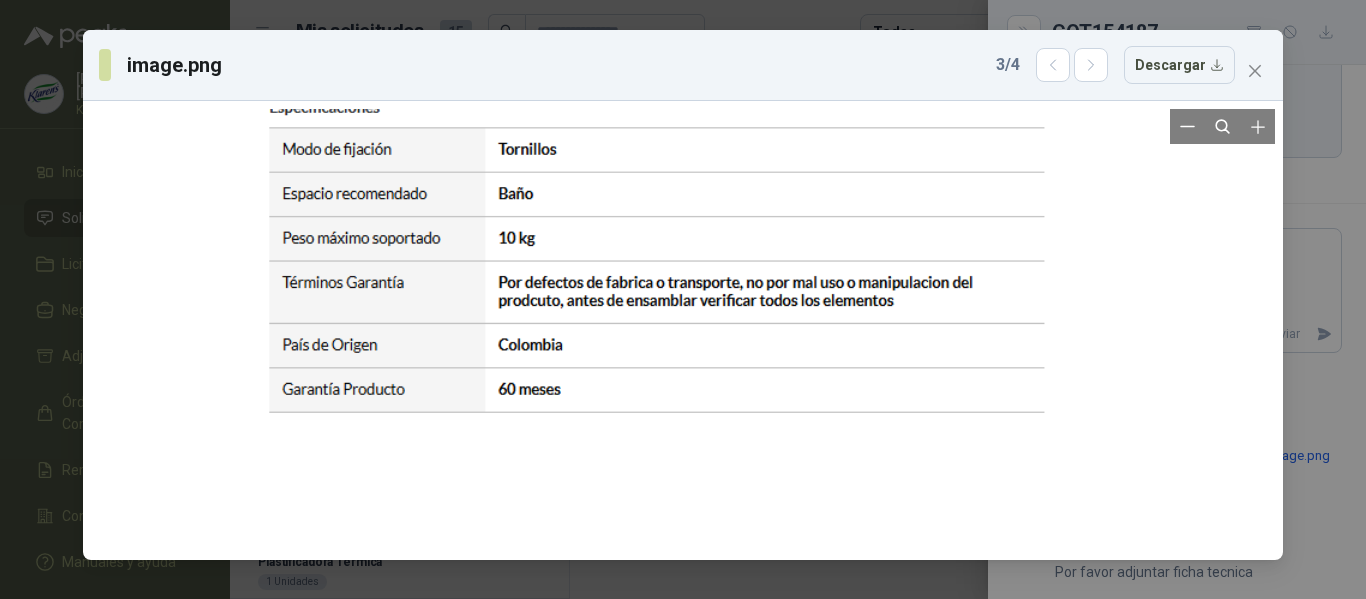 drag, startPoint x: 777, startPoint y: 425, endPoint x: 752, endPoint y: 312, distance: 115.73245 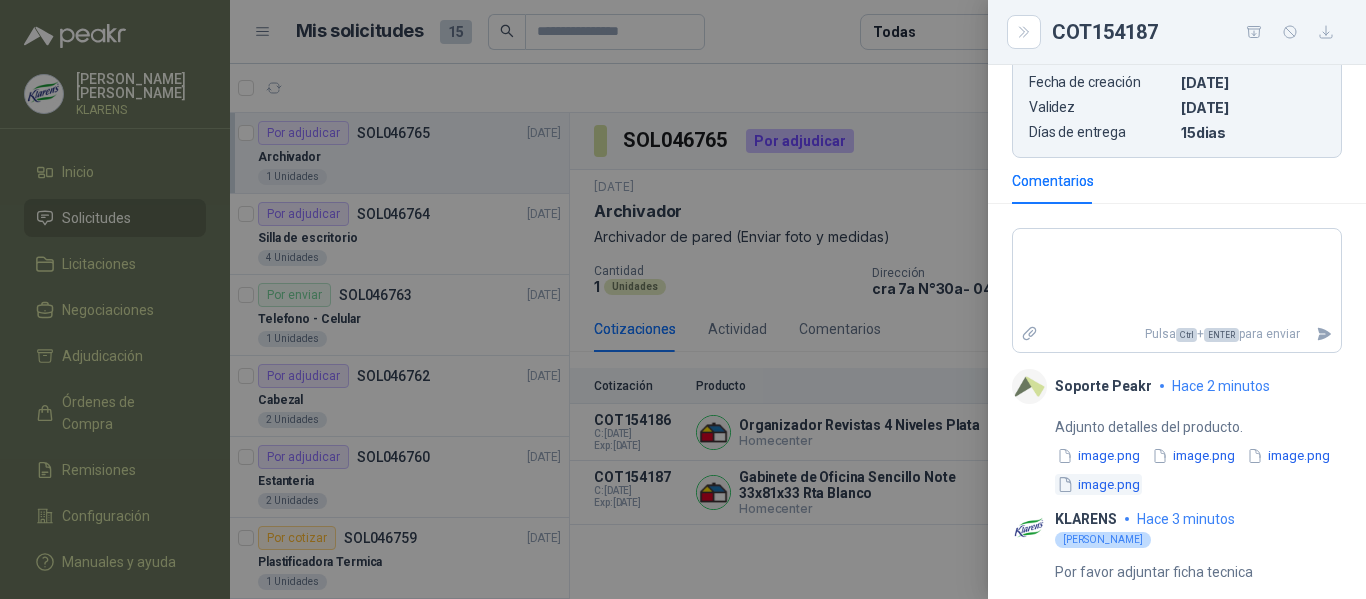 click on "image.png" at bounding box center [1098, 484] 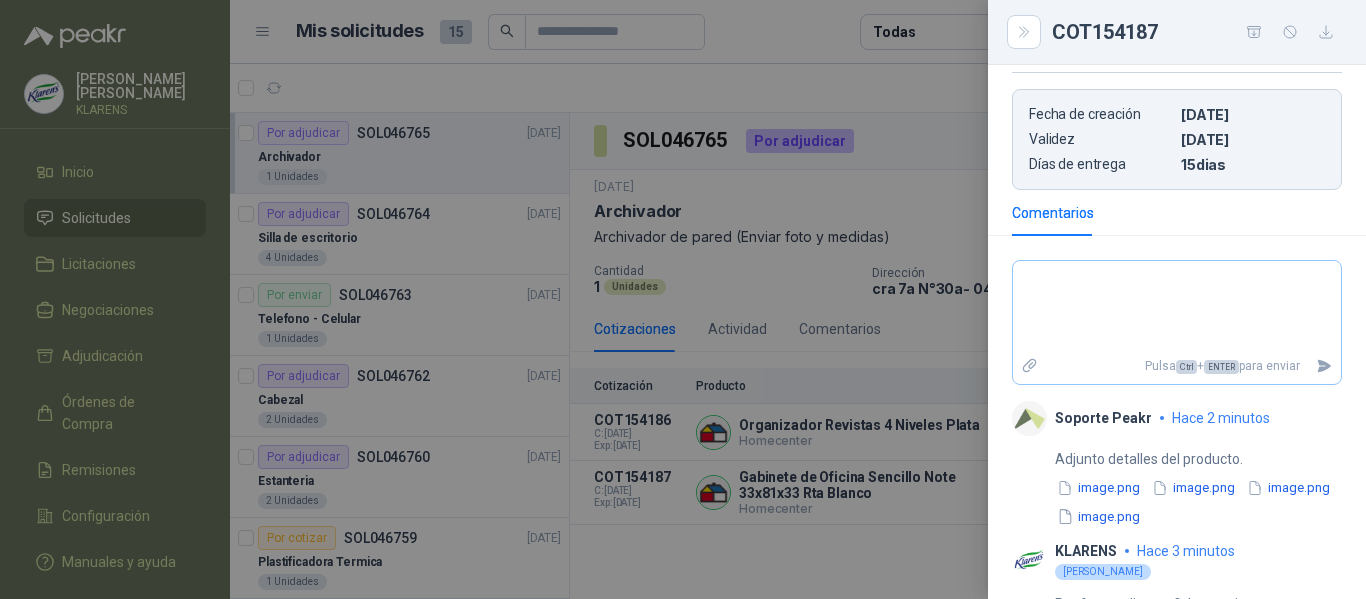 scroll, scrollTop: 538, scrollLeft: 0, axis: vertical 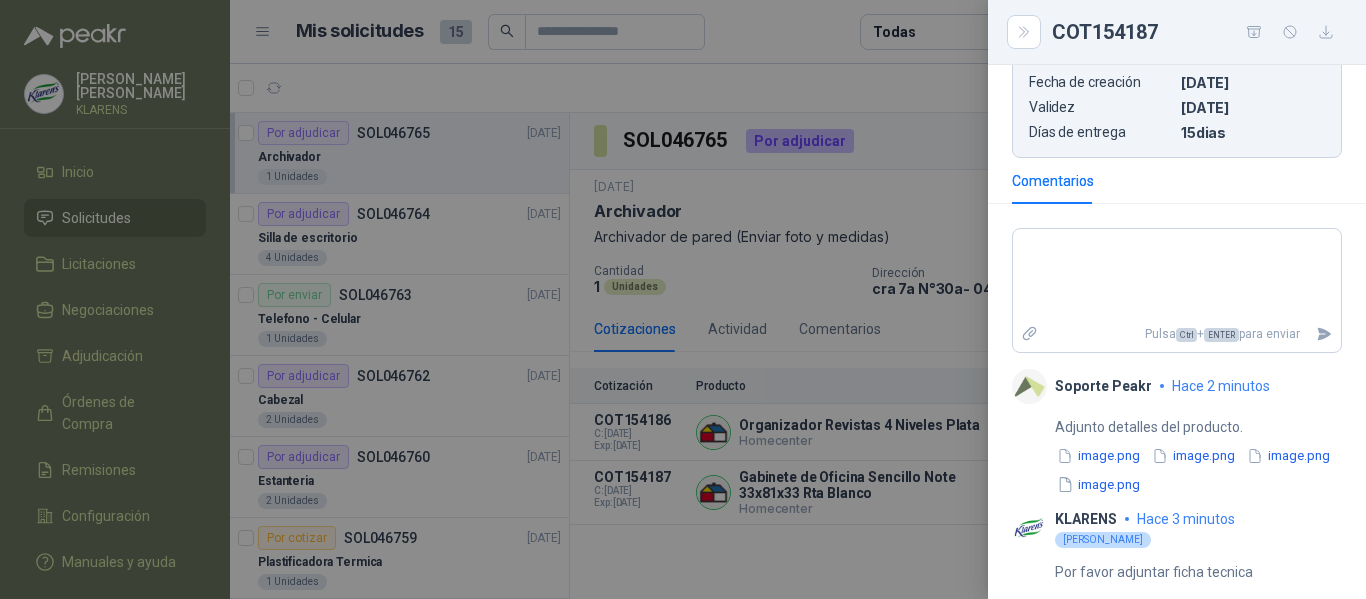 click at bounding box center [683, 299] 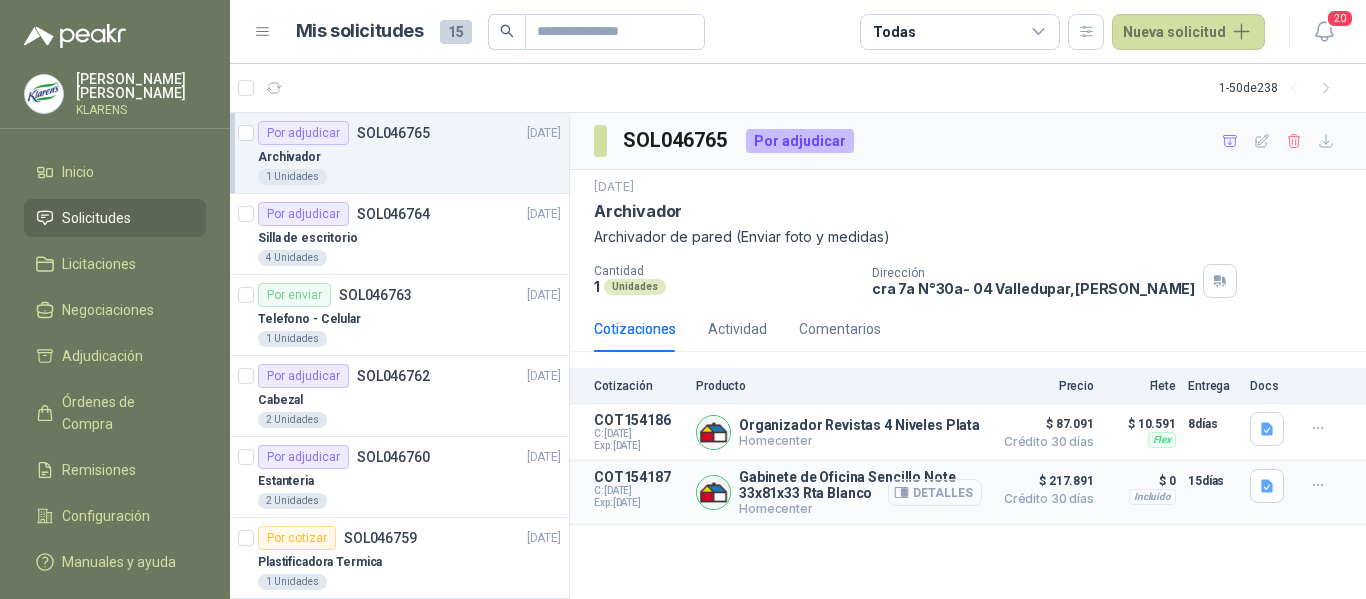 click on "Detalles" at bounding box center (935, 492) 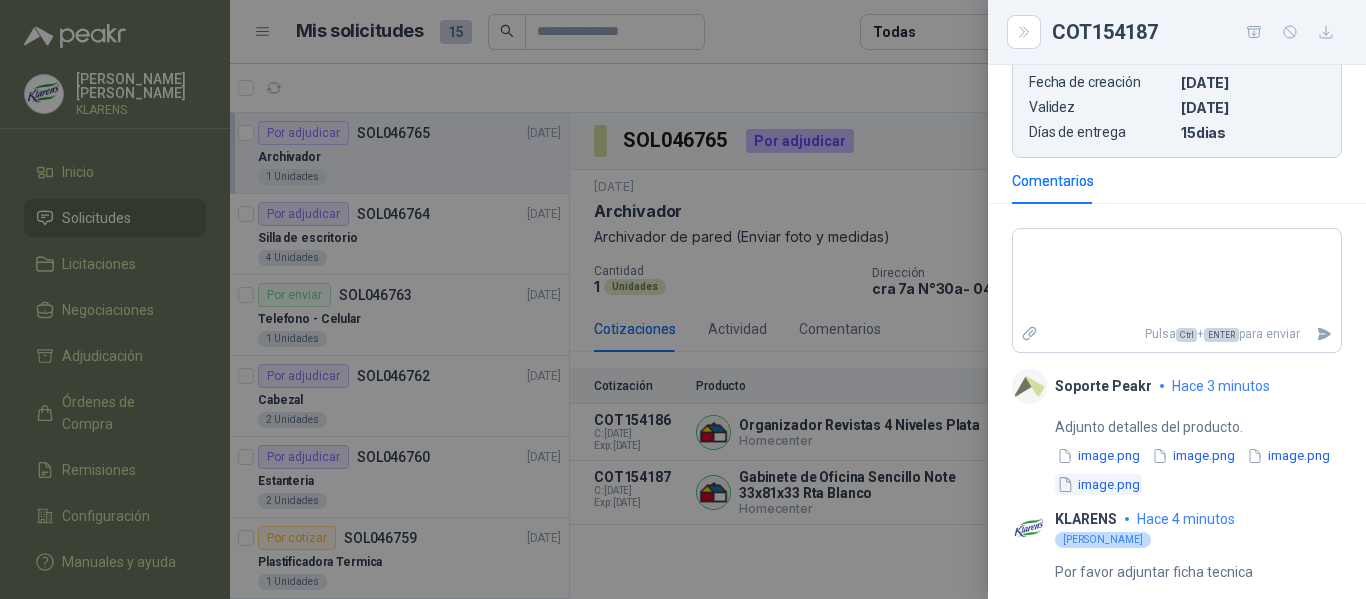 click on "image.png" at bounding box center [1098, 484] 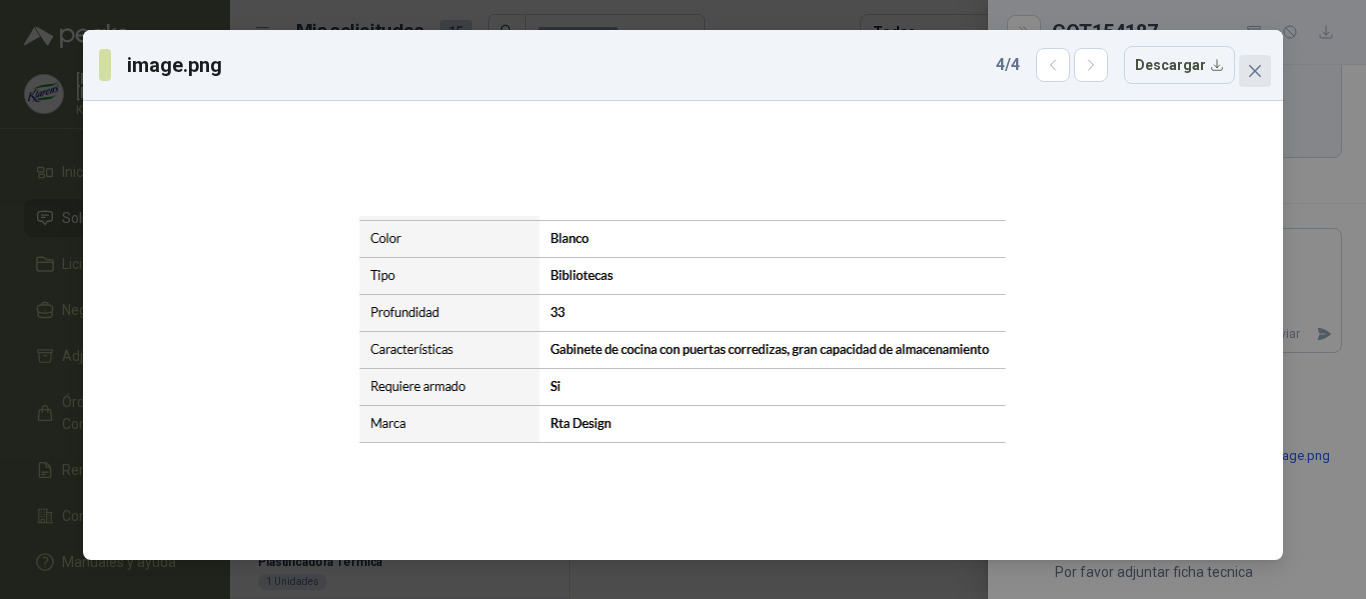 click 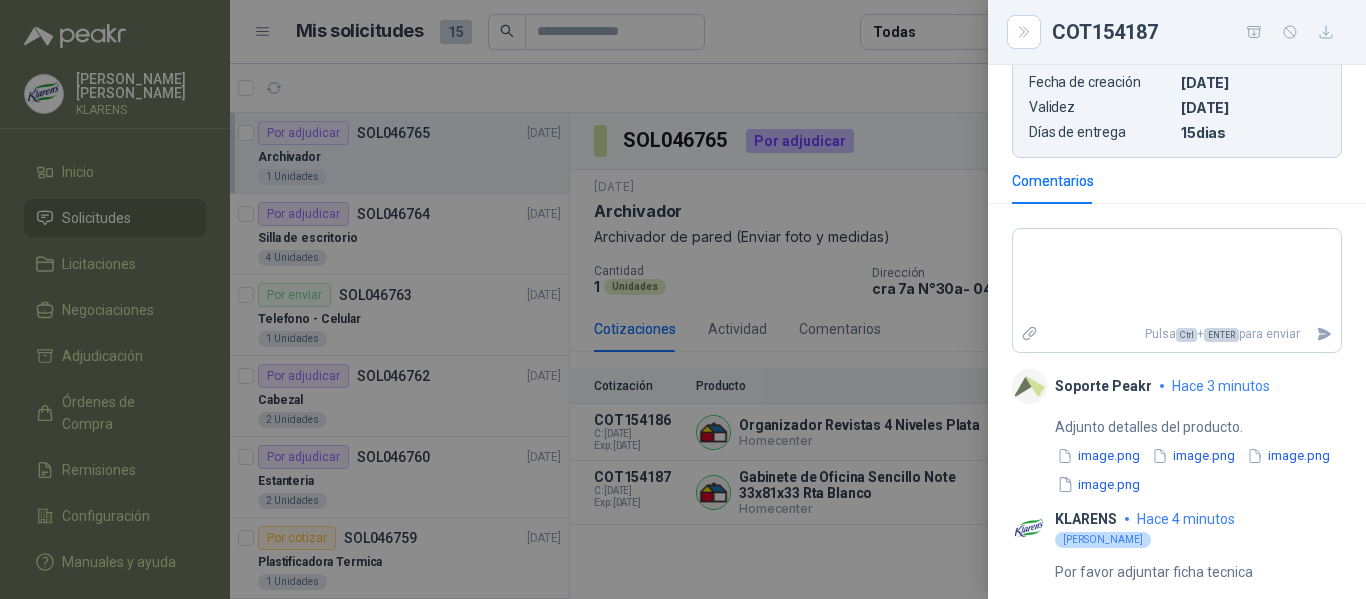 click on "image.png" at bounding box center (1288, 456) 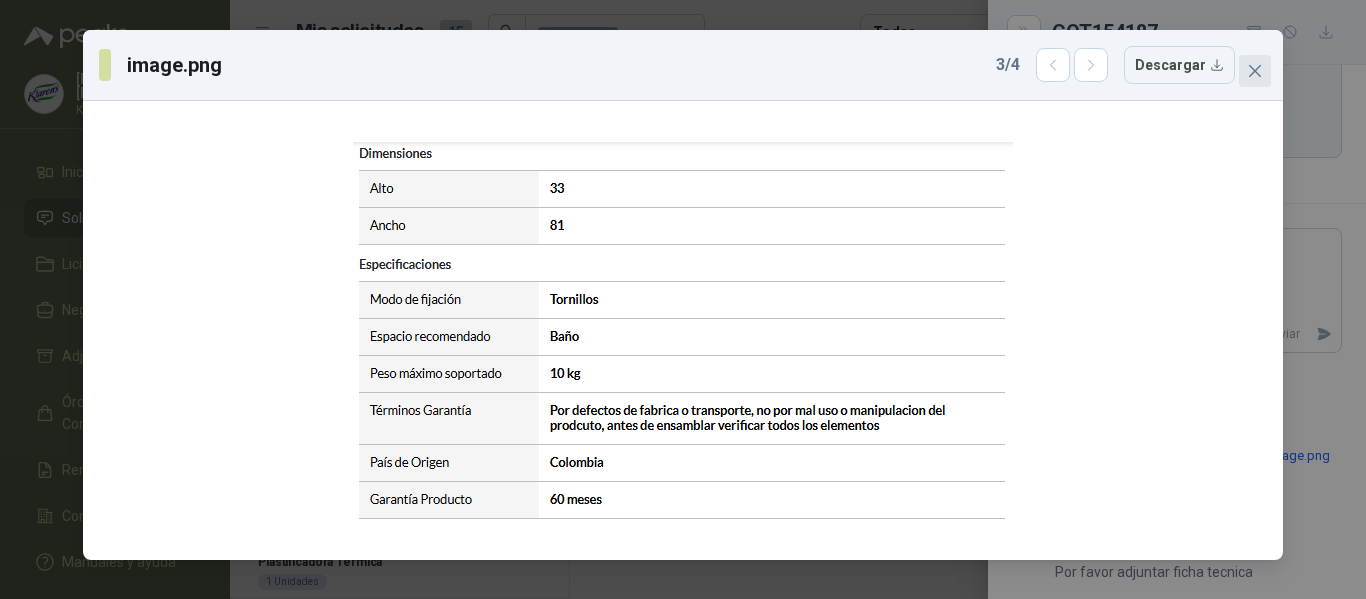 click 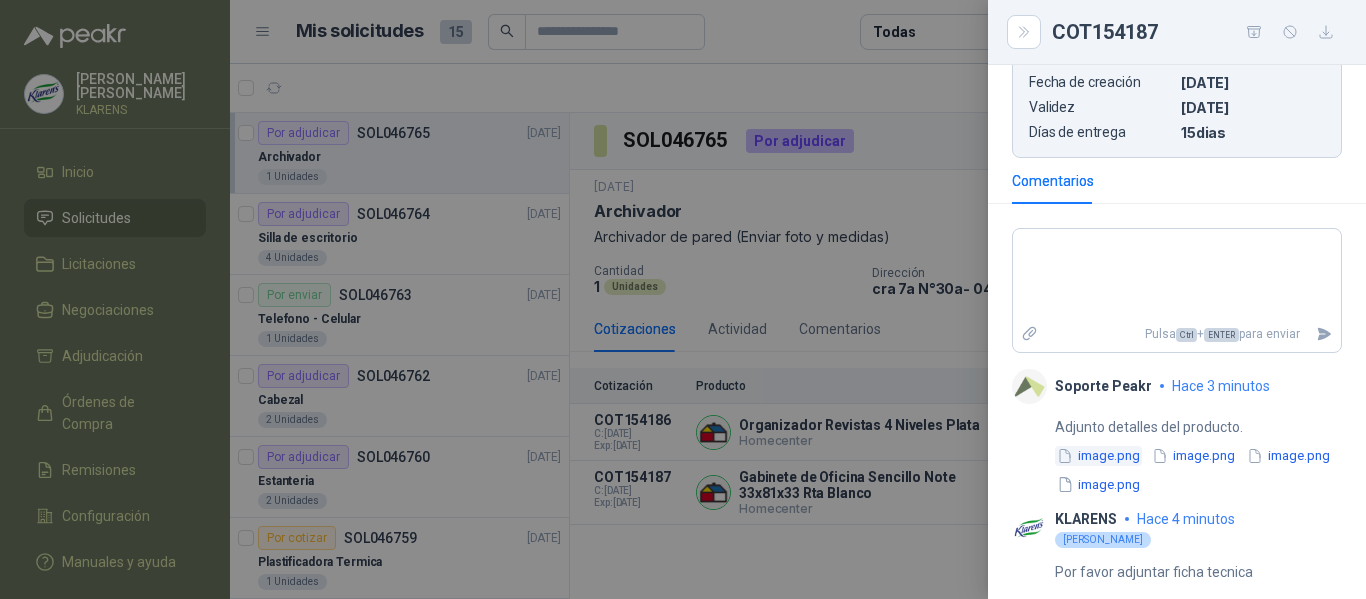 click on "image.png" at bounding box center (1098, 456) 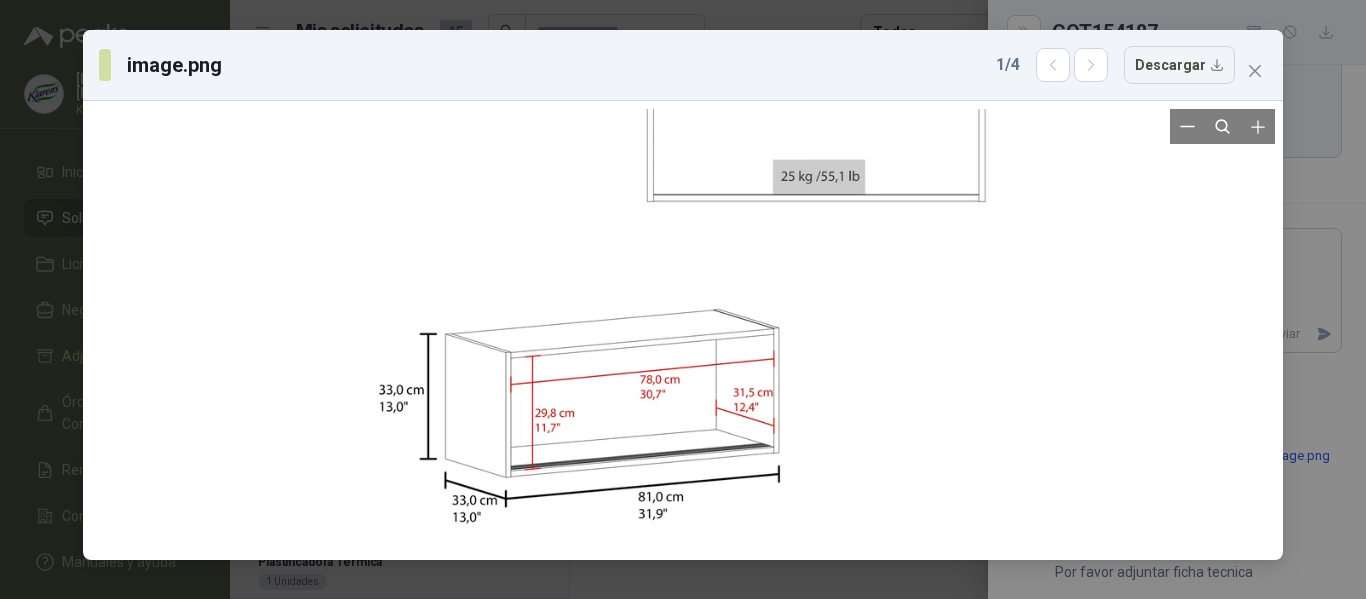 click at bounding box center (683, 267) 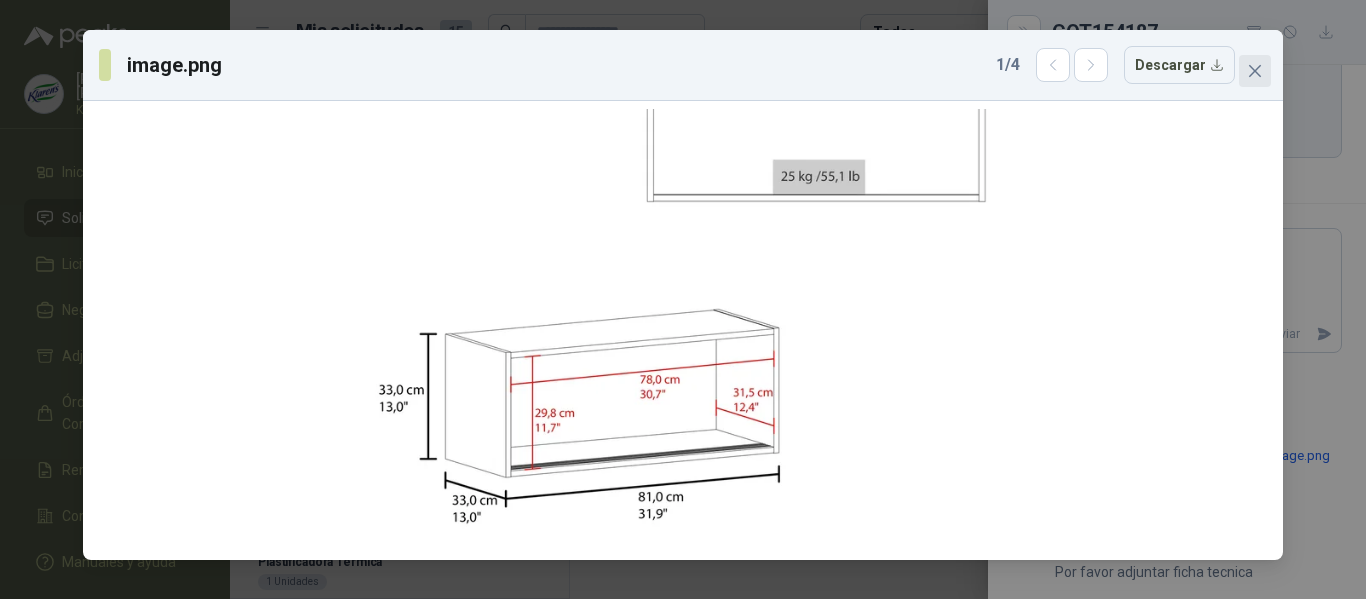 click 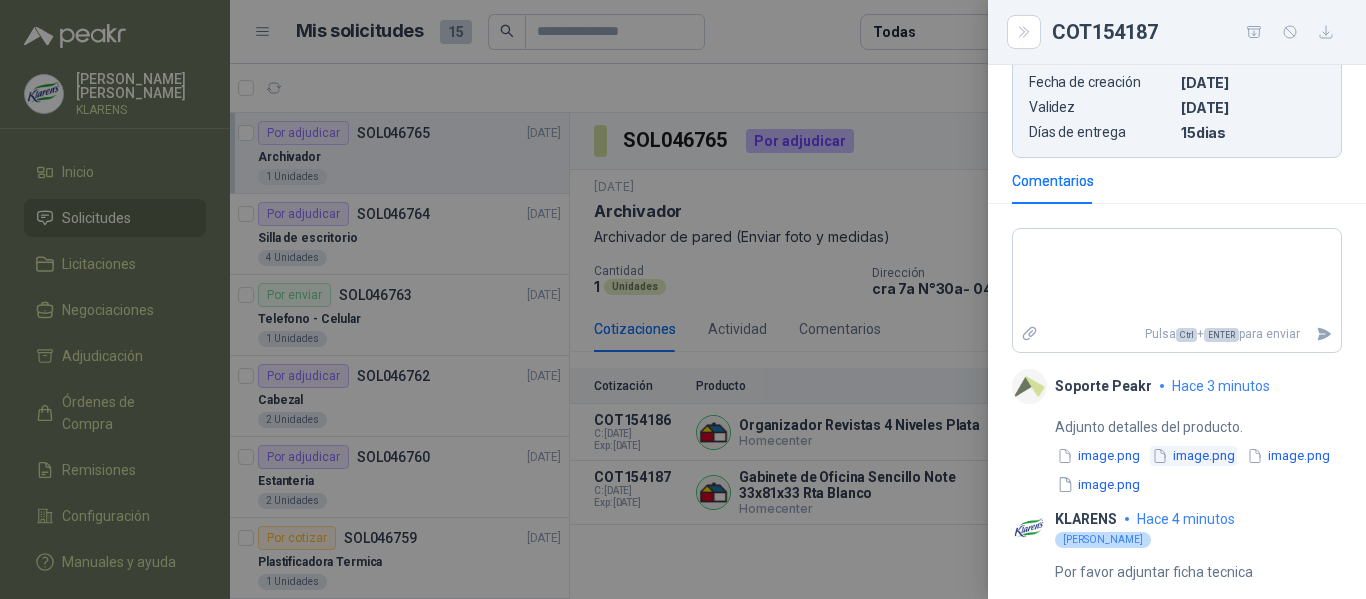 click on "image.png" at bounding box center [1193, 456] 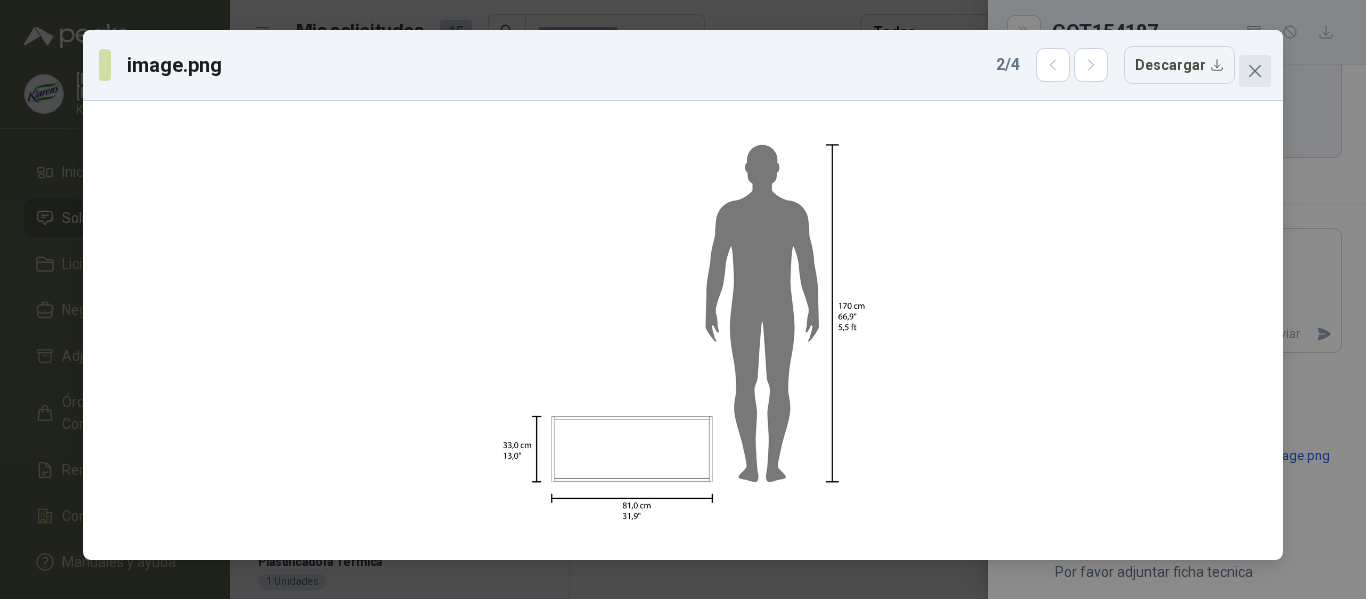 click 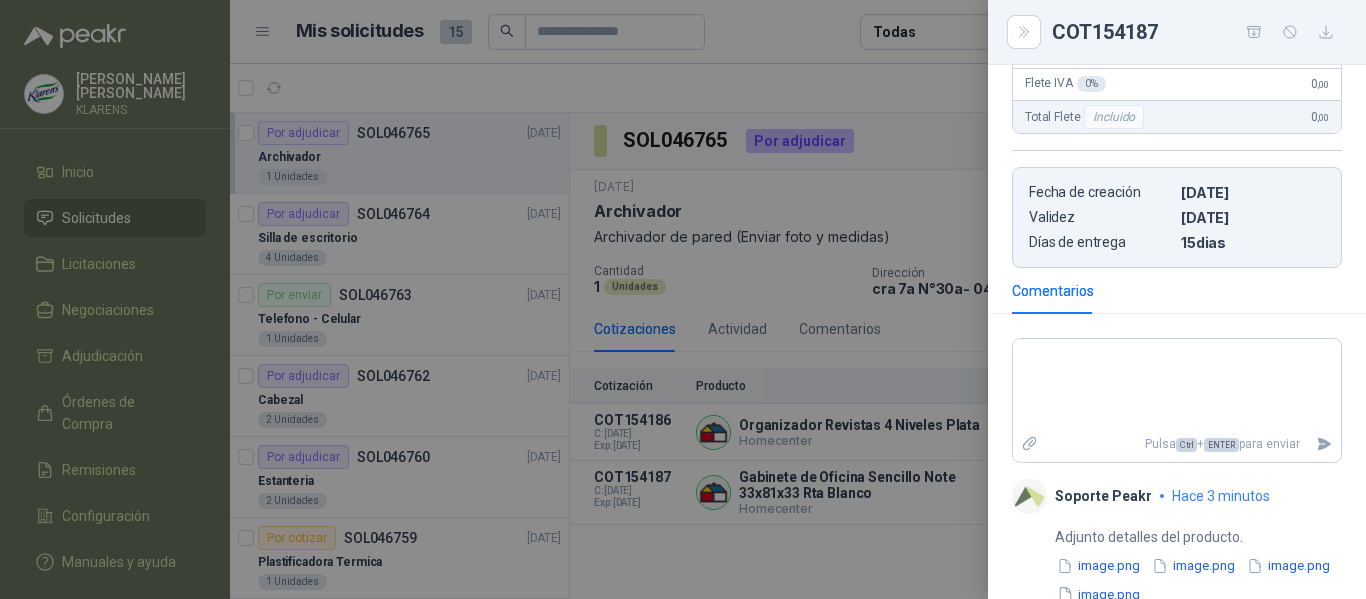 scroll, scrollTop: 238, scrollLeft: 0, axis: vertical 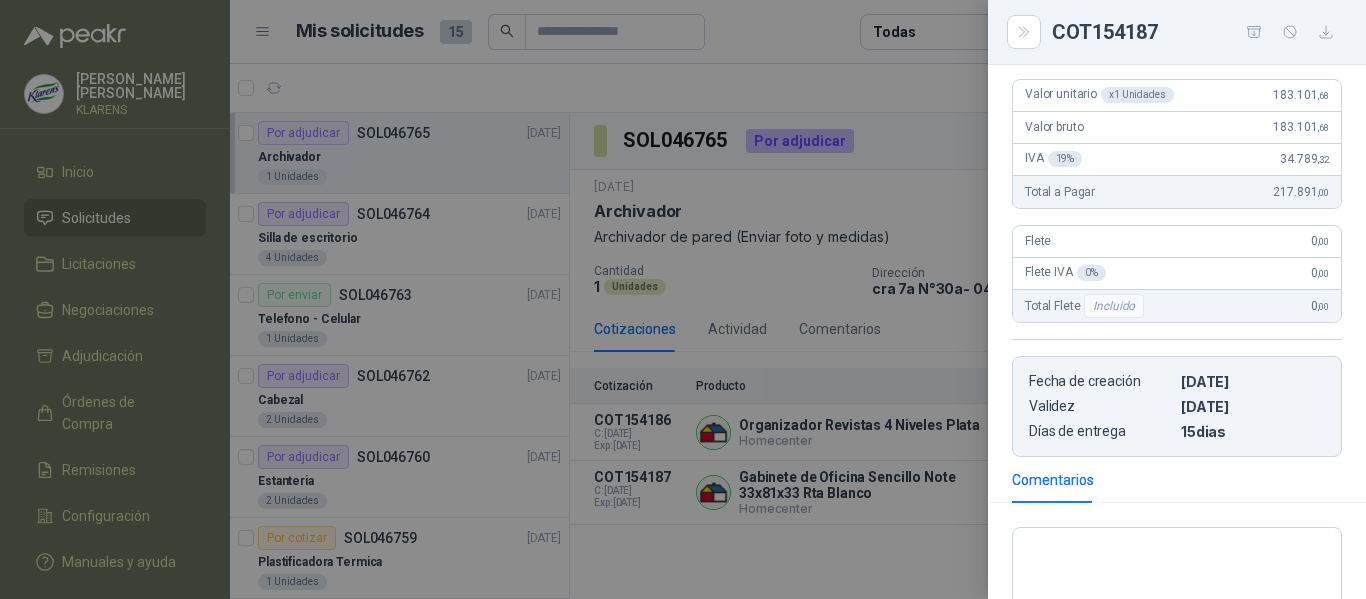 click at bounding box center [683, 299] 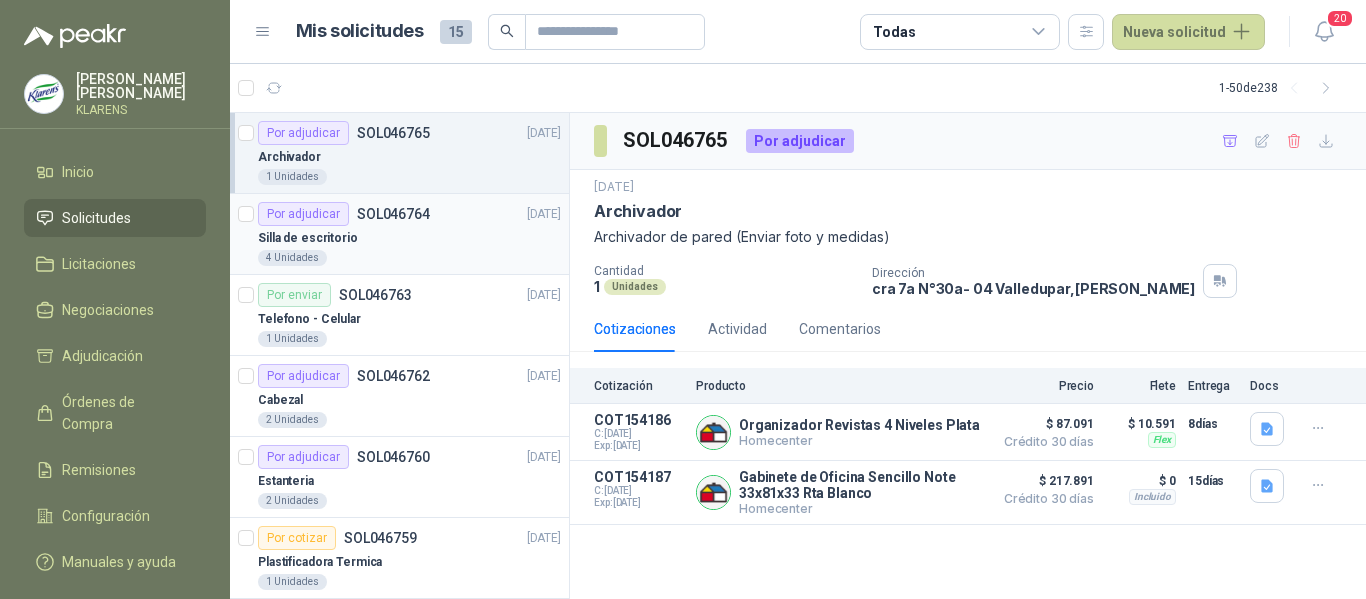 click on "SOL046764" at bounding box center (393, 214) 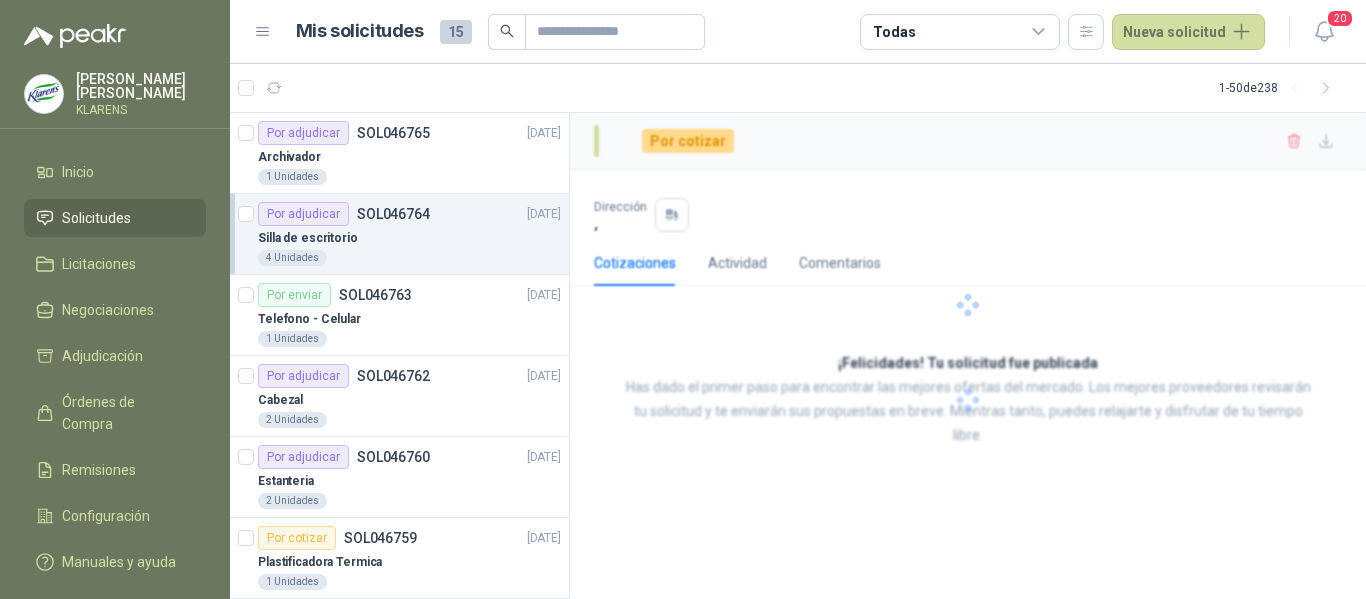 click on "Silla de escritorio" at bounding box center [409, 238] 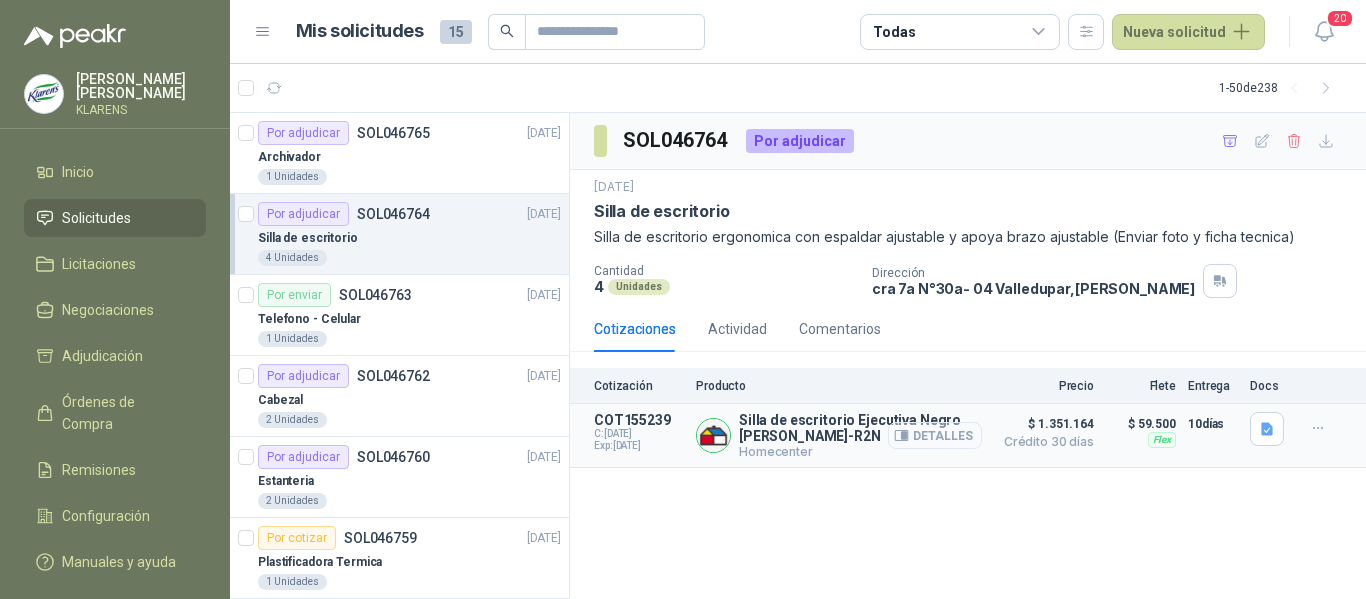 click on "Detalles" at bounding box center (935, 435) 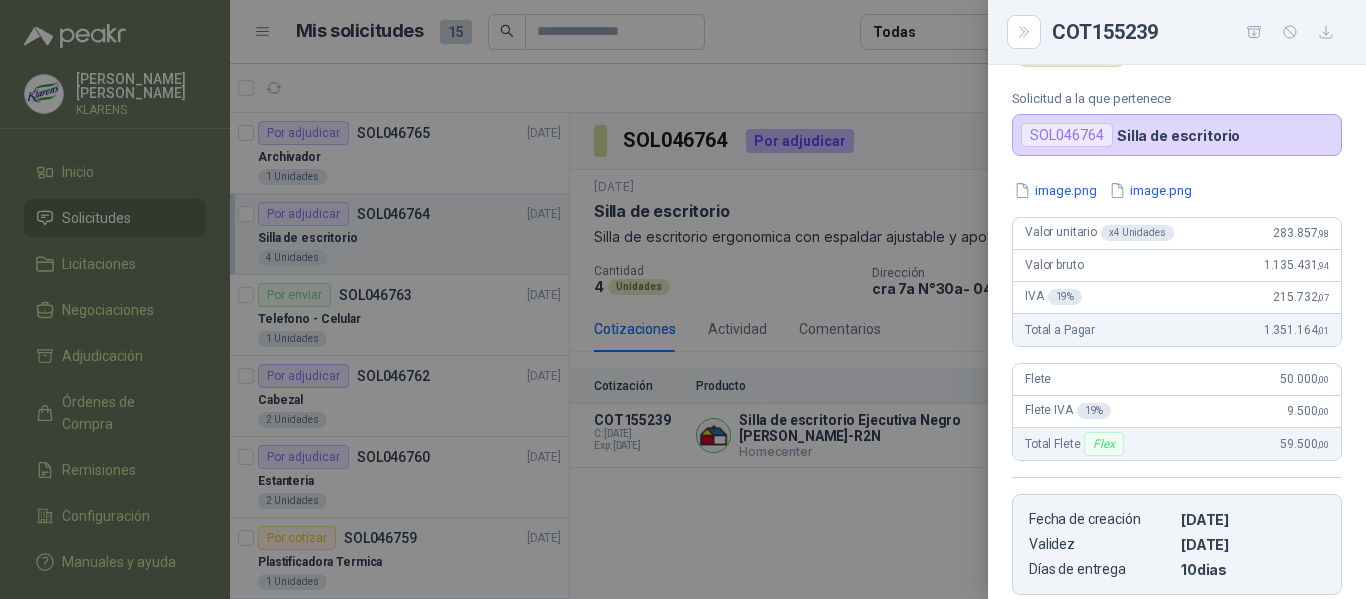 scroll, scrollTop: 0, scrollLeft: 0, axis: both 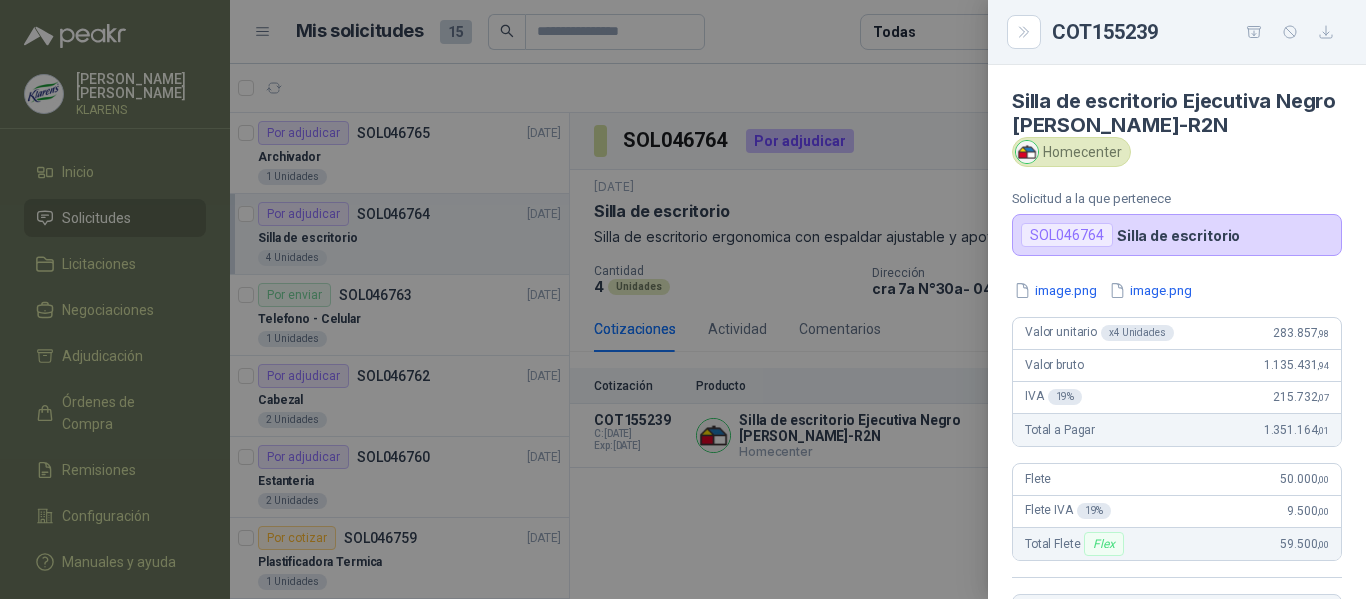 click at bounding box center (683, 299) 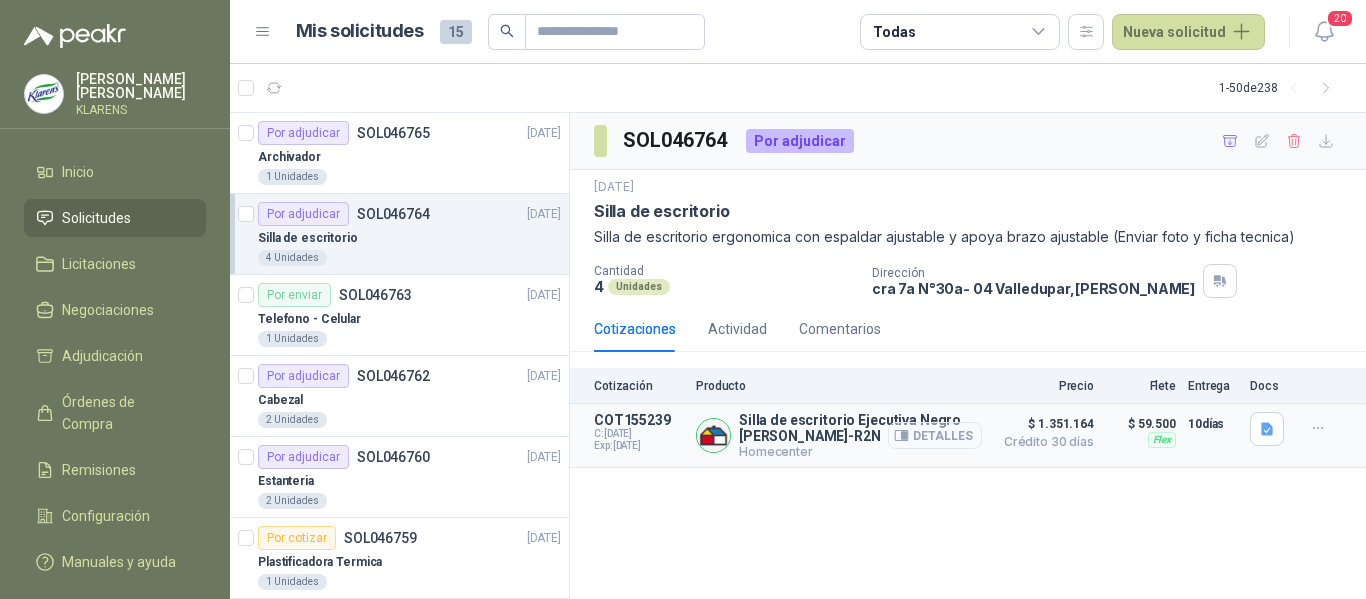 click on "Detalles" at bounding box center [935, 435] 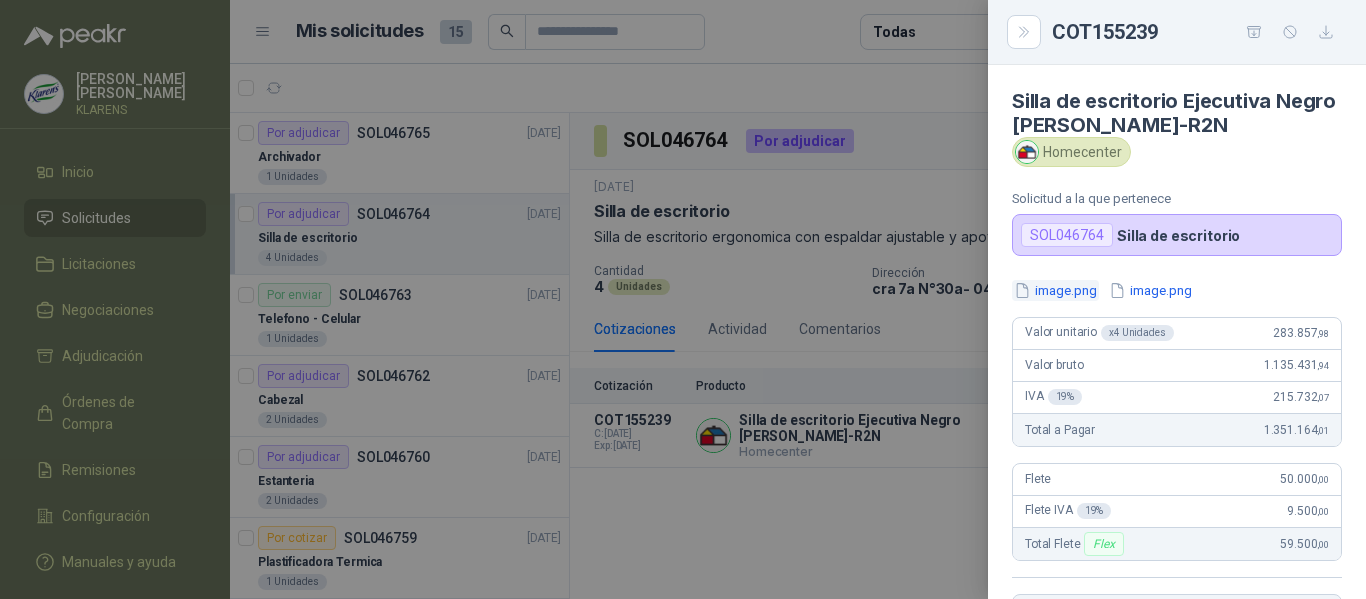 click on "image.png" at bounding box center [1055, 290] 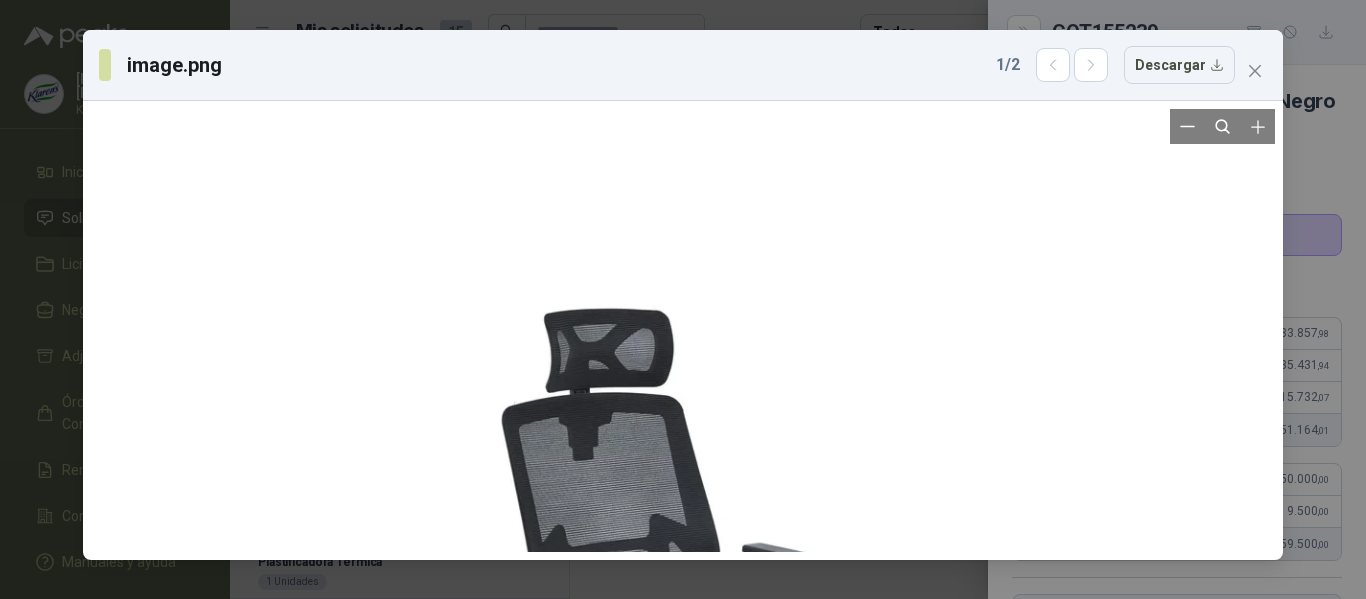 drag, startPoint x: 645, startPoint y: 247, endPoint x: 641, endPoint y: 553, distance: 306.02615 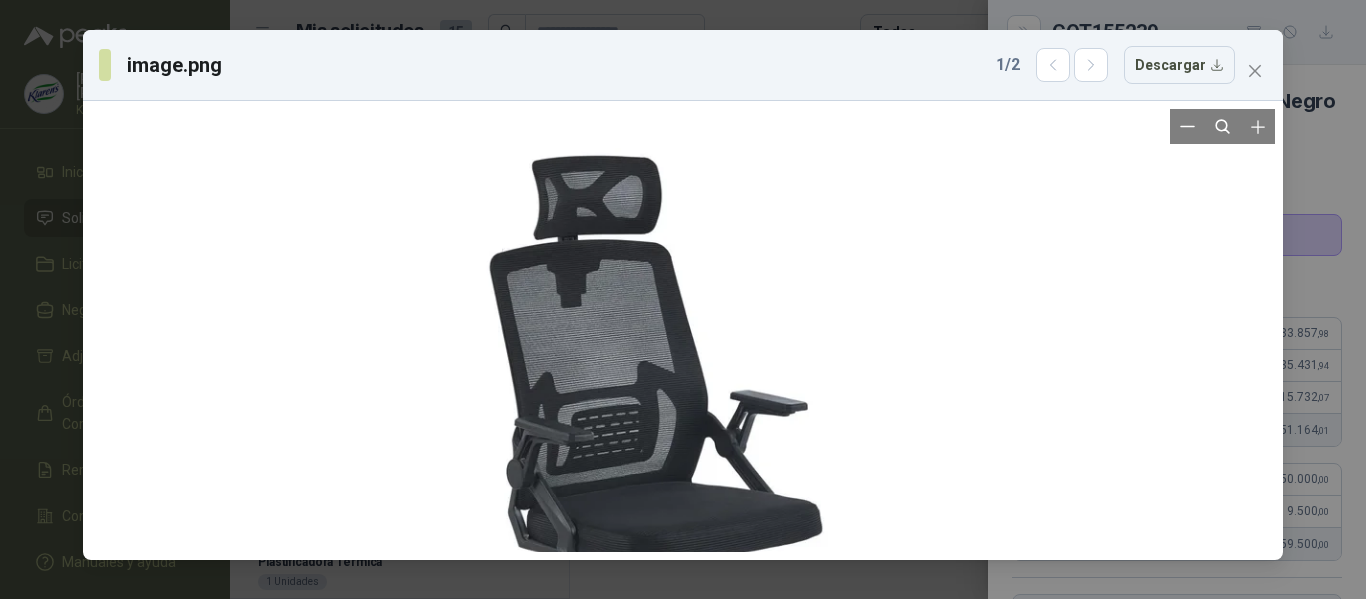 drag, startPoint x: 673, startPoint y: 177, endPoint x: 657, endPoint y: 404, distance: 227.56317 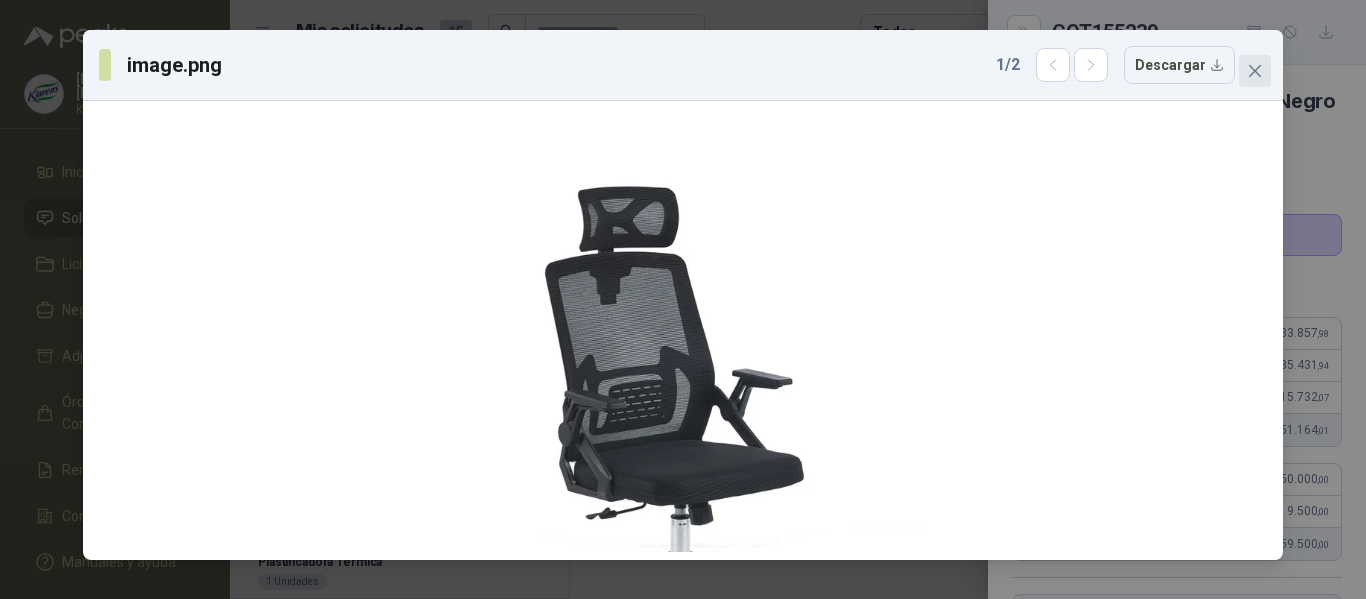 click 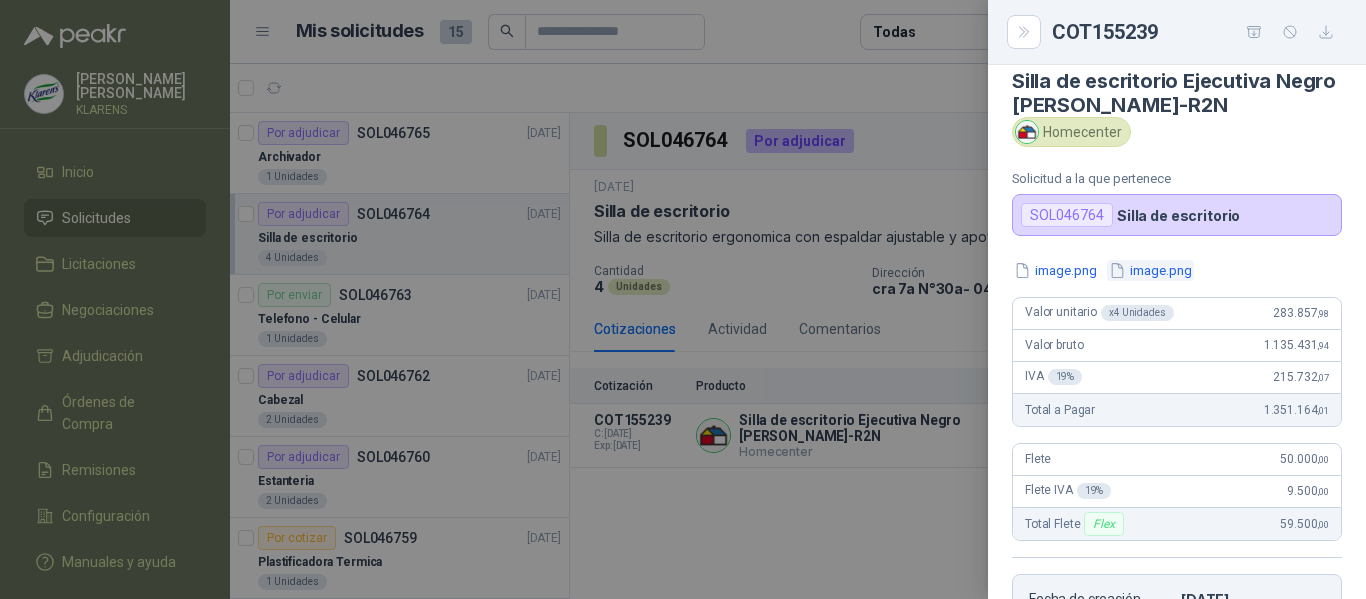 scroll, scrollTop: 0, scrollLeft: 0, axis: both 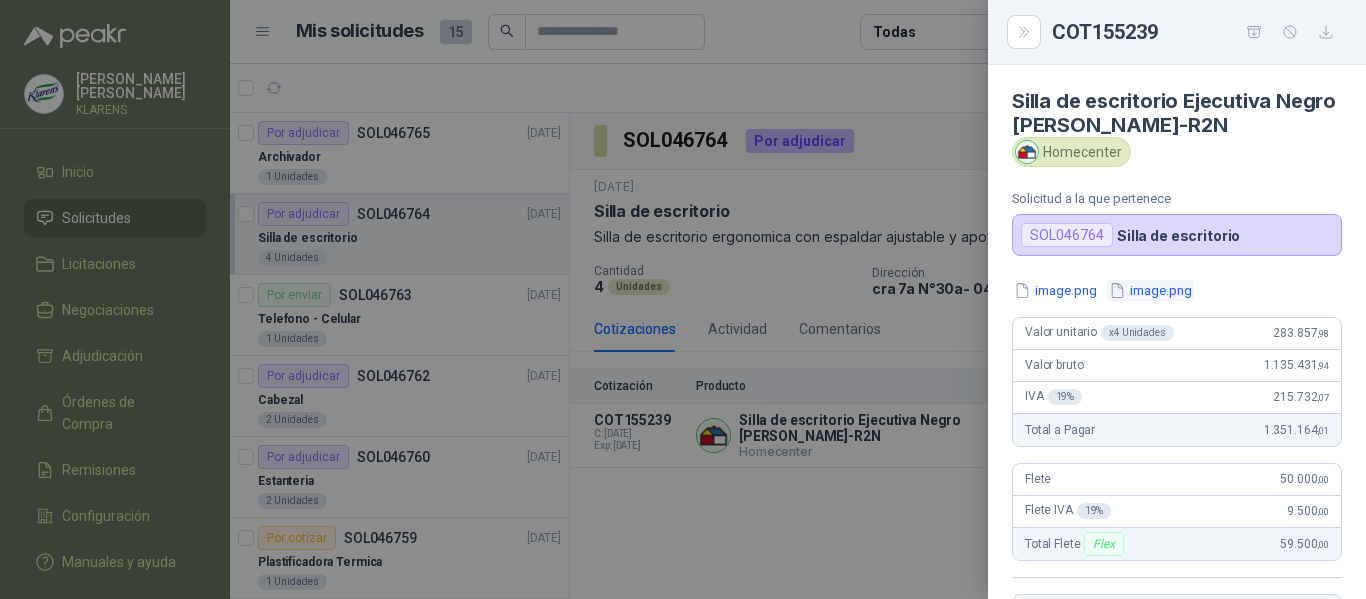 click on "image.png" at bounding box center [1150, 290] 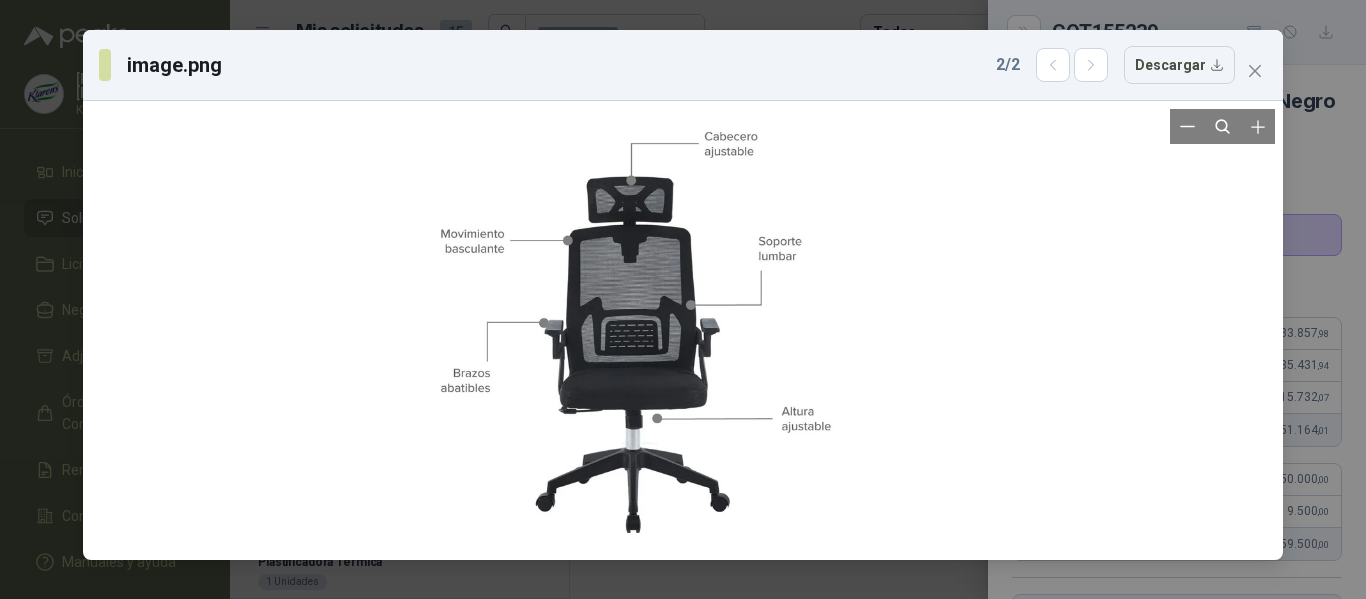 drag, startPoint x: 723, startPoint y: 352, endPoint x: 675, endPoint y: 348, distance: 48.166378 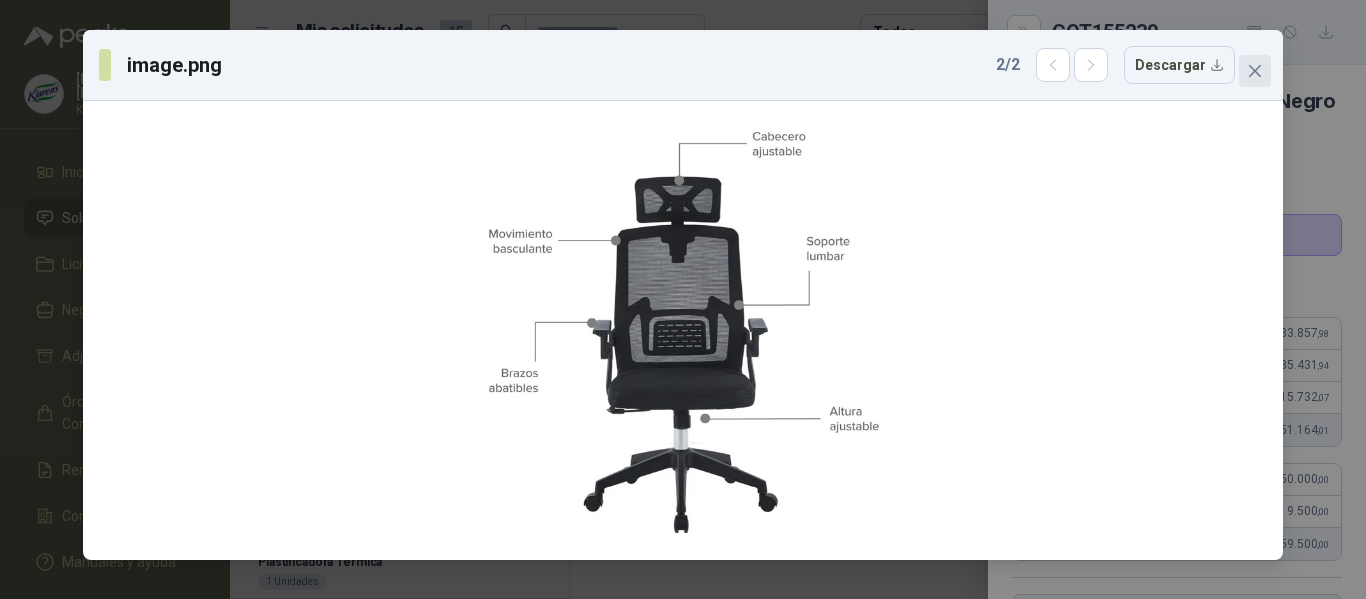 click 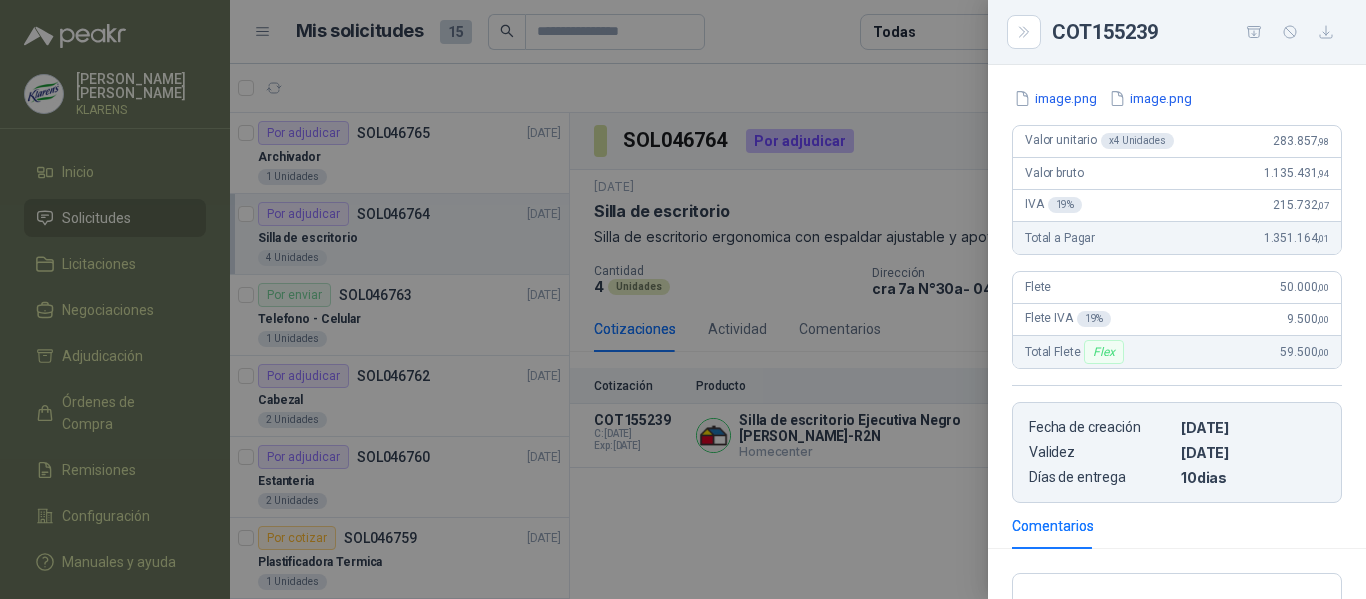 scroll, scrollTop: 200, scrollLeft: 0, axis: vertical 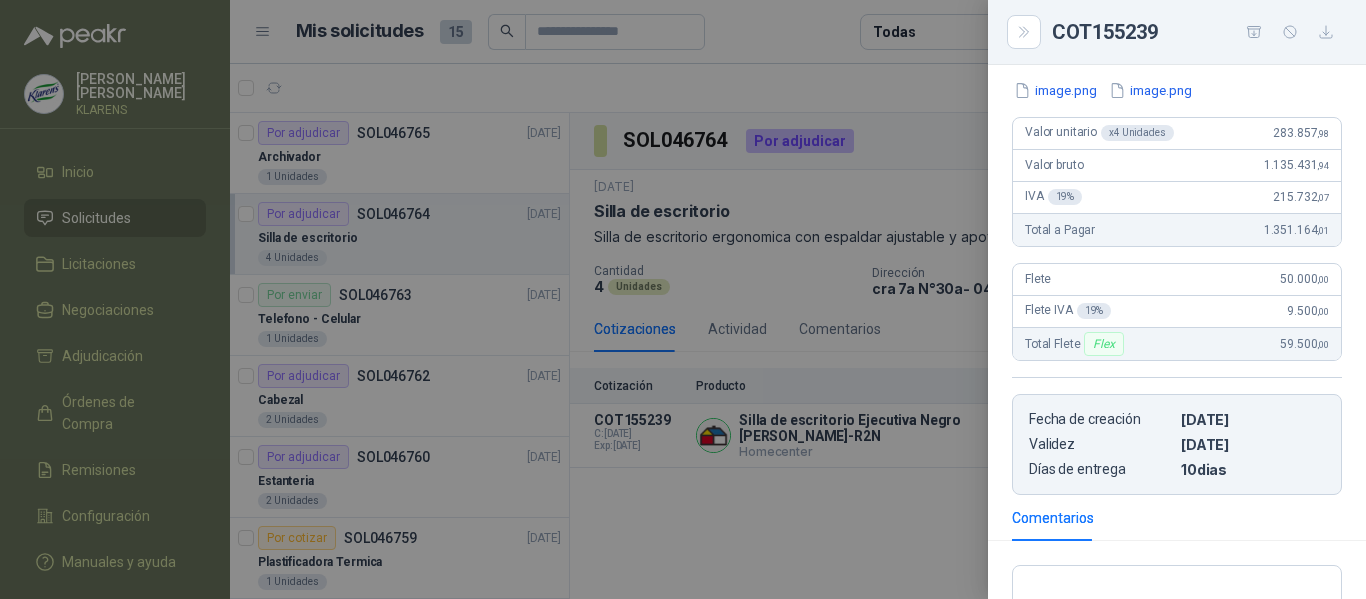 click at bounding box center (683, 299) 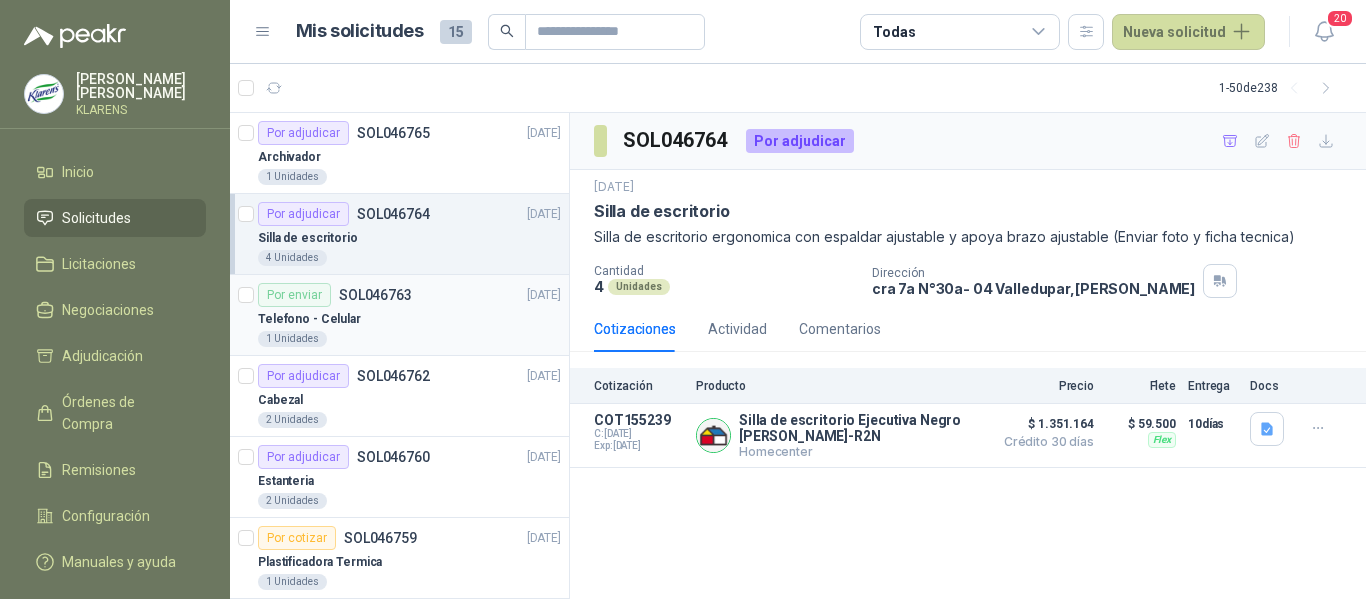 click on "Telefono - Celular" at bounding box center [409, 319] 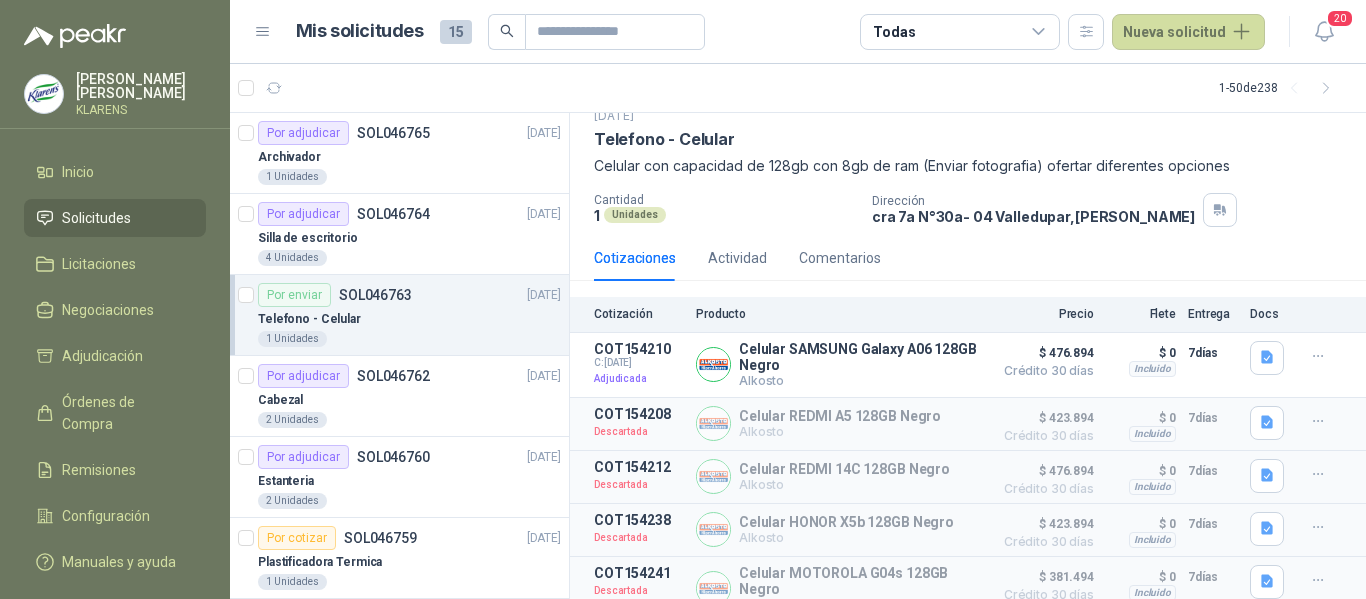 scroll, scrollTop: 160, scrollLeft: 0, axis: vertical 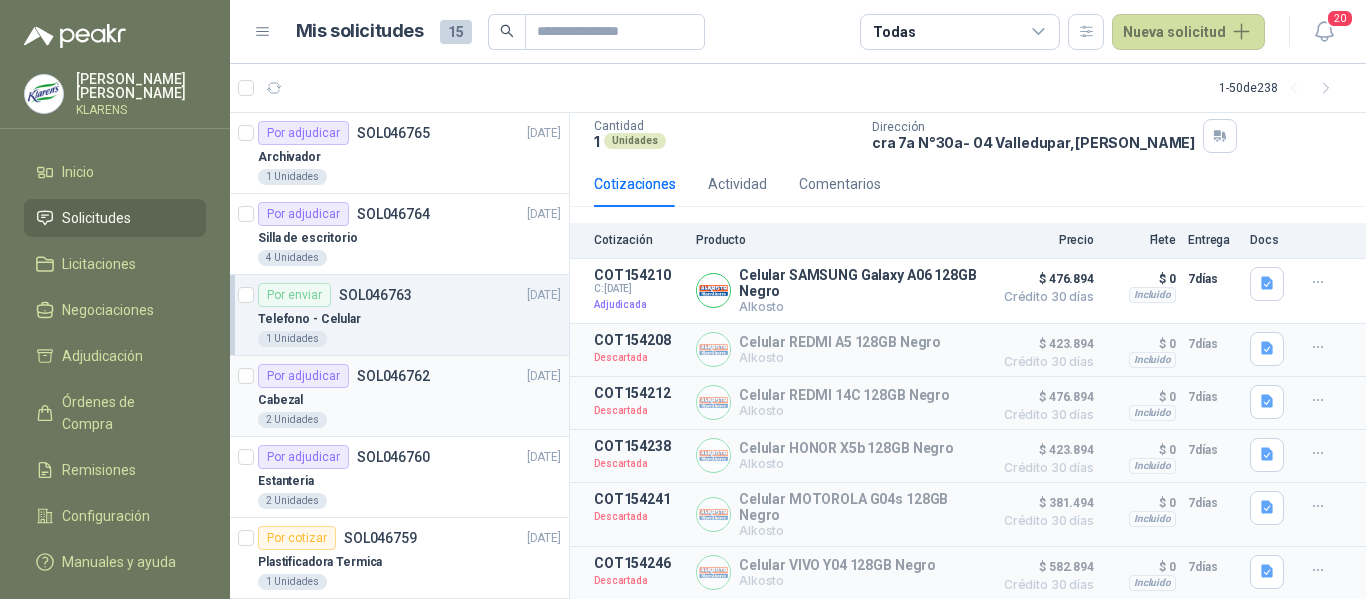 click on "Cabezal" at bounding box center [409, 400] 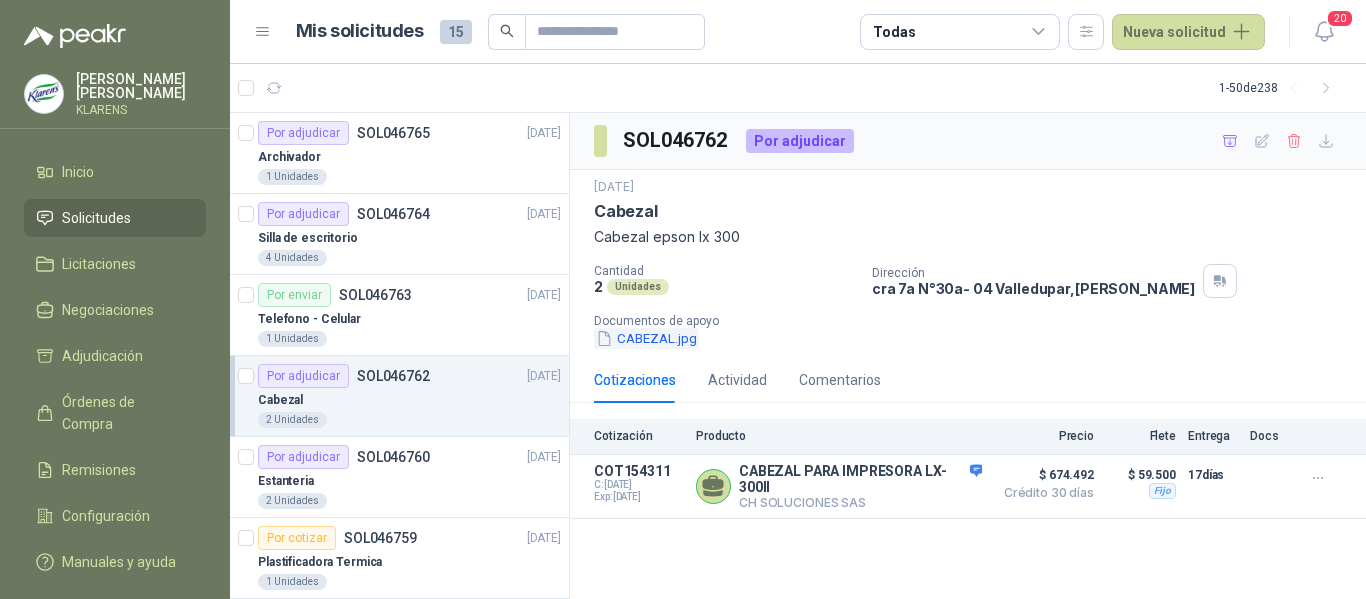 click on "CABEZAL.jpg" at bounding box center (646, 338) 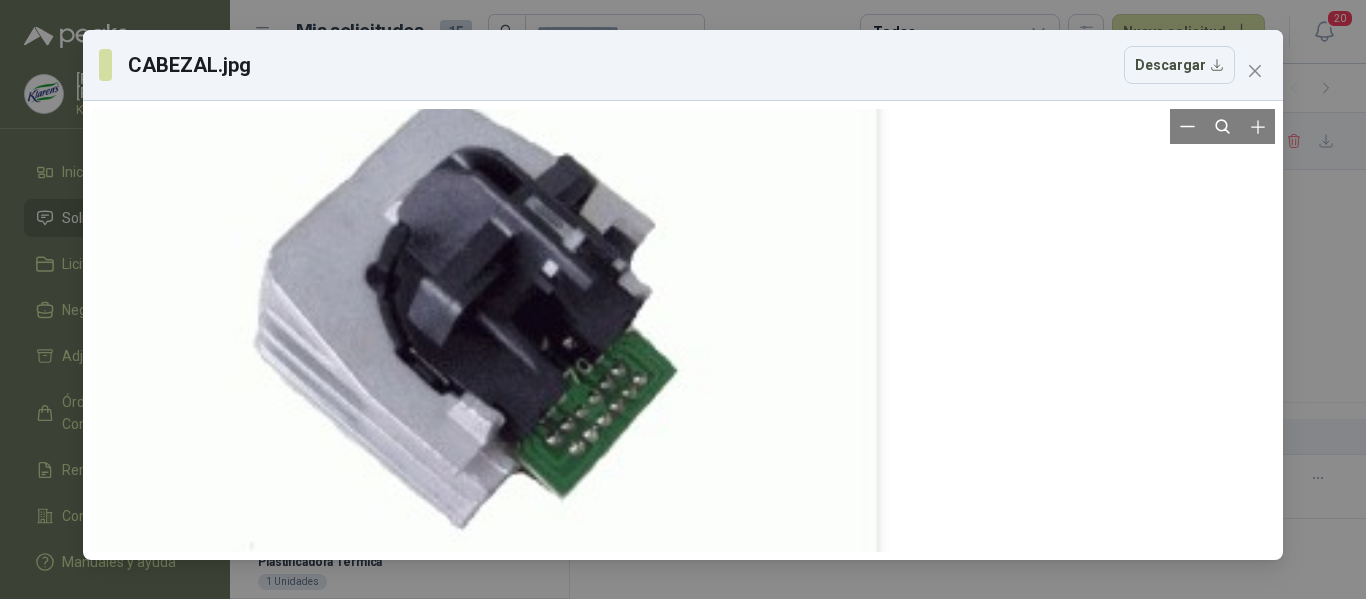 click at bounding box center [705, 230] 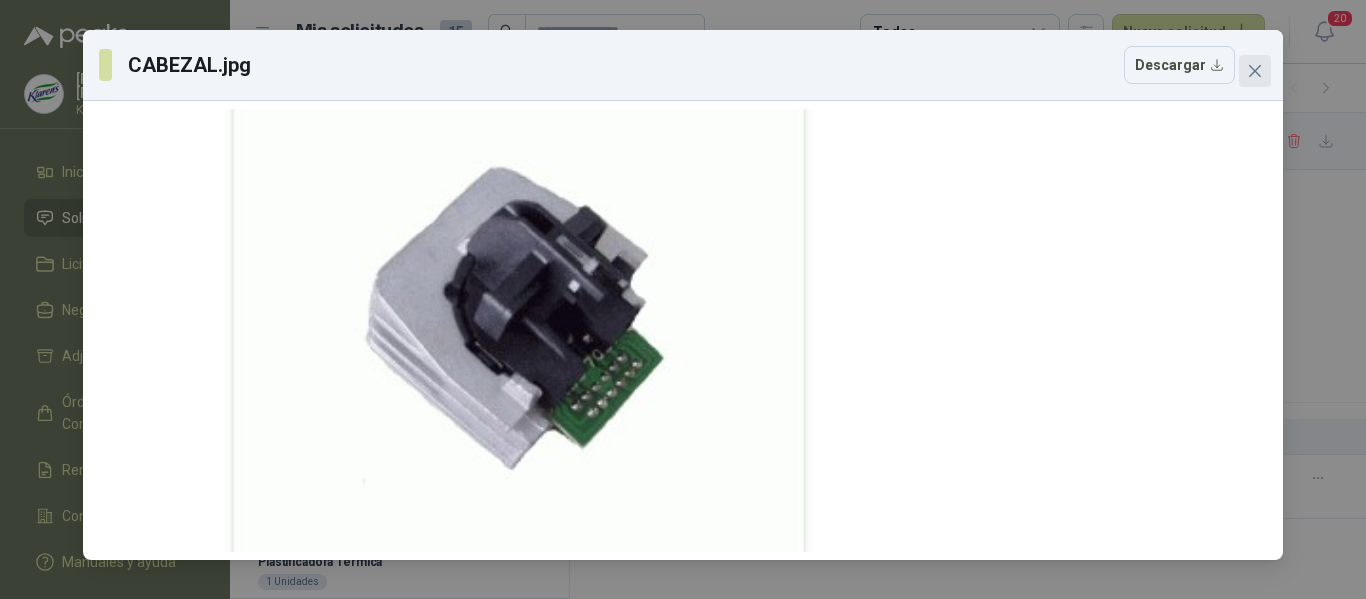 click 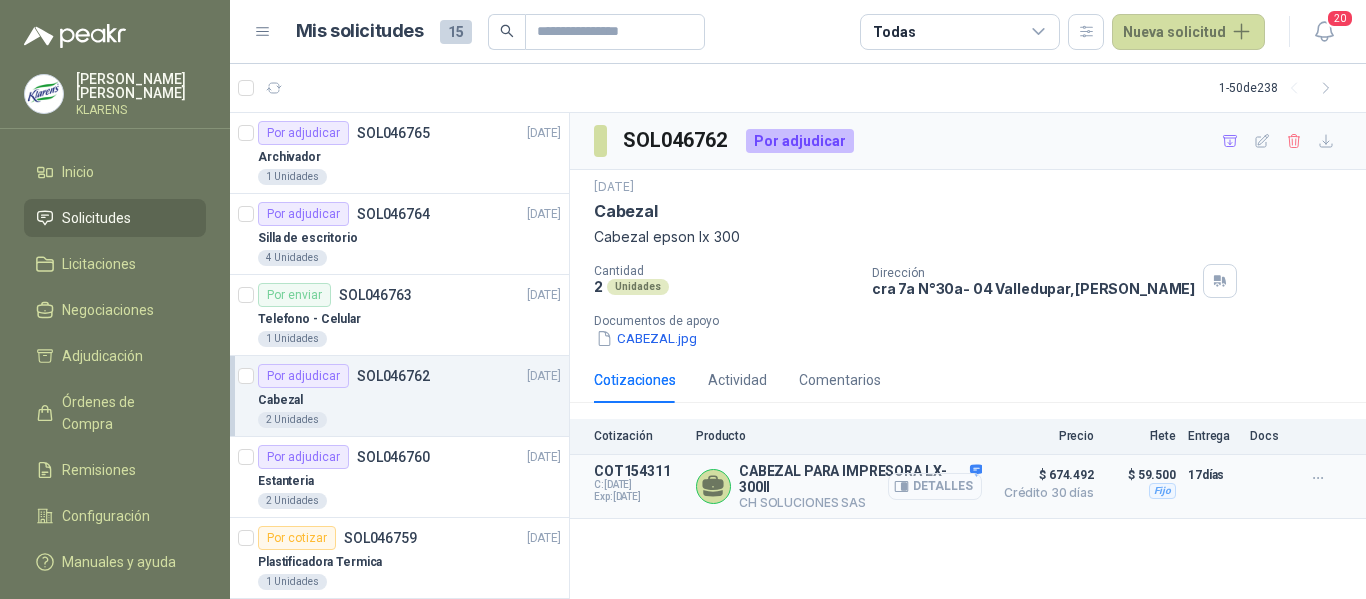 click on "Detalles" at bounding box center (935, 486) 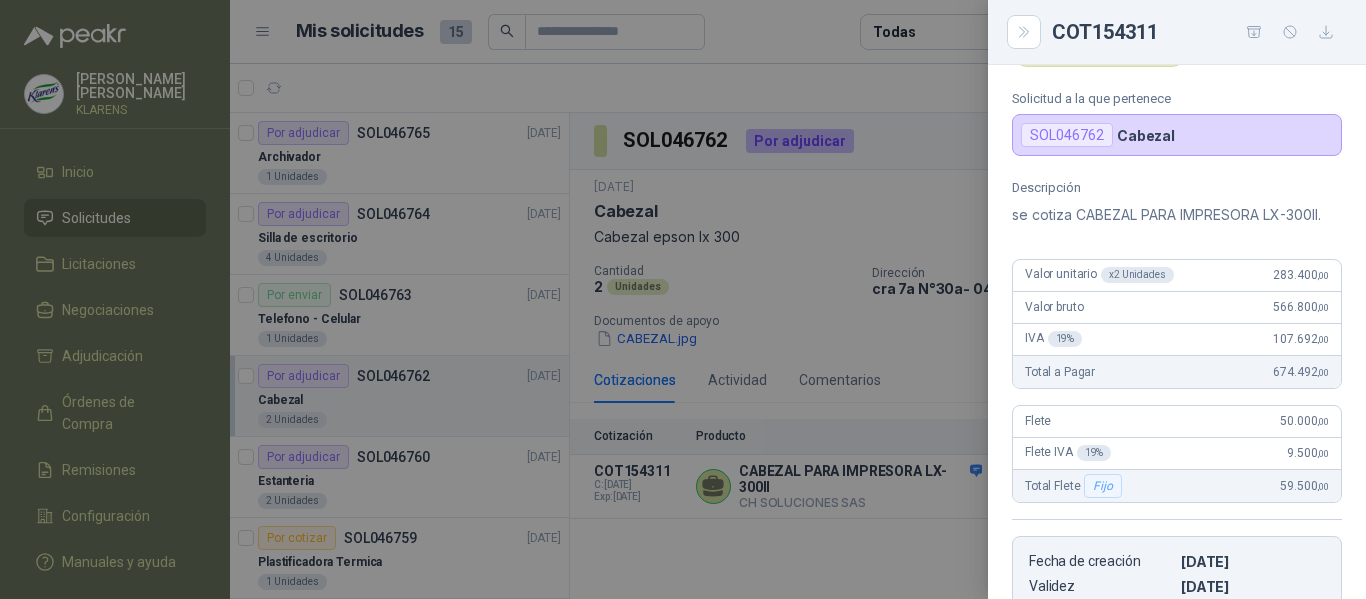 scroll, scrollTop: 600, scrollLeft: 0, axis: vertical 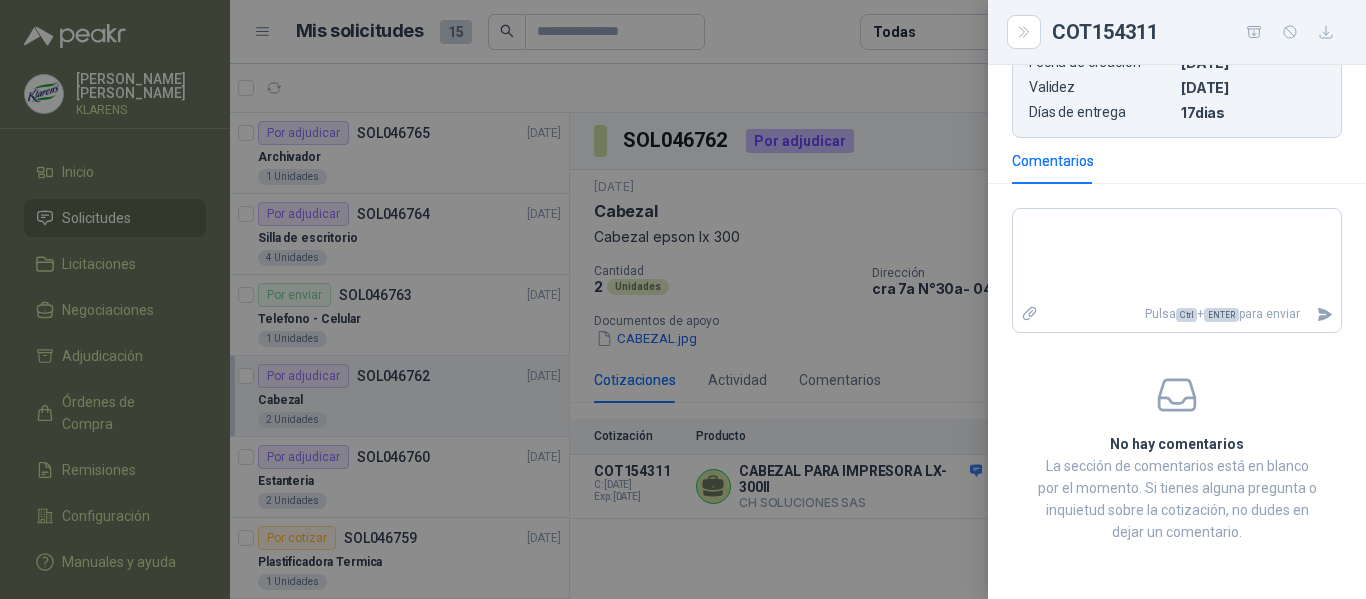 click at bounding box center (683, 299) 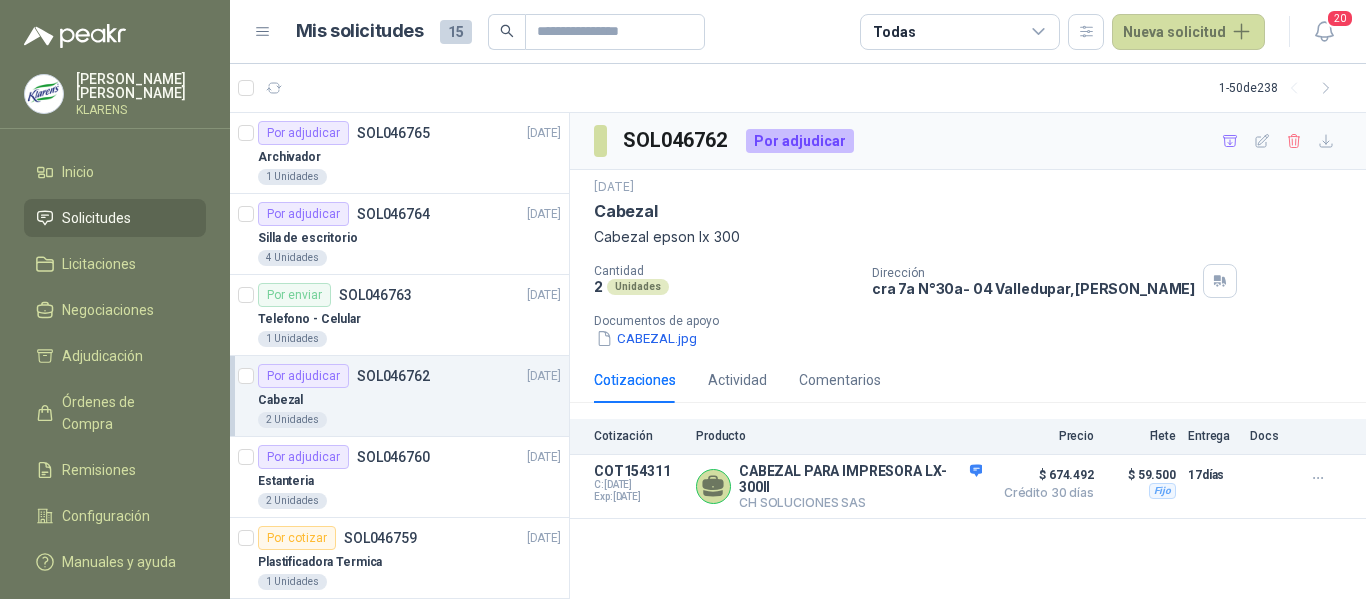 click on "CABEZAL.jpg" at bounding box center [646, 338] 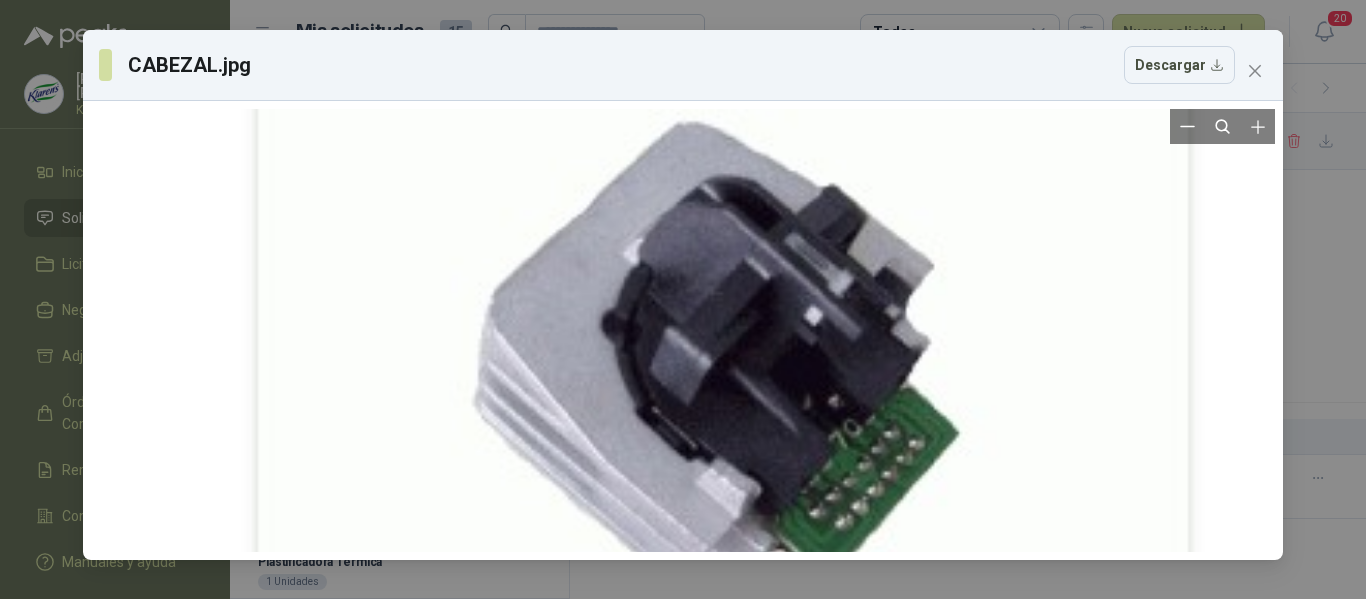 drag, startPoint x: 533, startPoint y: 332, endPoint x: 816, endPoint y: 390, distance: 288.88232 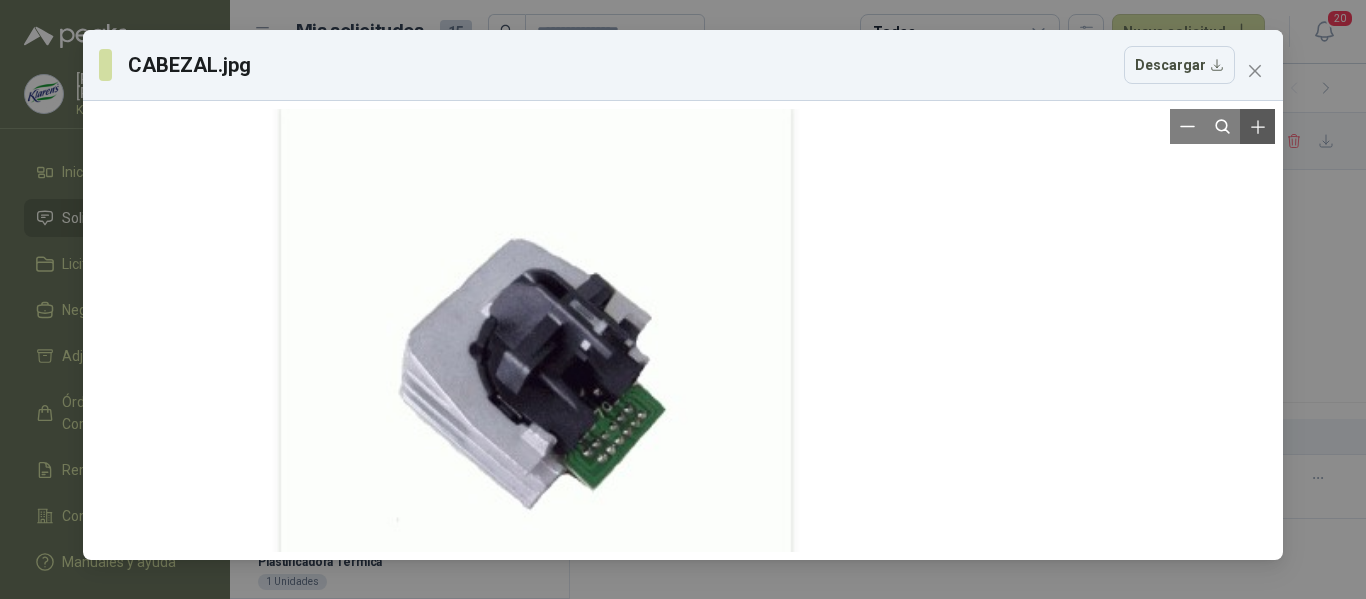 click 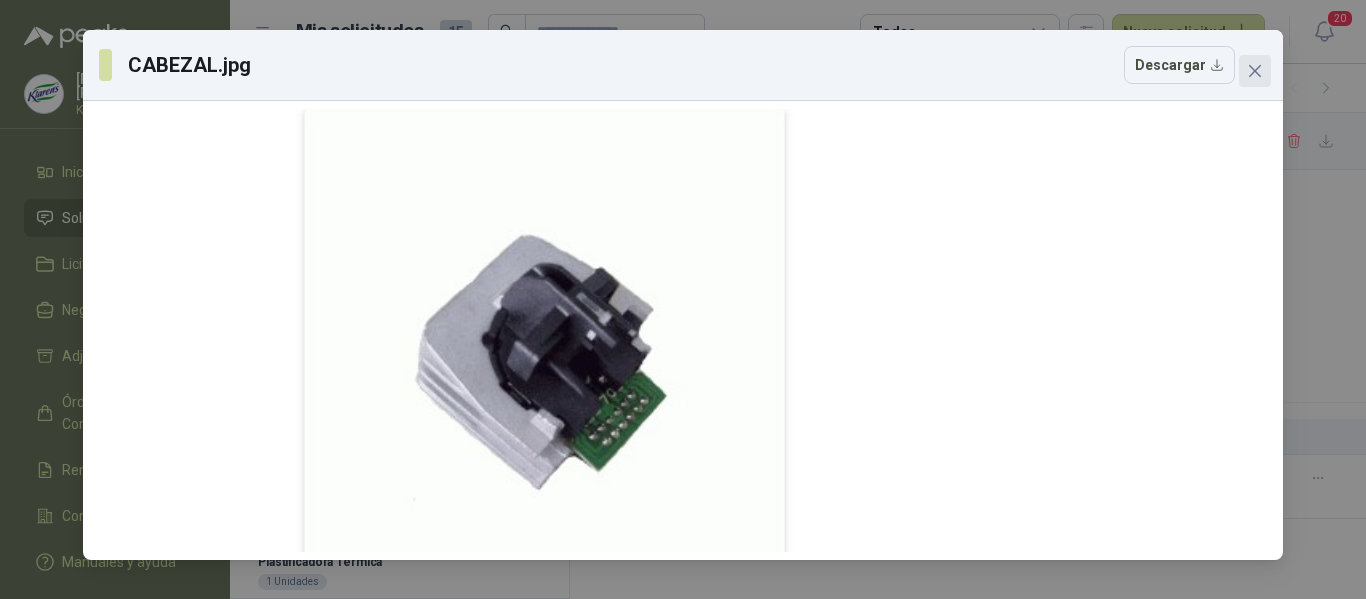 click 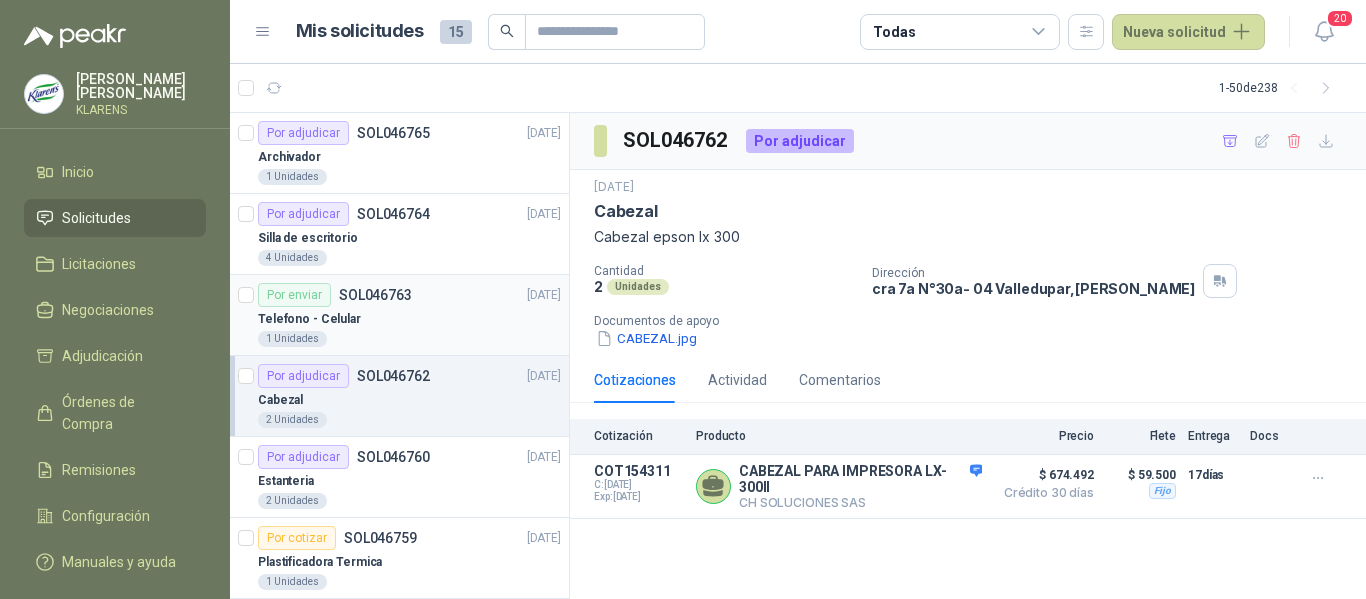 click on "Telefono - Celular" at bounding box center (309, 319) 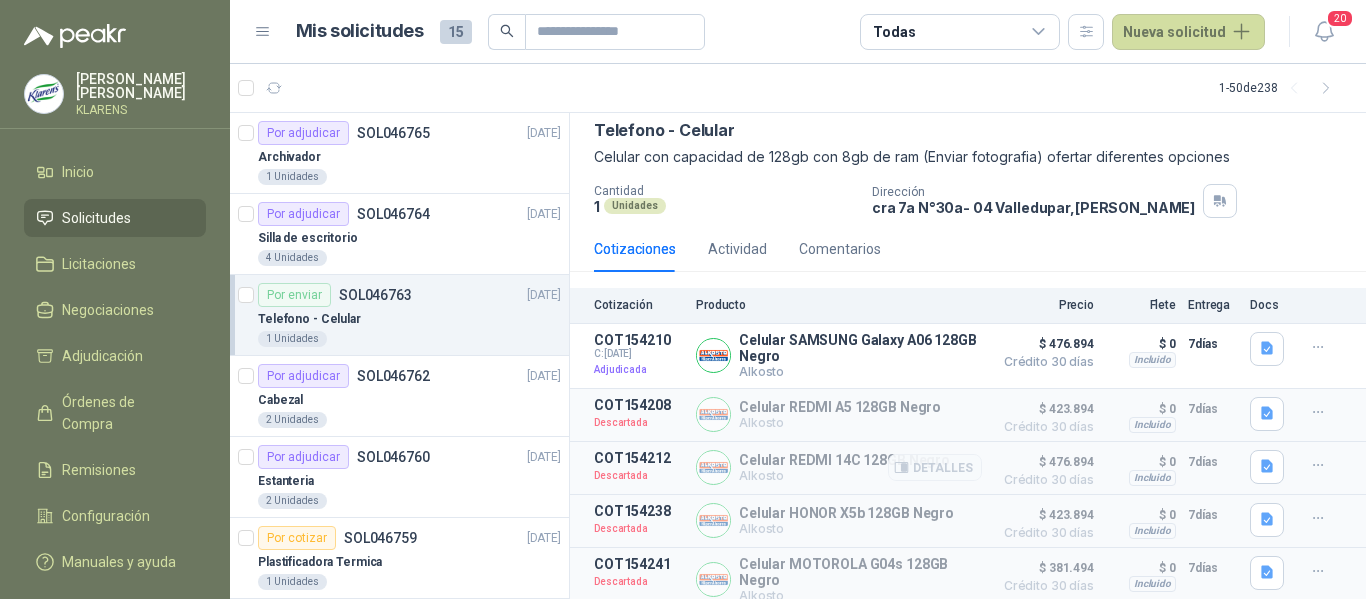 scroll, scrollTop: 160, scrollLeft: 0, axis: vertical 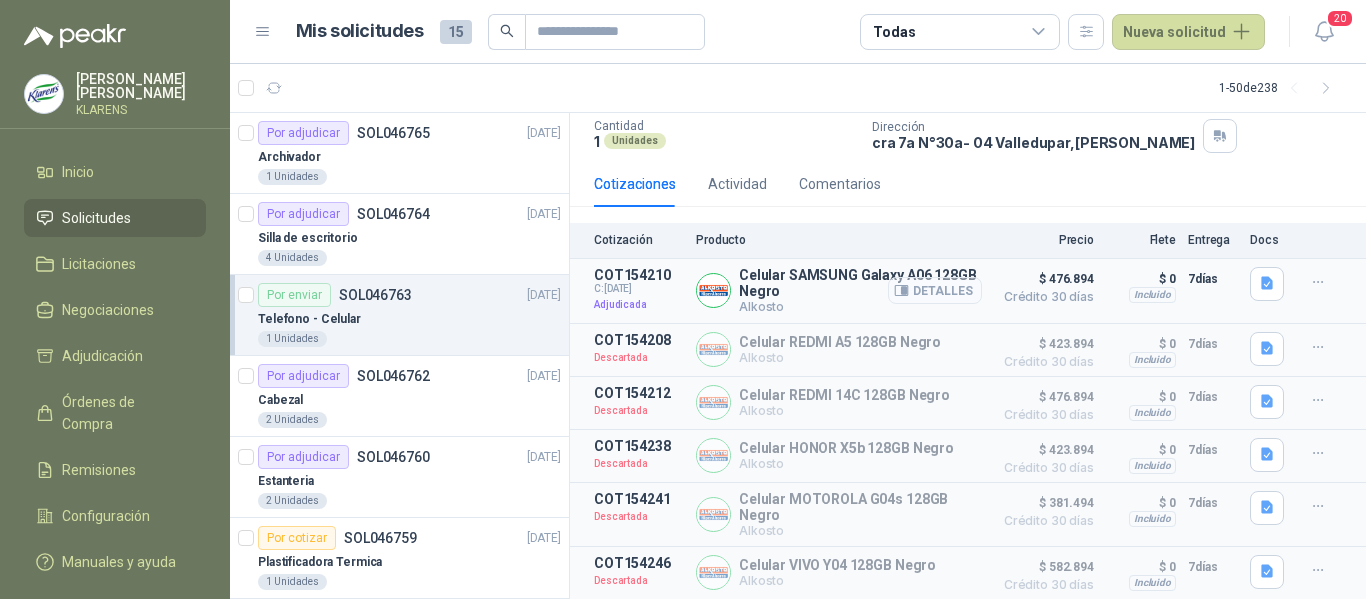 click on "Detalles" at bounding box center [935, 290] 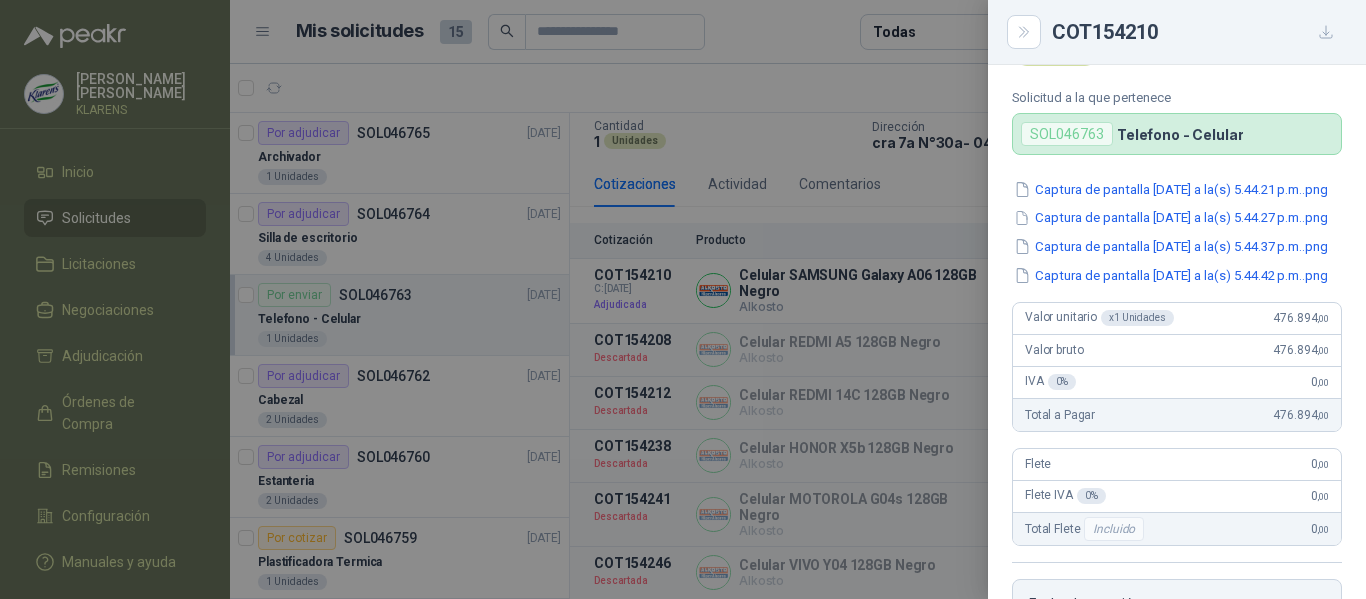 scroll, scrollTop: 100, scrollLeft: 0, axis: vertical 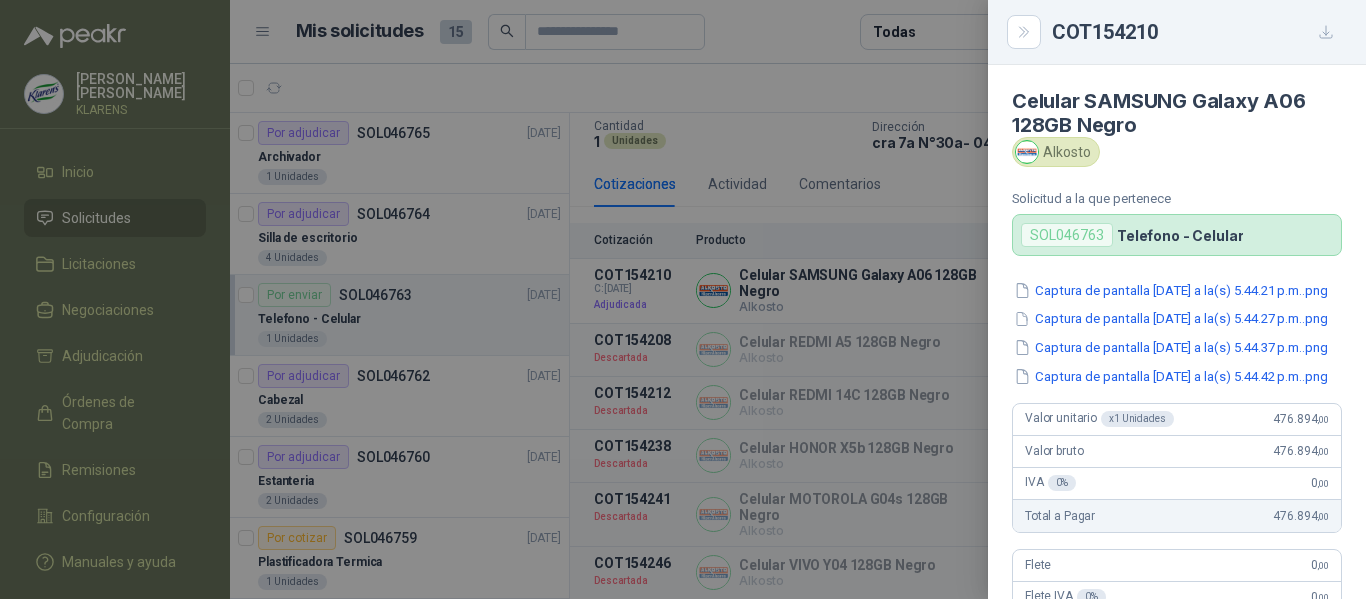 click at bounding box center (683, 299) 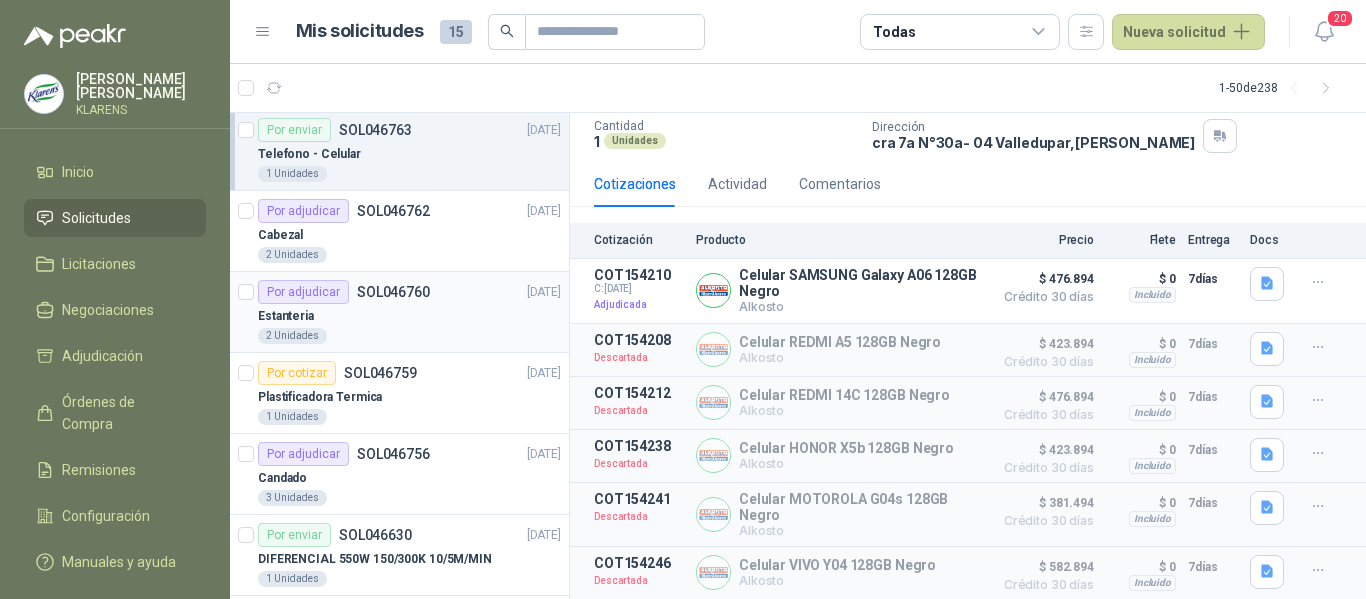 scroll, scrollTop: 200, scrollLeft: 0, axis: vertical 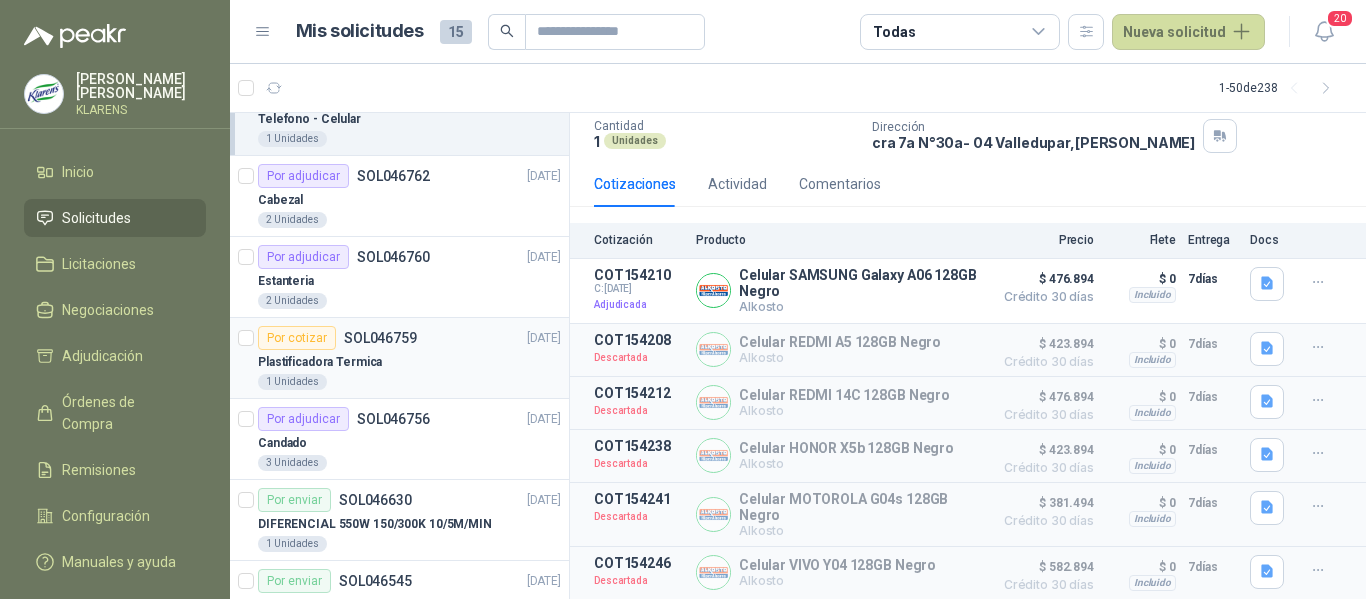 click on "Plastificadora Termica" at bounding box center [409, 362] 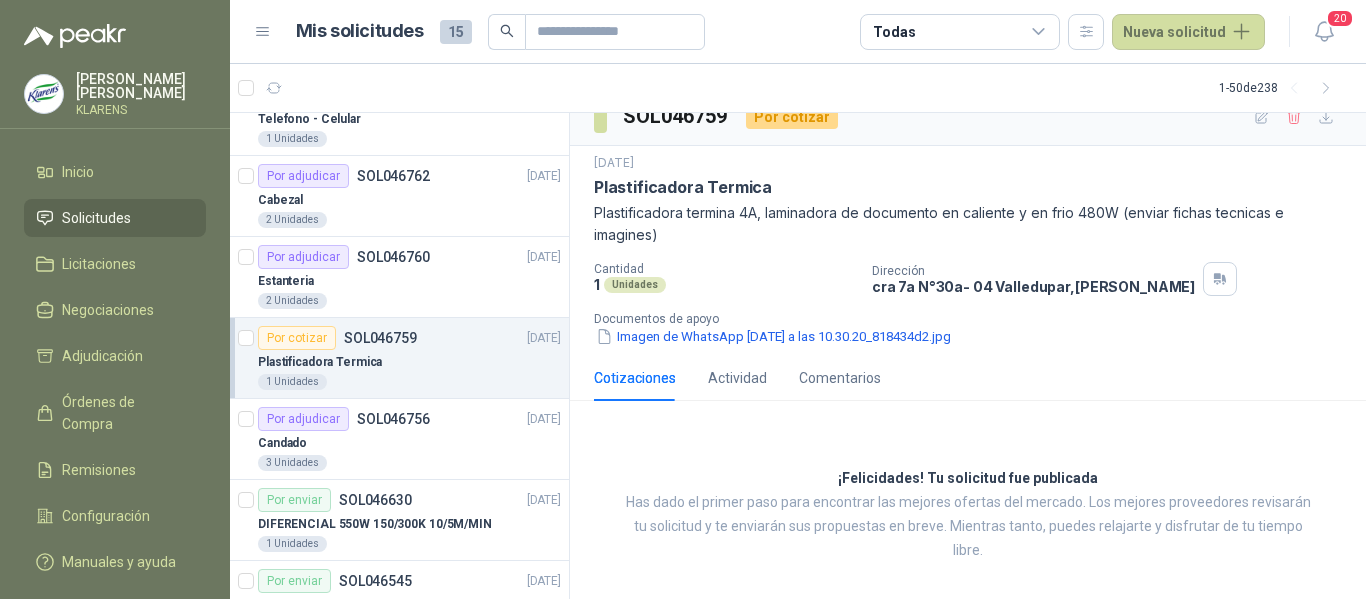 scroll, scrollTop: 37, scrollLeft: 0, axis: vertical 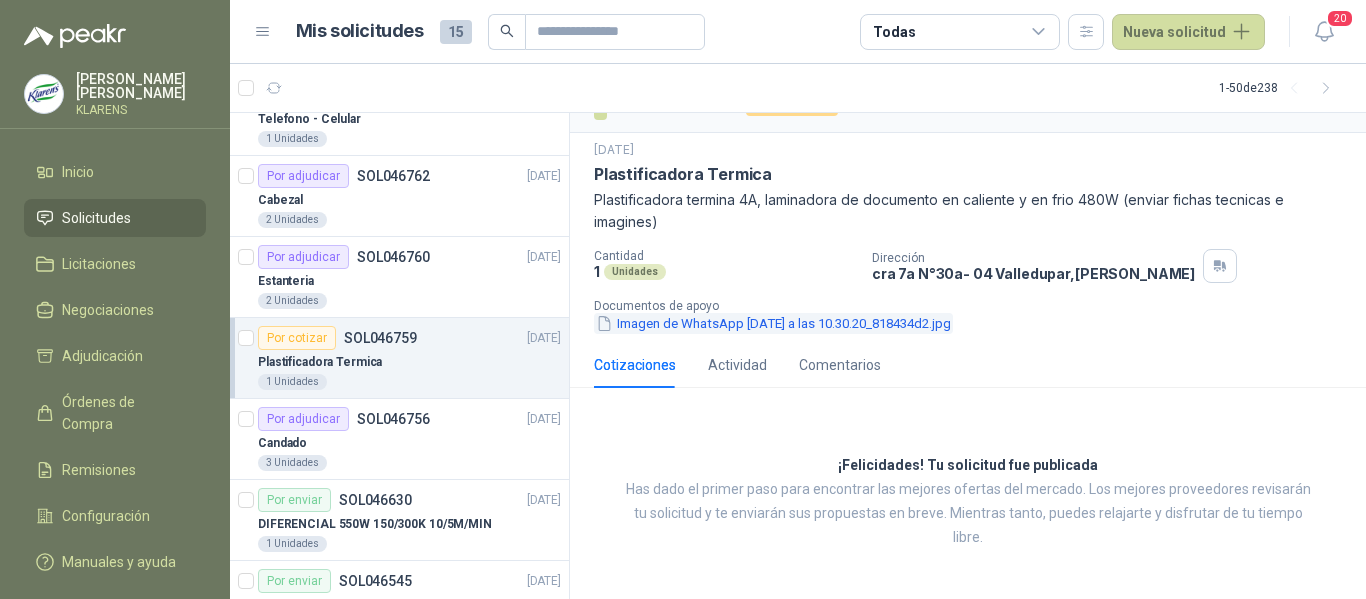 click on "Imagen de WhatsApp [DATE] a las 10.30.20_818434d2.jpg" at bounding box center [773, 323] 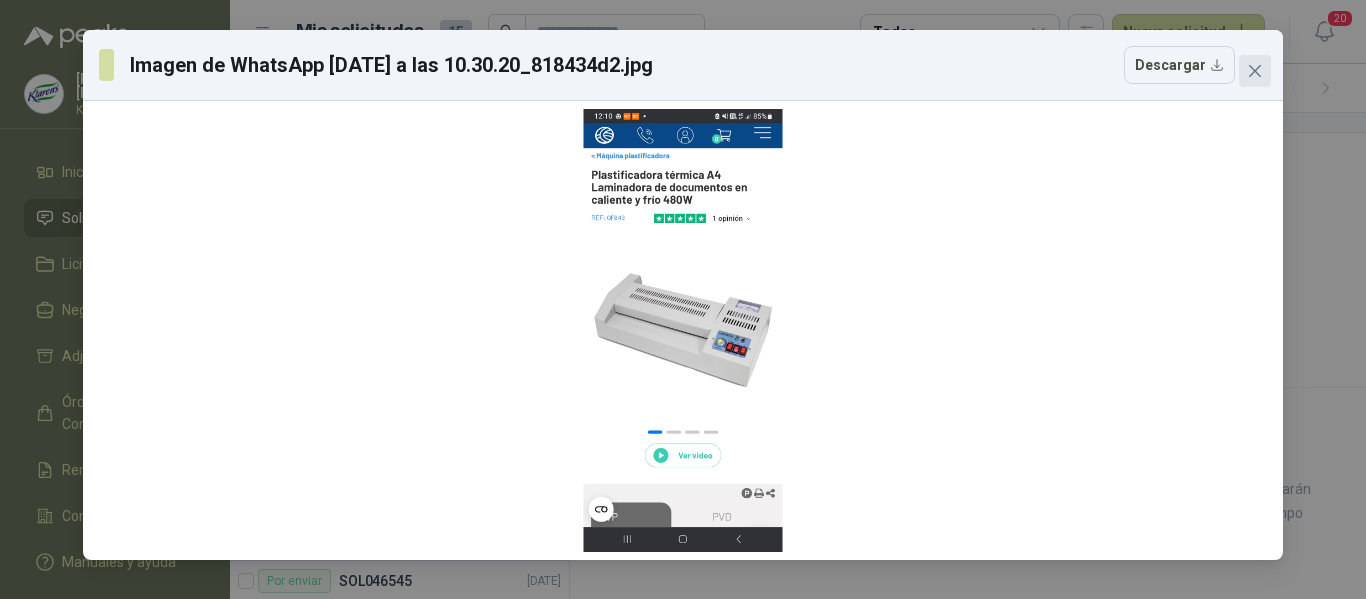 click at bounding box center [1255, 71] 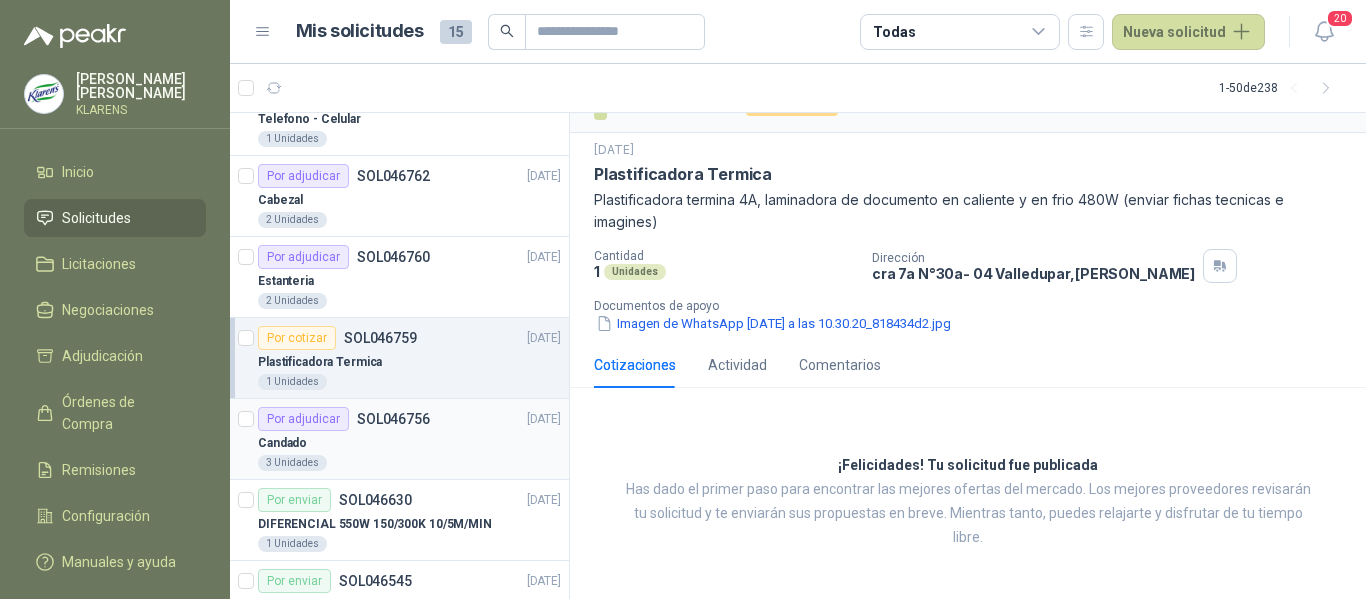 click on "Candado" at bounding box center (409, 443) 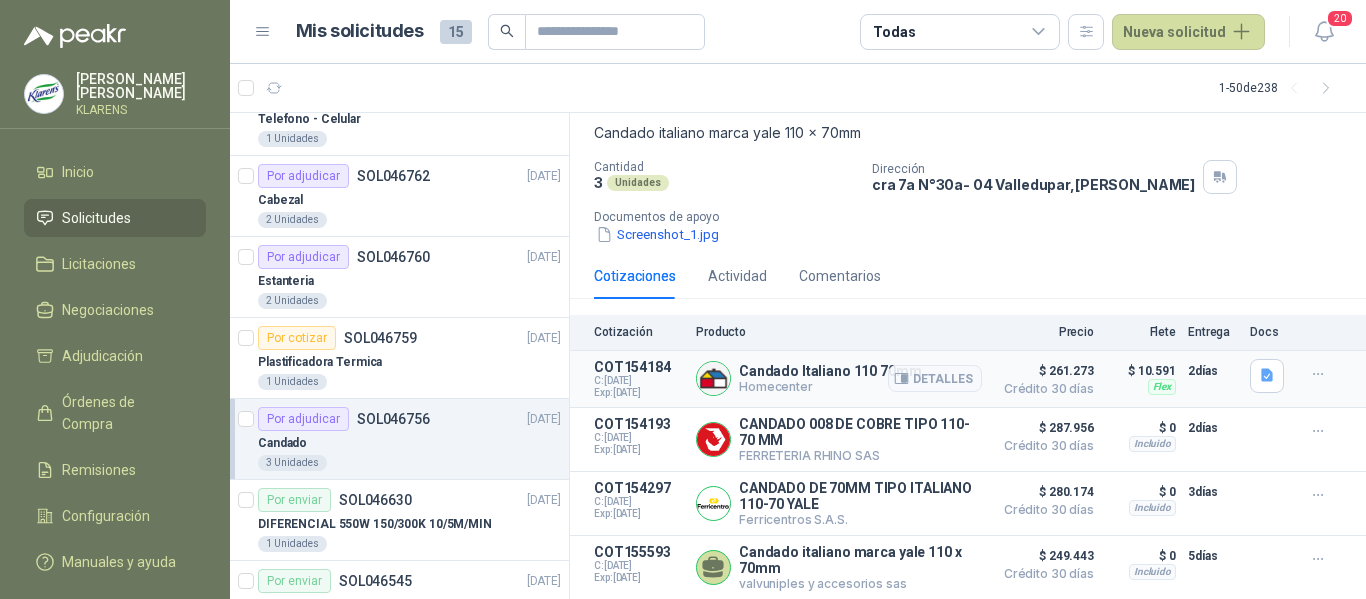 scroll, scrollTop: 111, scrollLeft: 0, axis: vertical 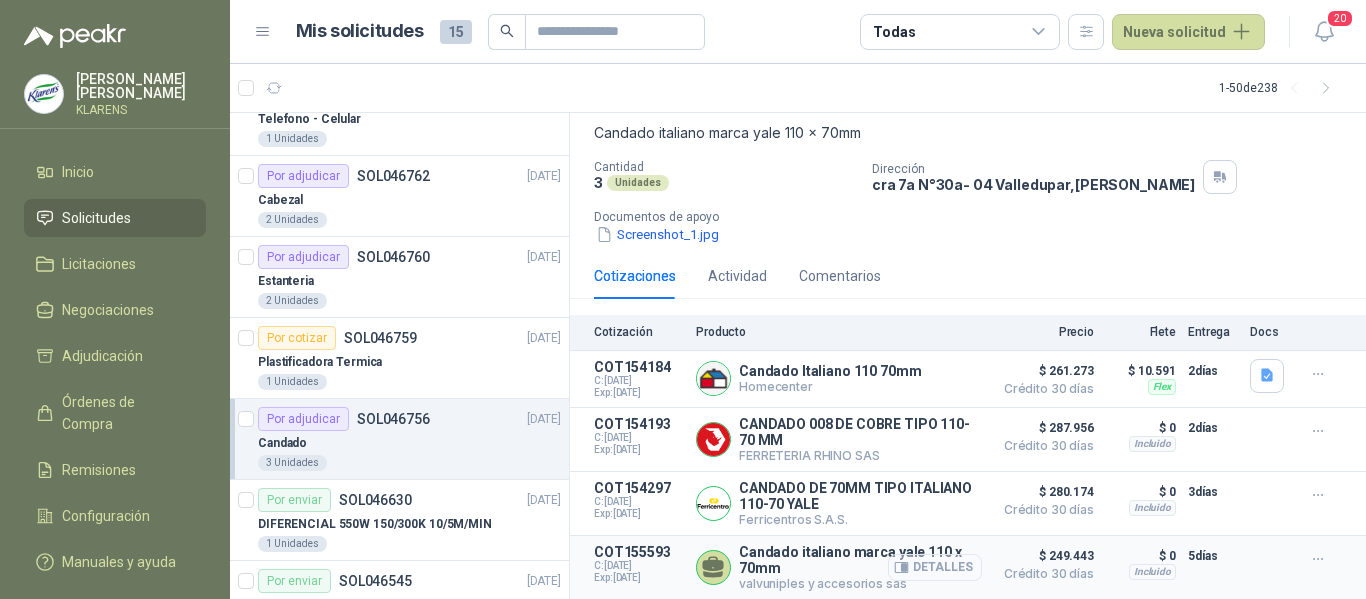 click on "Detalles" at bounding box center (935, 567) 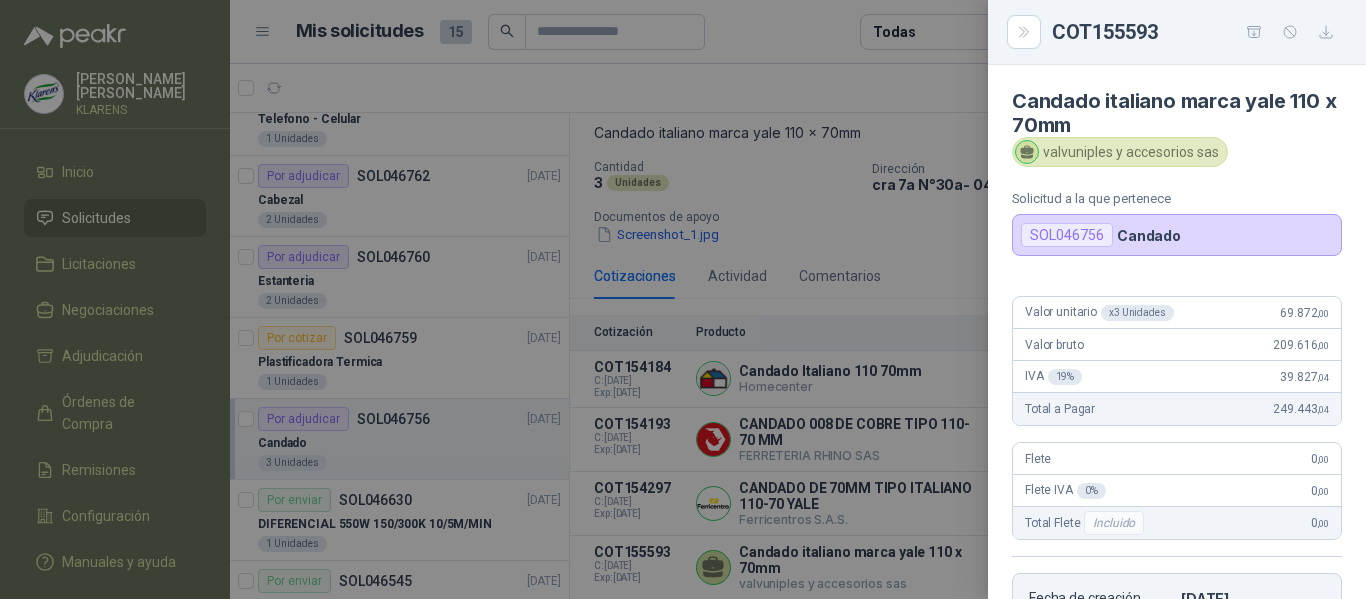 scroll, scrollTop: 100, scrollLeft: 0, axis: vertical 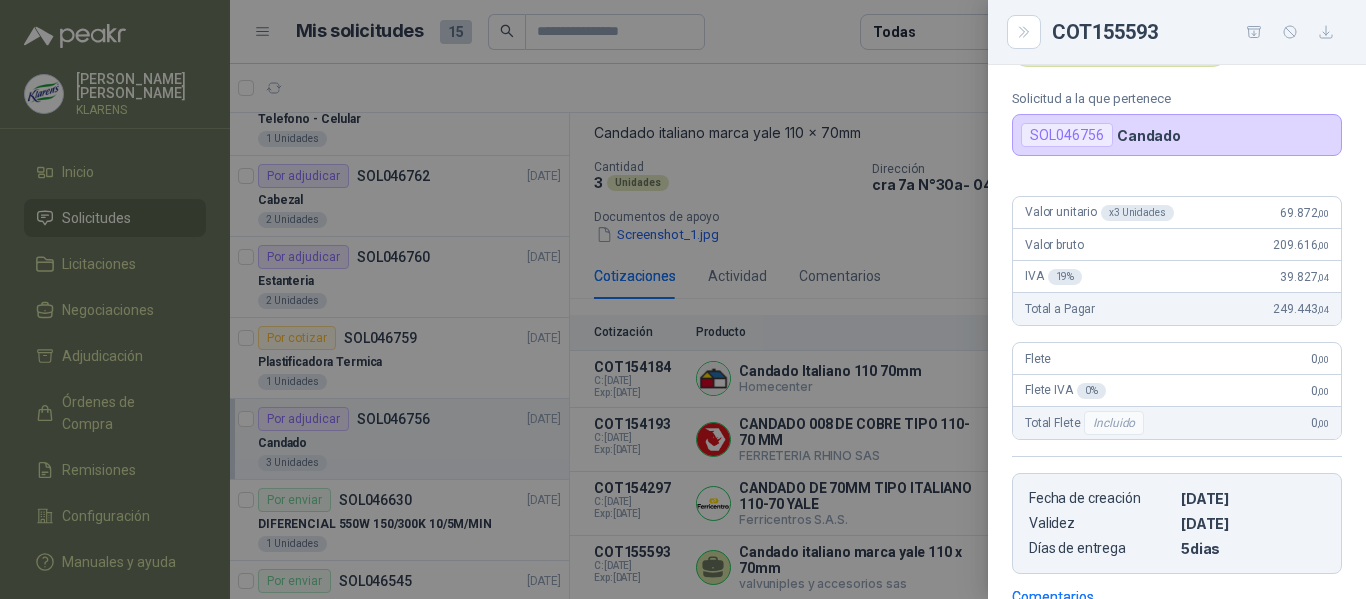 click on "SOL046756" at bounding box center [1067, 135] 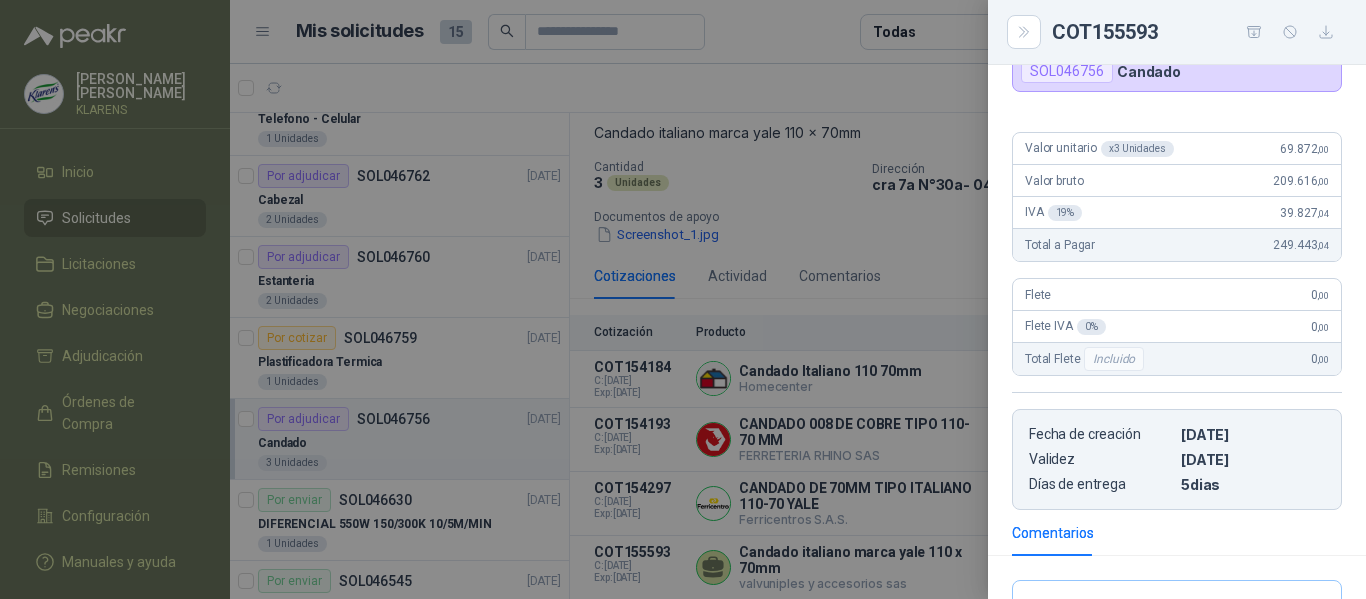 scroll, scrollTop: 0, scrollLeft: 0, axis: both 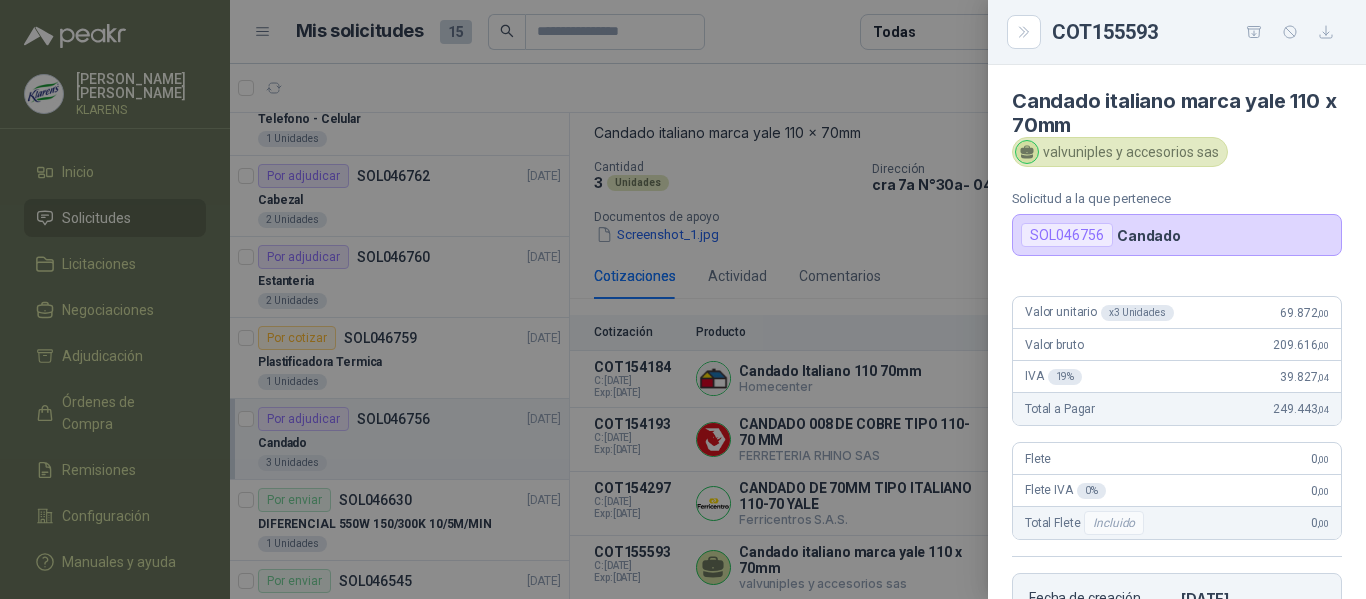 click on "SOL046756" at bounding box center (1067, 235) 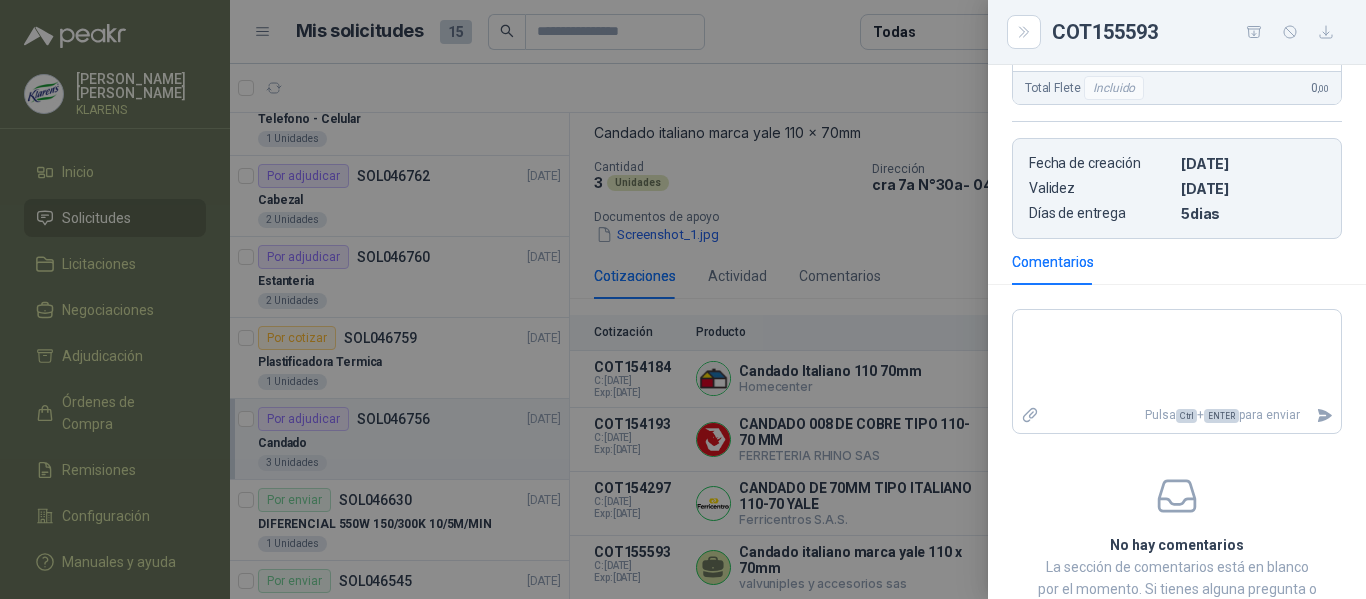 scroll, scrollTop: 536, scrollLeft: 0, axis: vertical 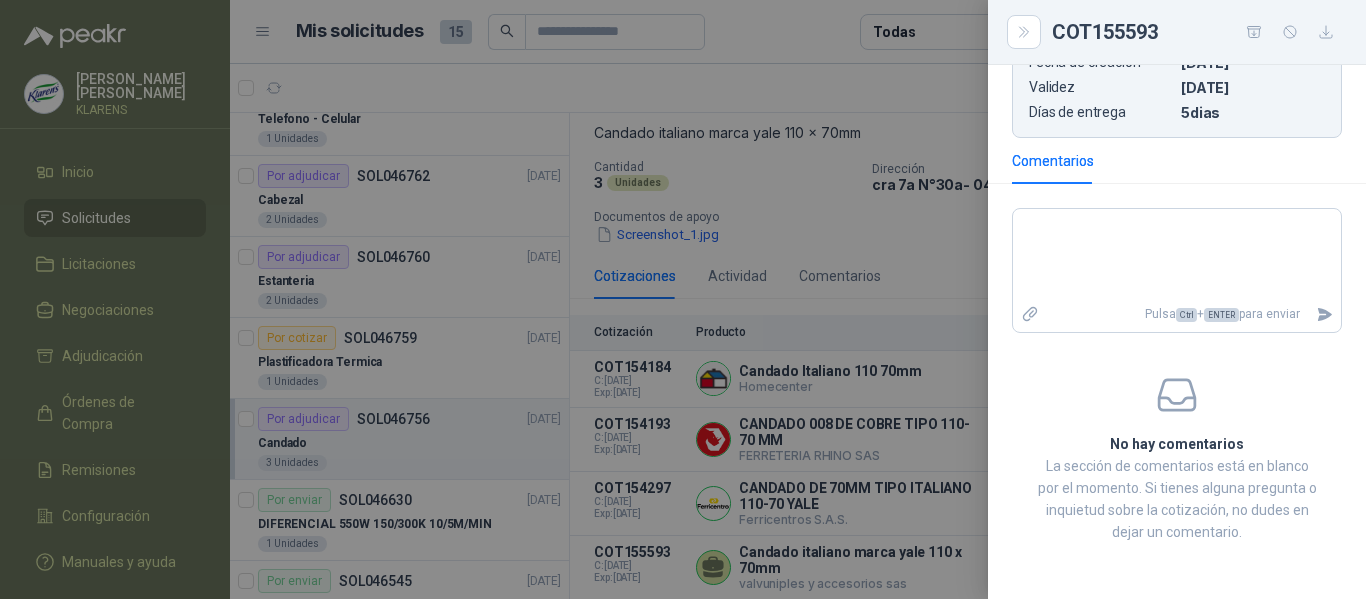 click at bounding box center (683, 299) 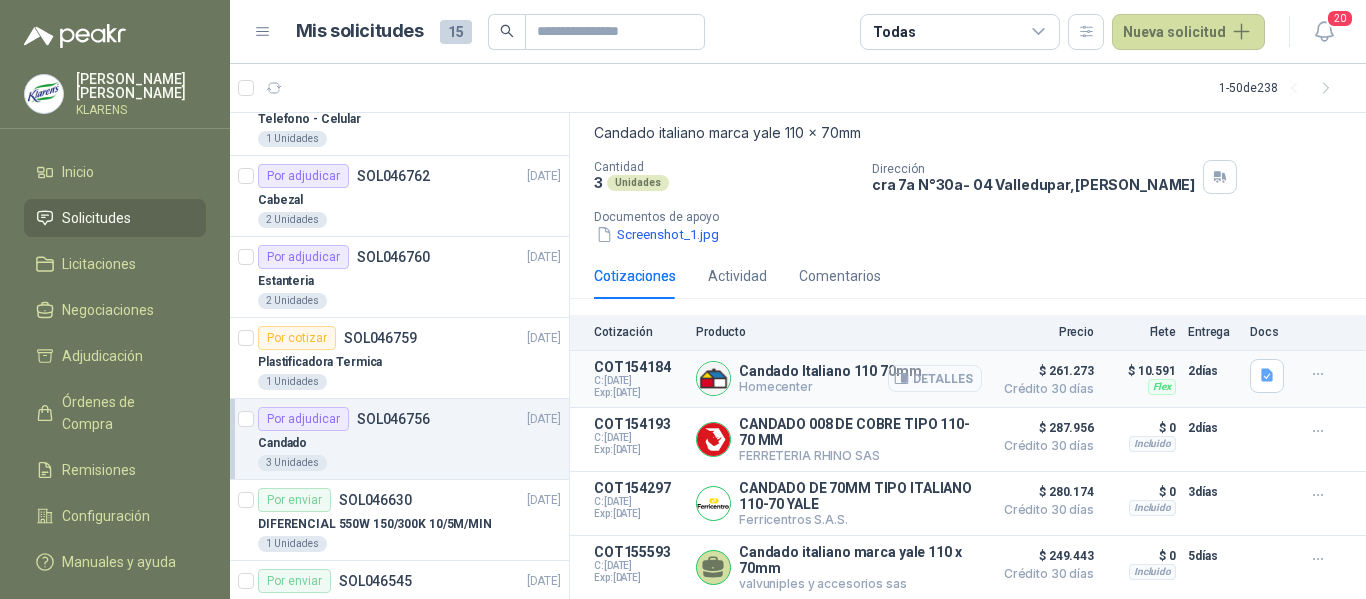 click on "Detalles" at bounding box center (935, 378) 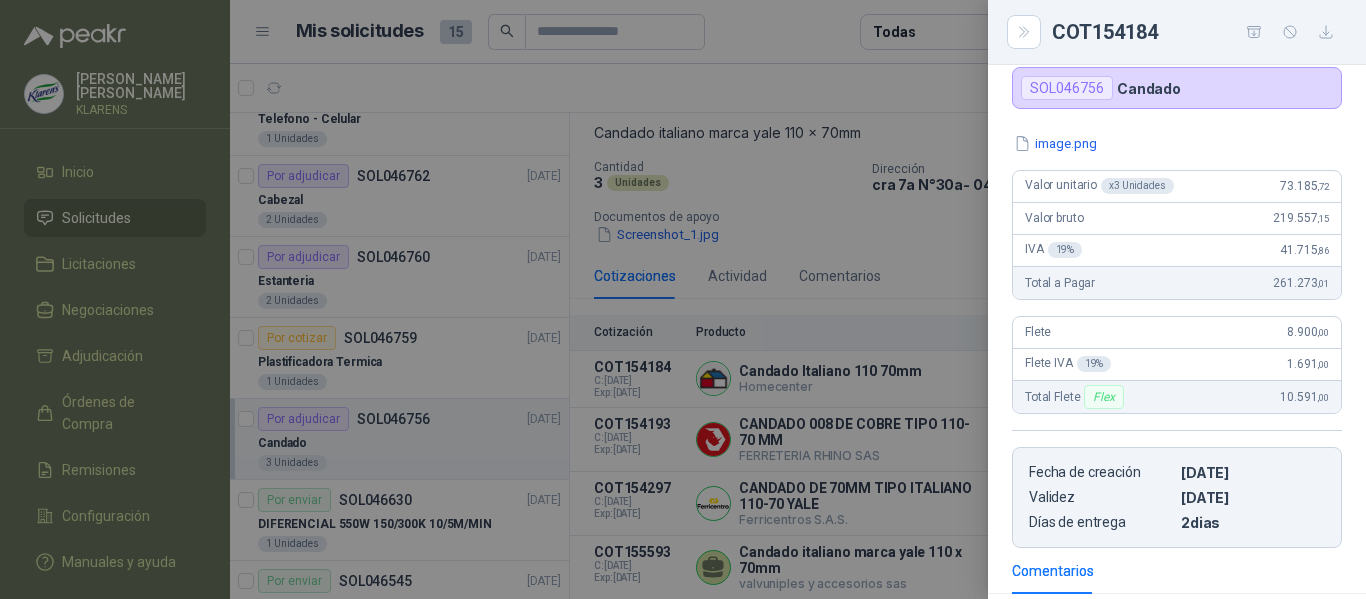 scroll, scrollTop: 0, scrollLeft: 0, axis: both 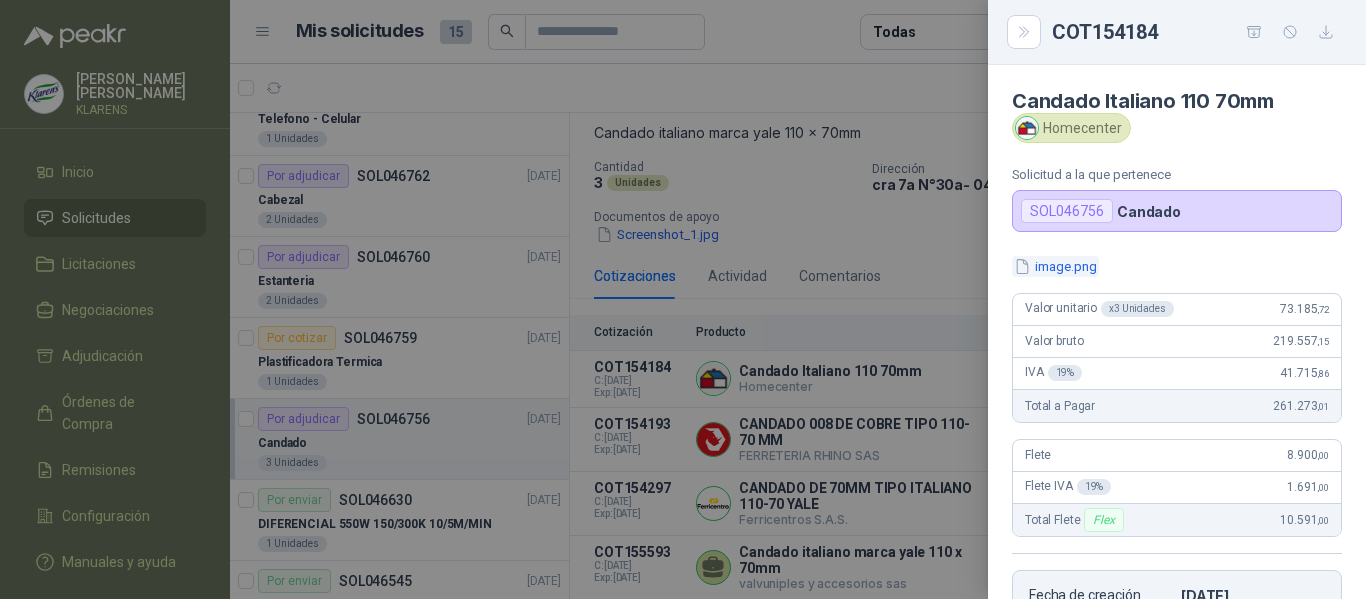 click on "image.png" at bounding box center (1055, 266) 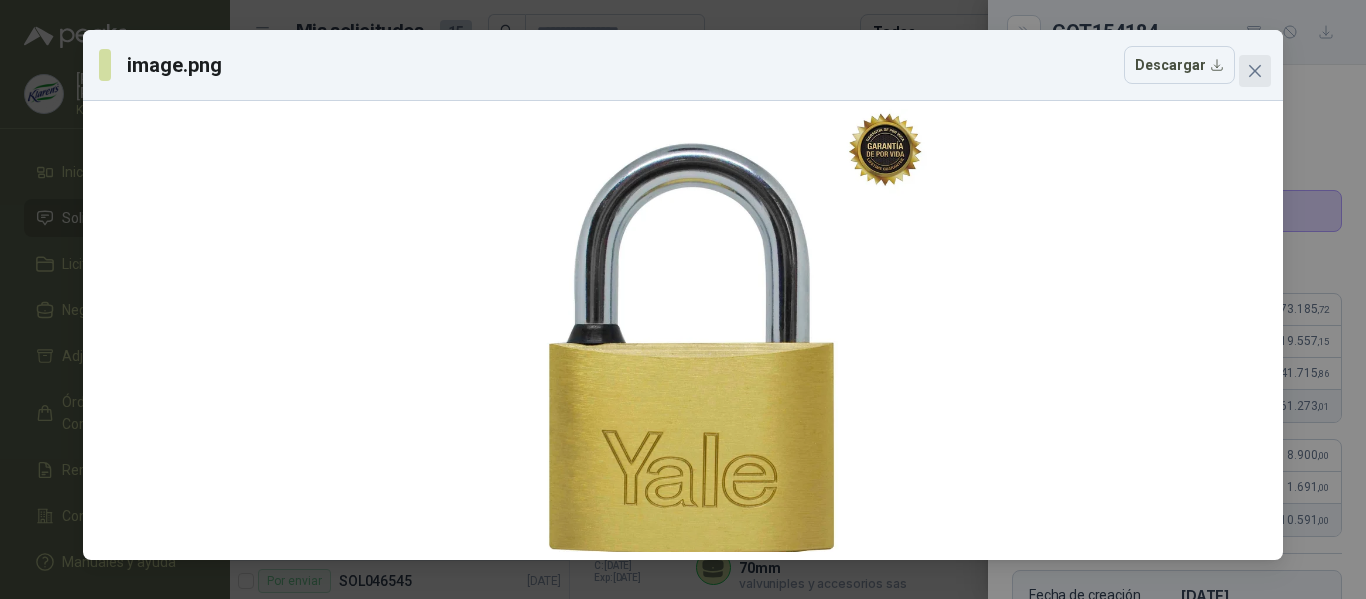 click 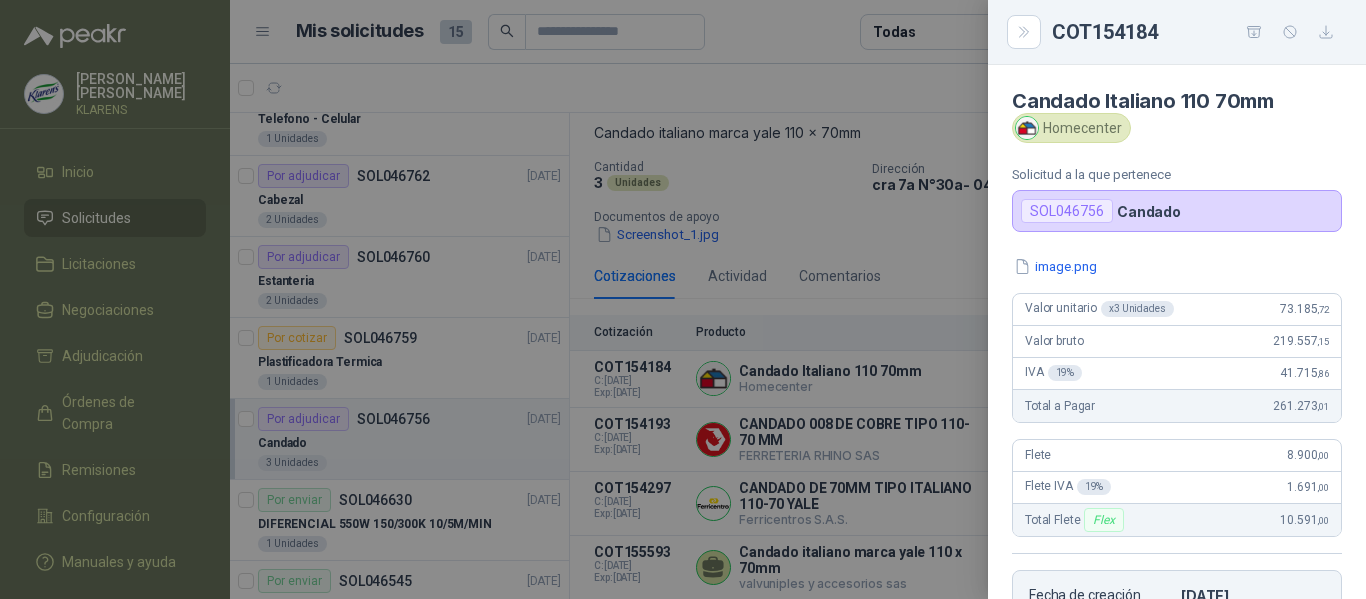 click at bounding box center [683, 299] 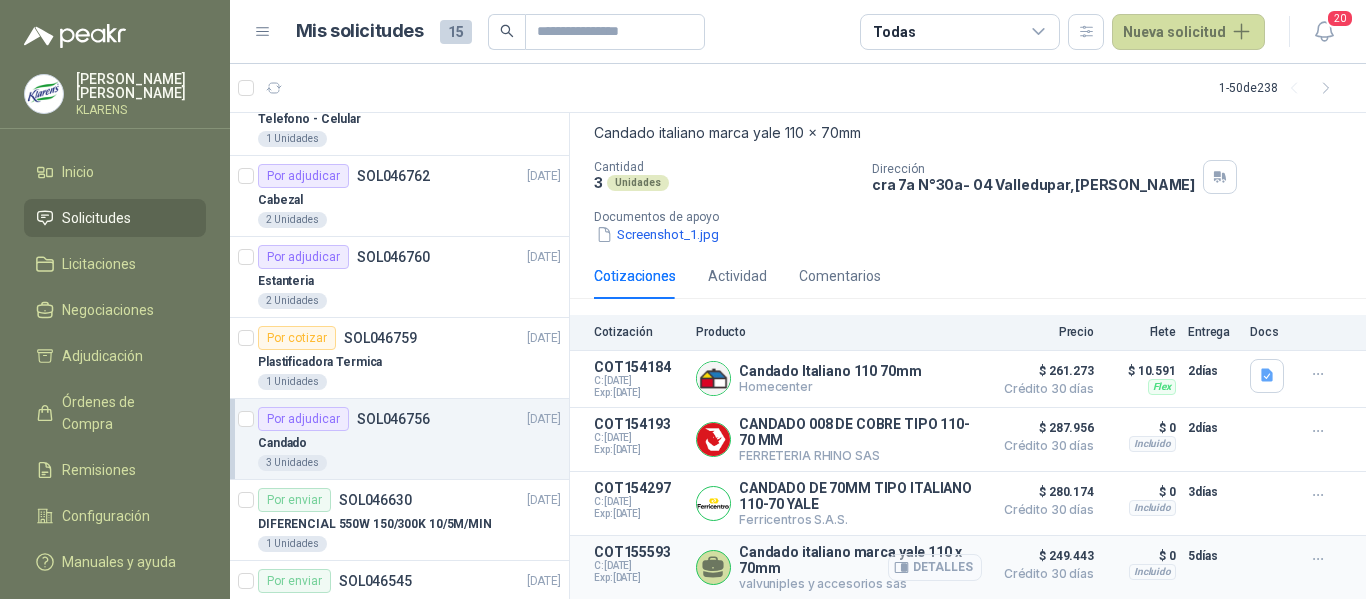 click on "Detalles" at bounding box center [935, 567] 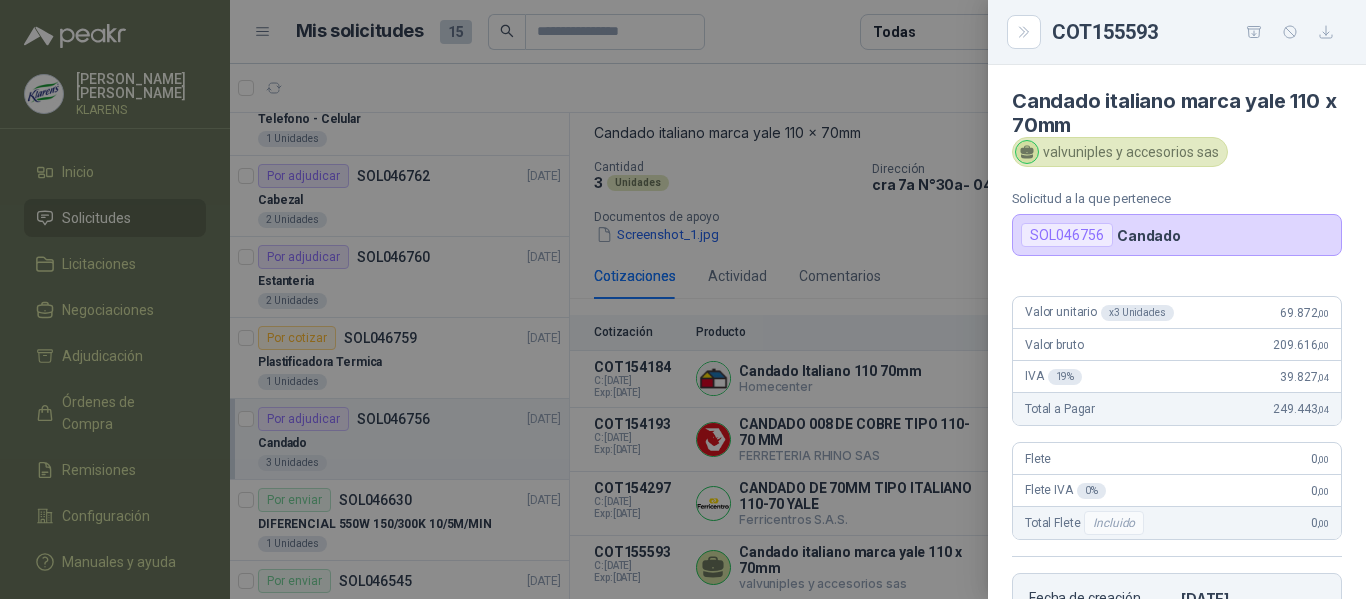 click on "SOL046756" at bounding box center [1067, 235] 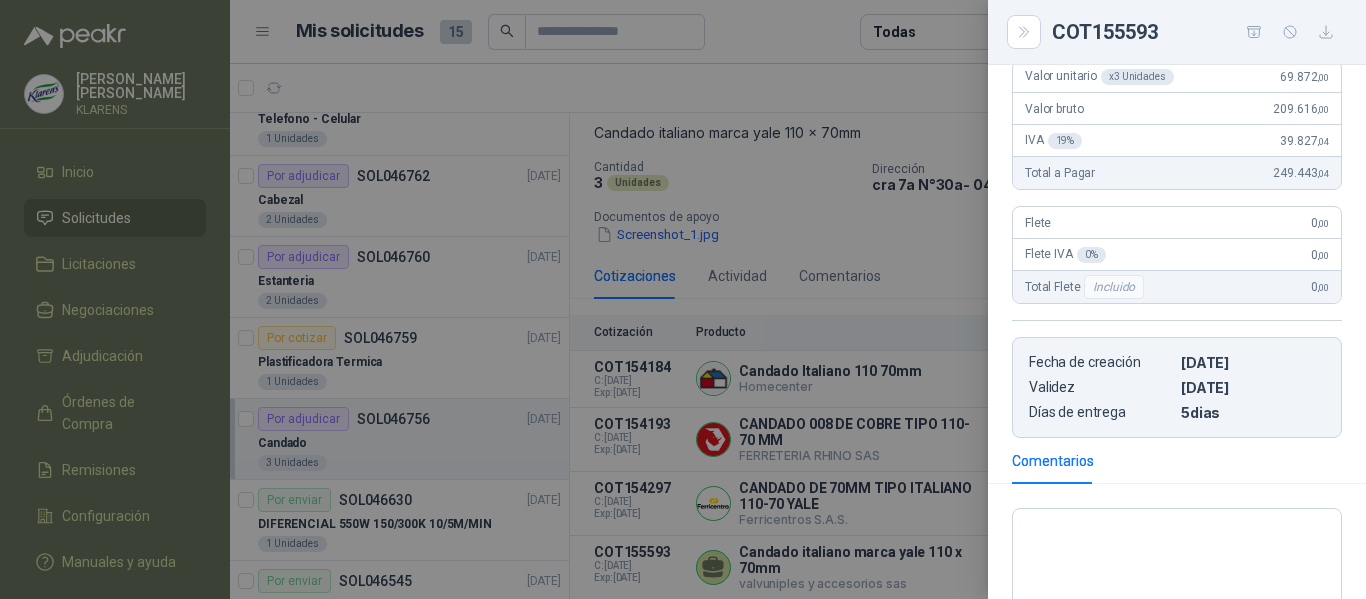 scroll, scrollTop: 0, scrollLeft: 0, axis: both 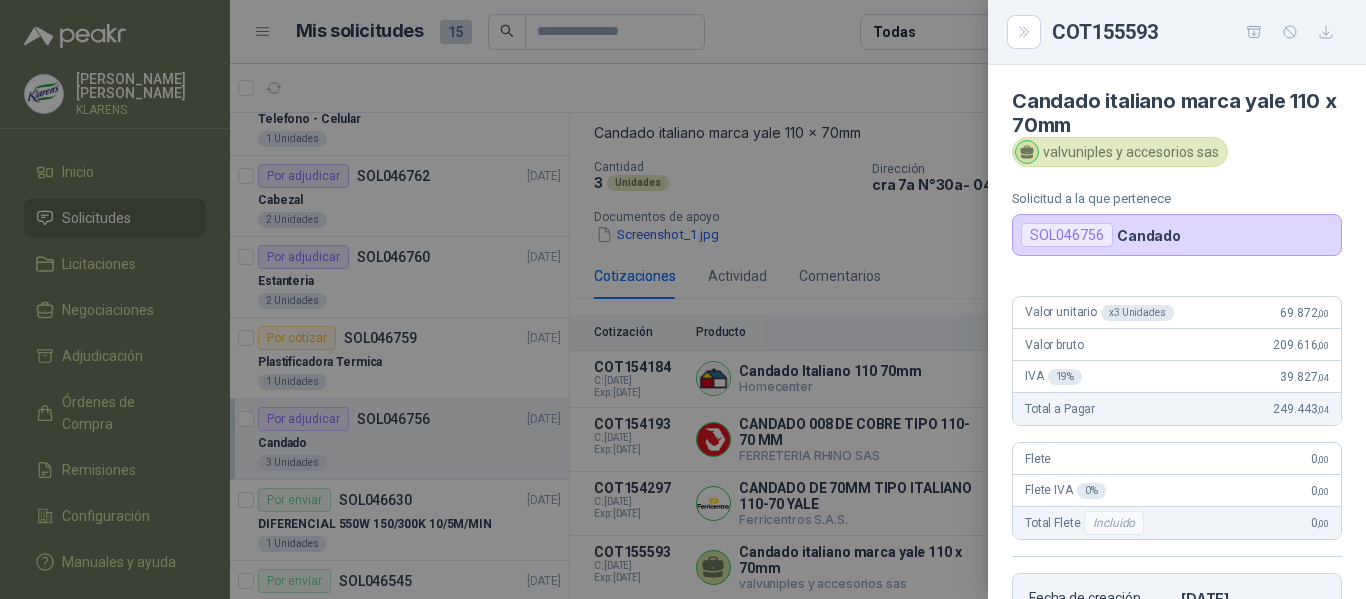 click on "Solicitud a la que pertenece SOL046756 Candado" at bounding box center (1177, 223) 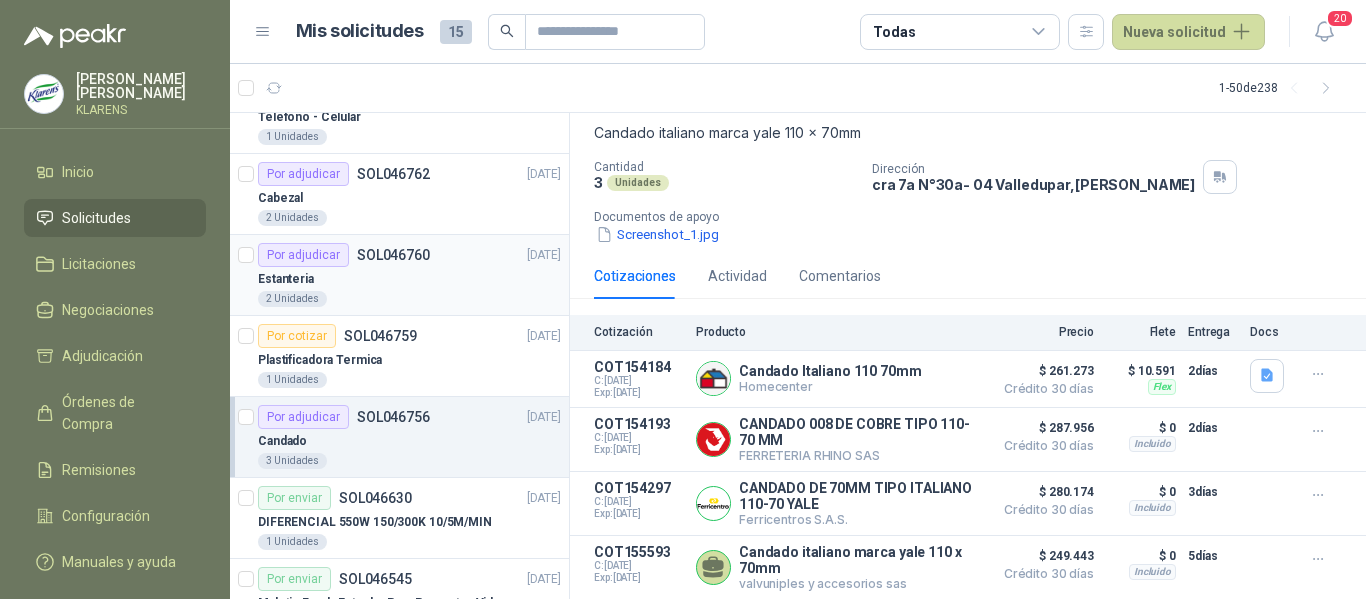 scroll, scrollTop: 200, scrollLeft: 0, axis: vertical 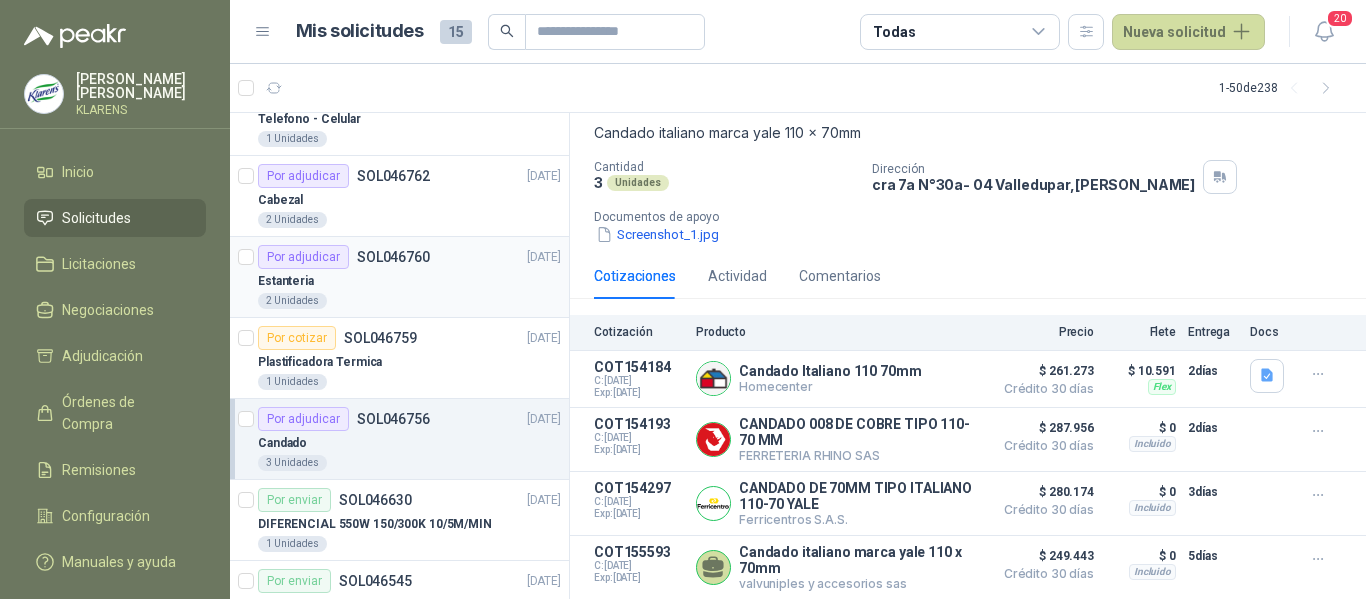 click on "Estanteria" at bounding box center (409, 281) 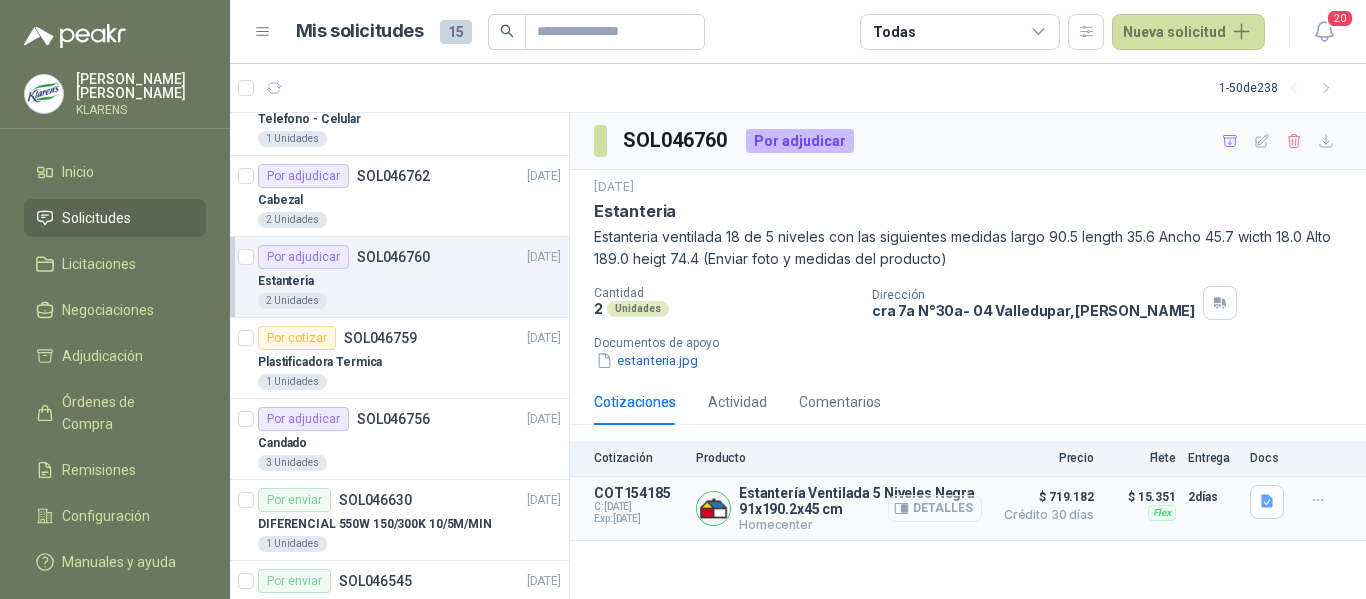 click on "Detalles" at bounding box center (935, 508) 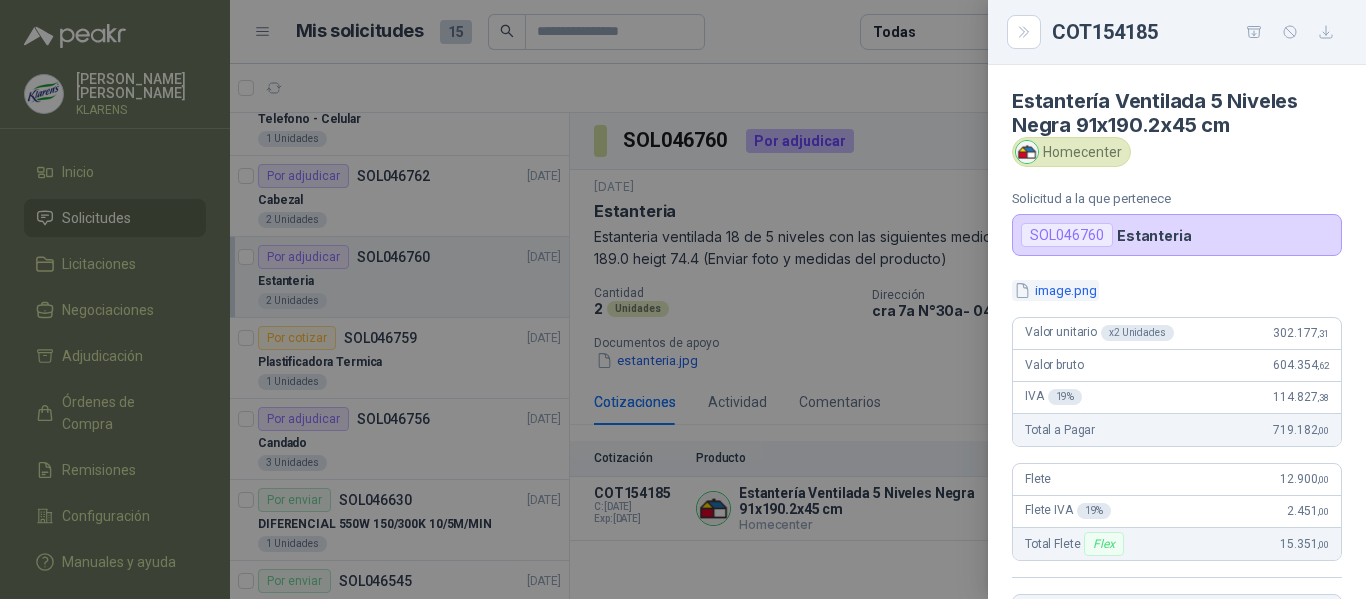 click on "image.png" at bounding box center (1055, 290) 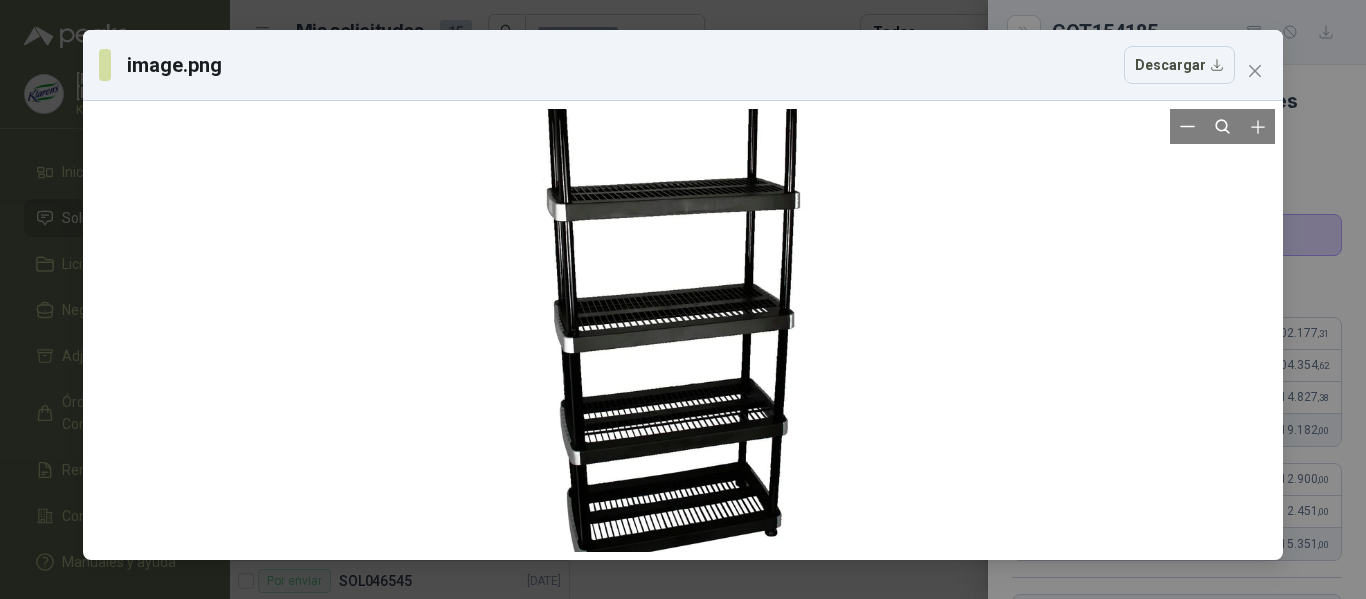 drag, startPoint x: 718, startPoint y: 375, endPoint x: 711, endPoint y: 193, distance: 182.13457 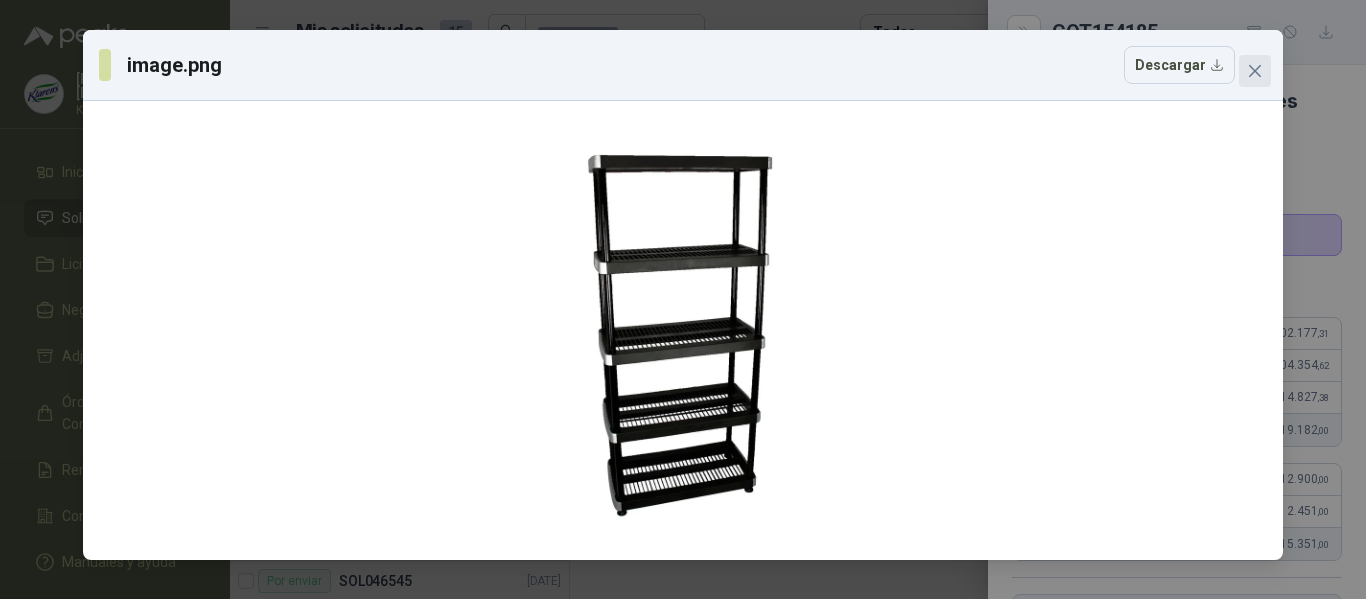 click 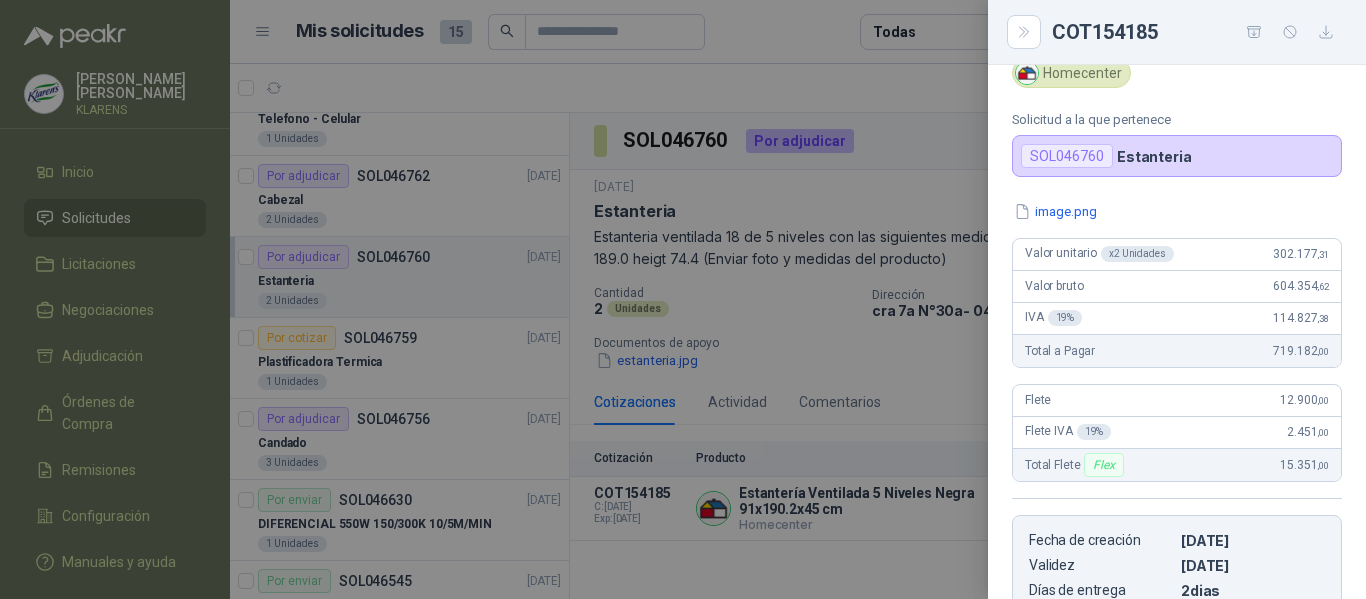 scroll, scrollTop: 0, scrollLeft: 0, axis: both 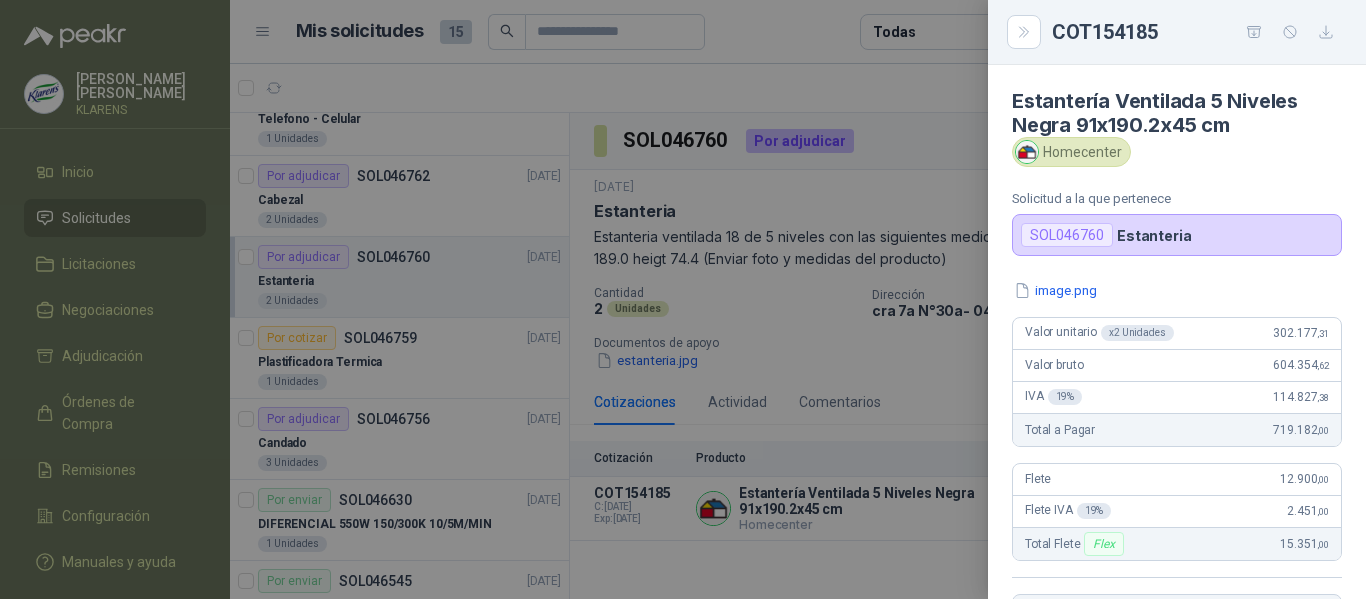 click at bounding box center [683, 299] 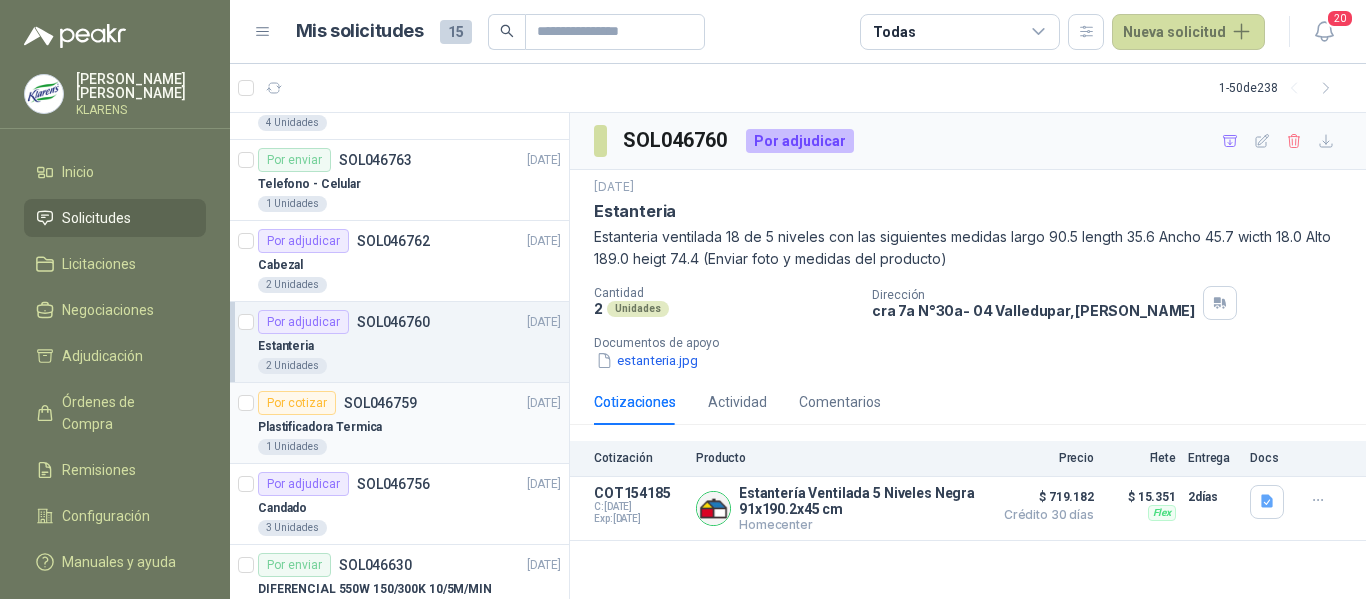 scroll, scrollTop: 100, scrollLeft: 0, axis: vertical 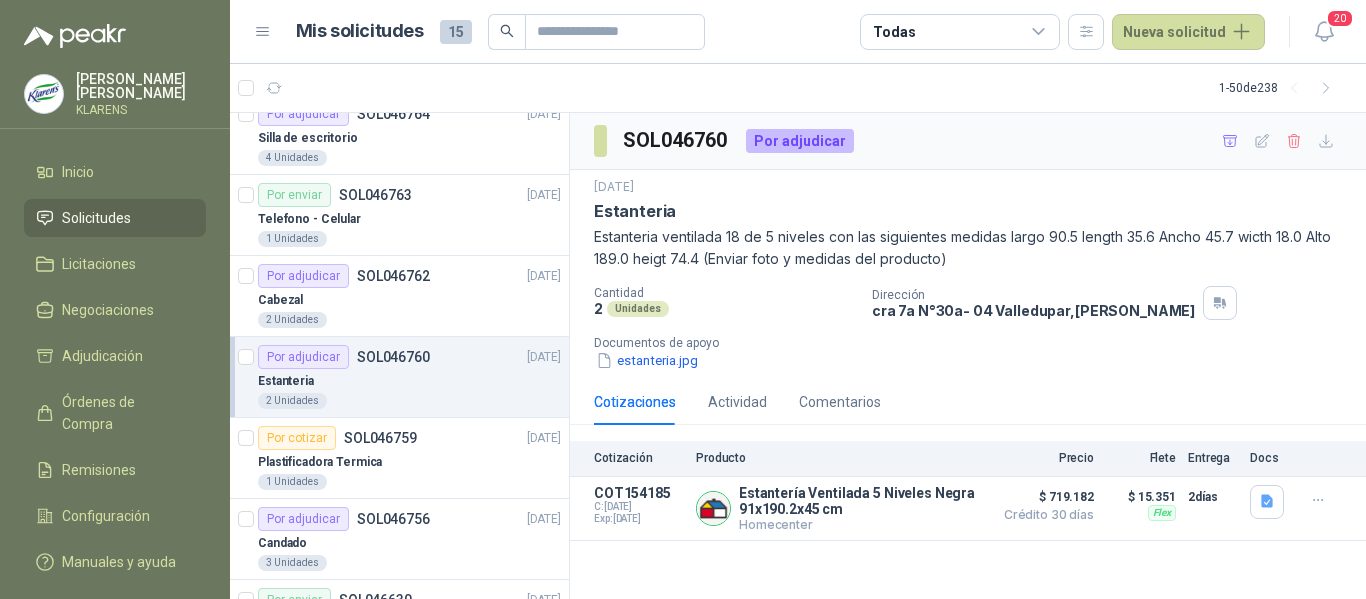 click on "Estanteria" at bounding box center [409, 381] 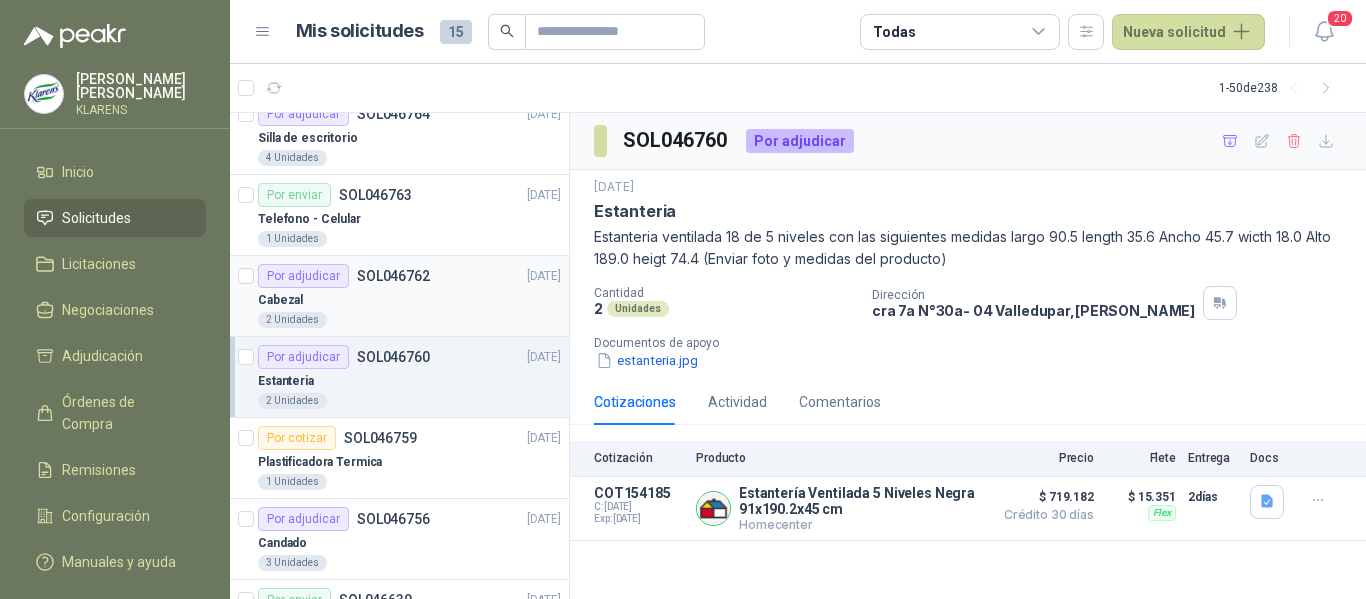 click on "Cabezal" at bounding box center [409, 300] 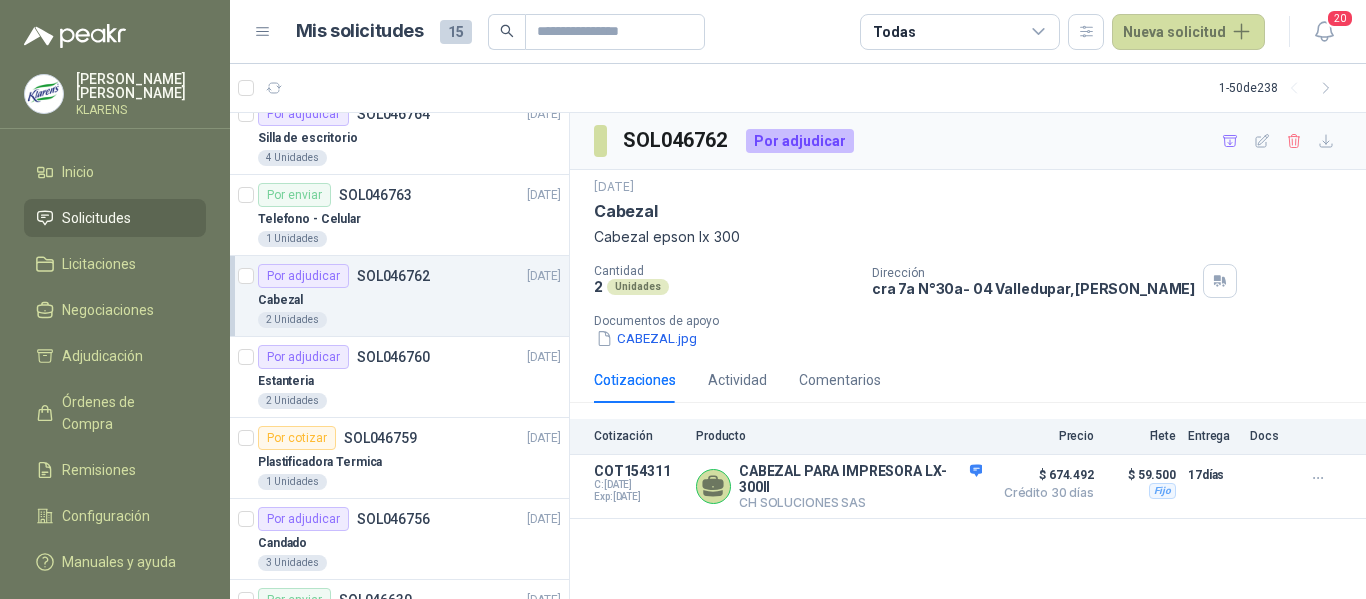 click on "Cabezal" at bounding box center (409, 300) 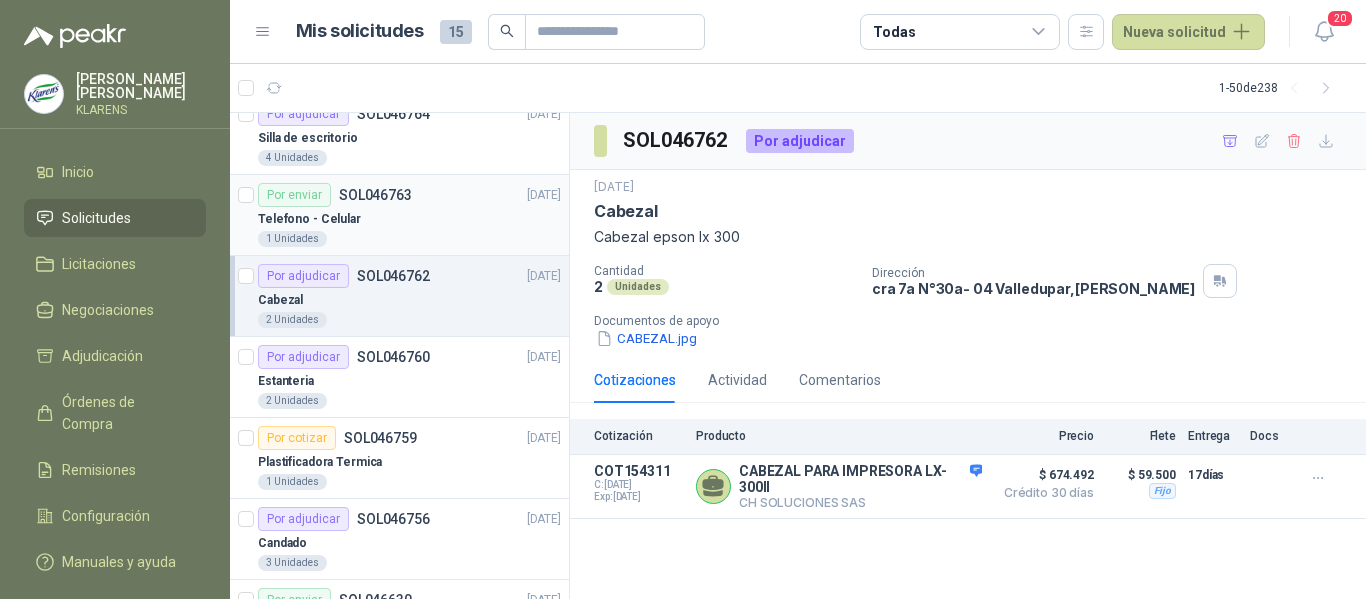 click on "1   Unidades" at bounding box center (409, 239) 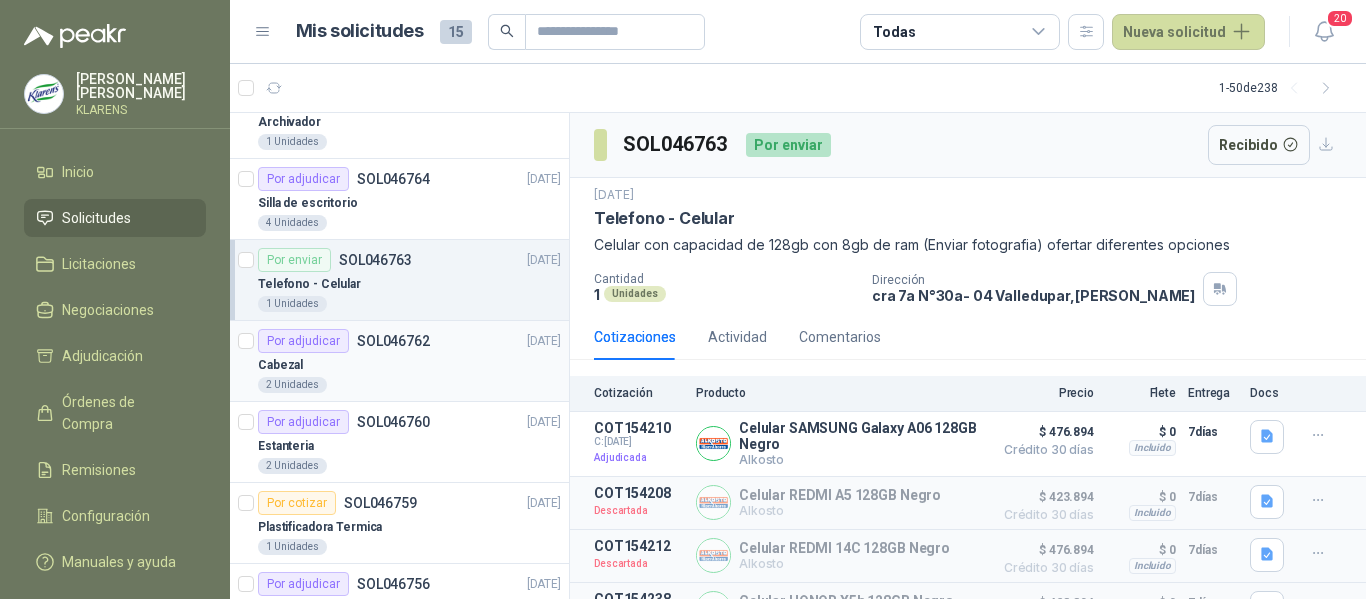 scroll, scrollTop: 0, scrollLeft: 0, axis: both 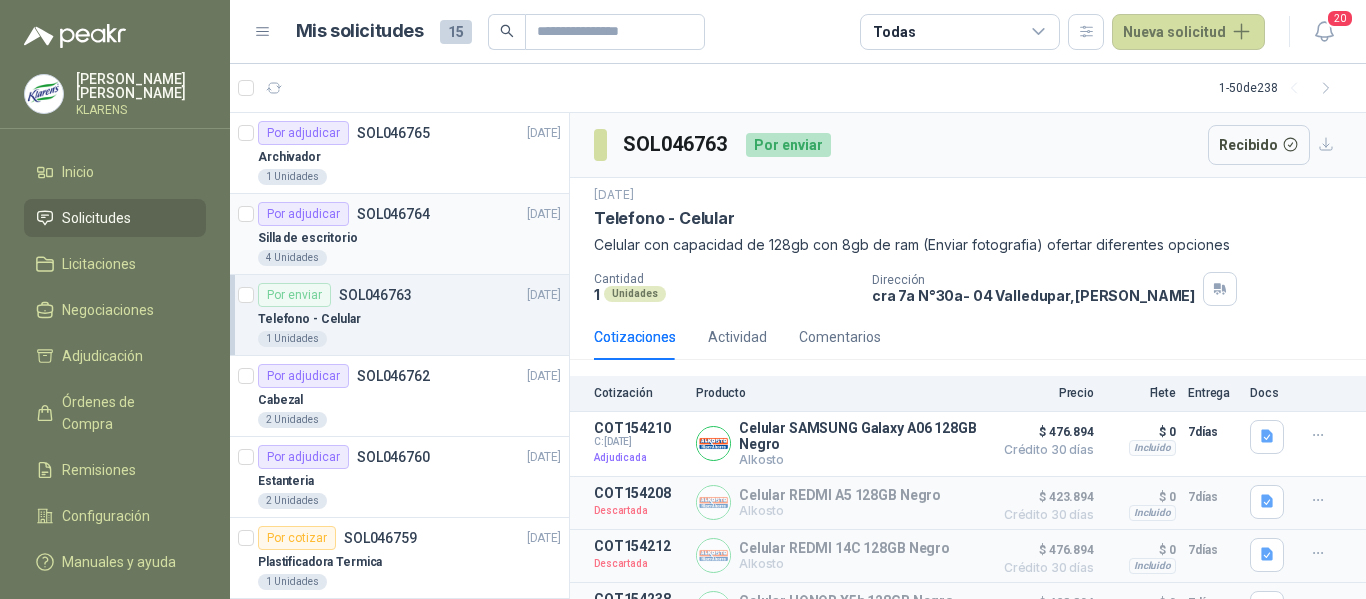 click on "Silla de escritorio" at bounding box center (409, 238) 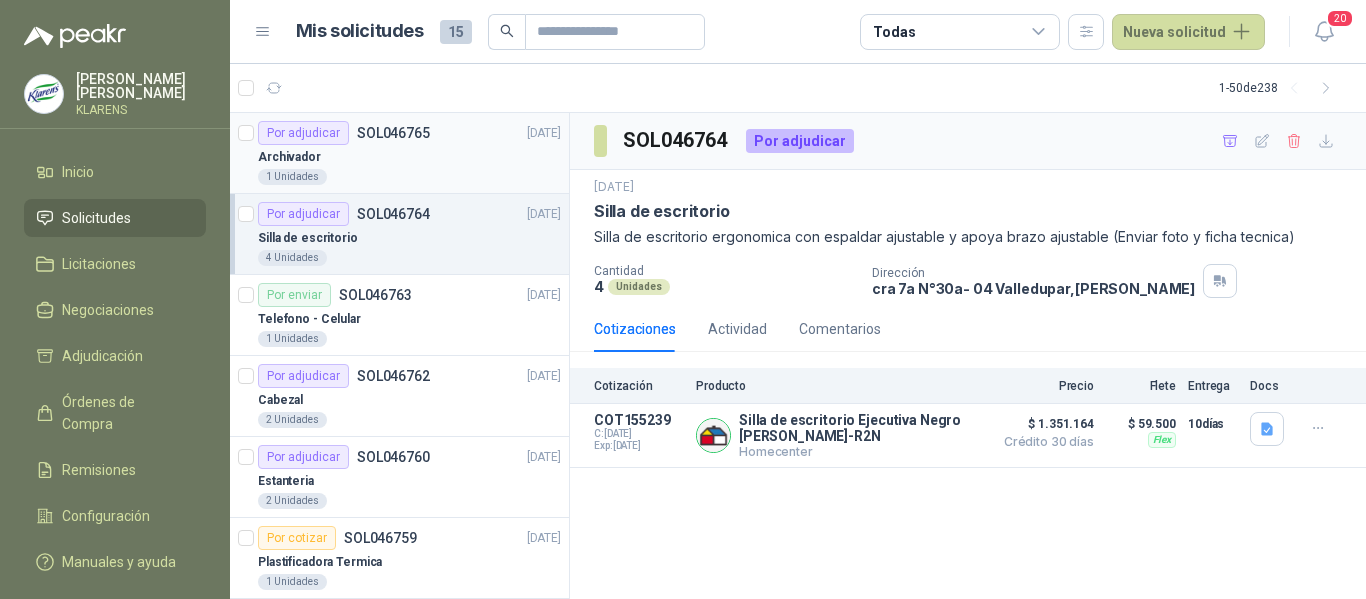 click on "Archivador" at bounding box center (409, 157) 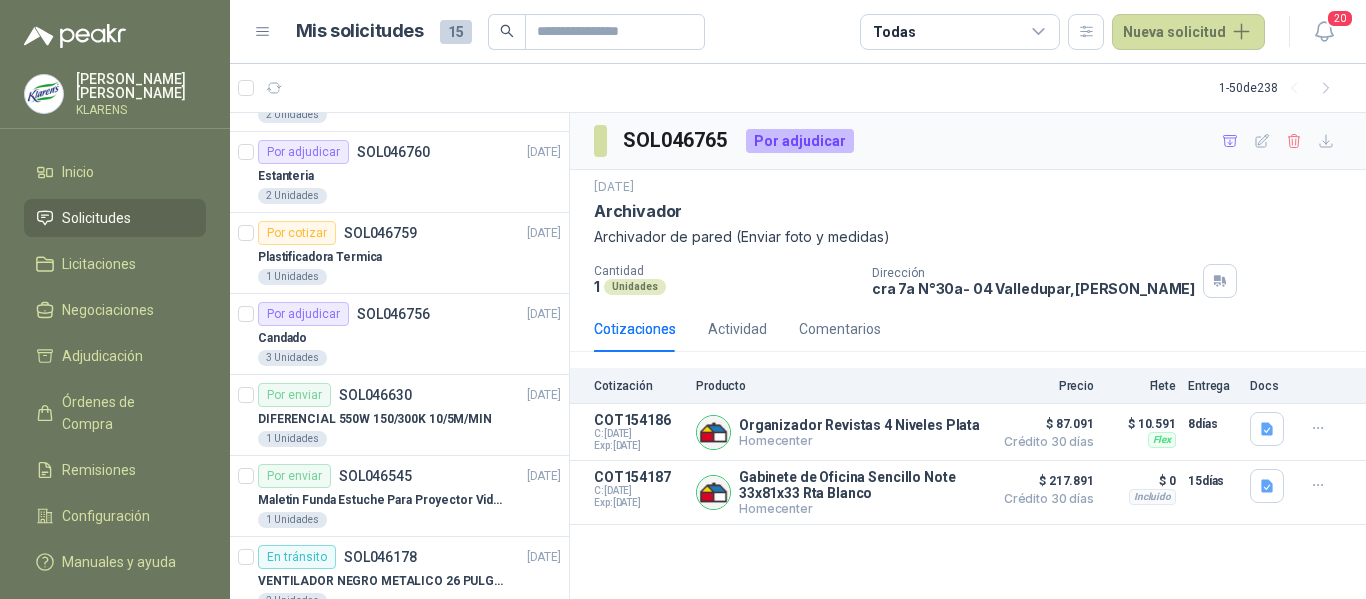 scroll, scrollTop: 300, scrollLeft: 0, axis: vertical 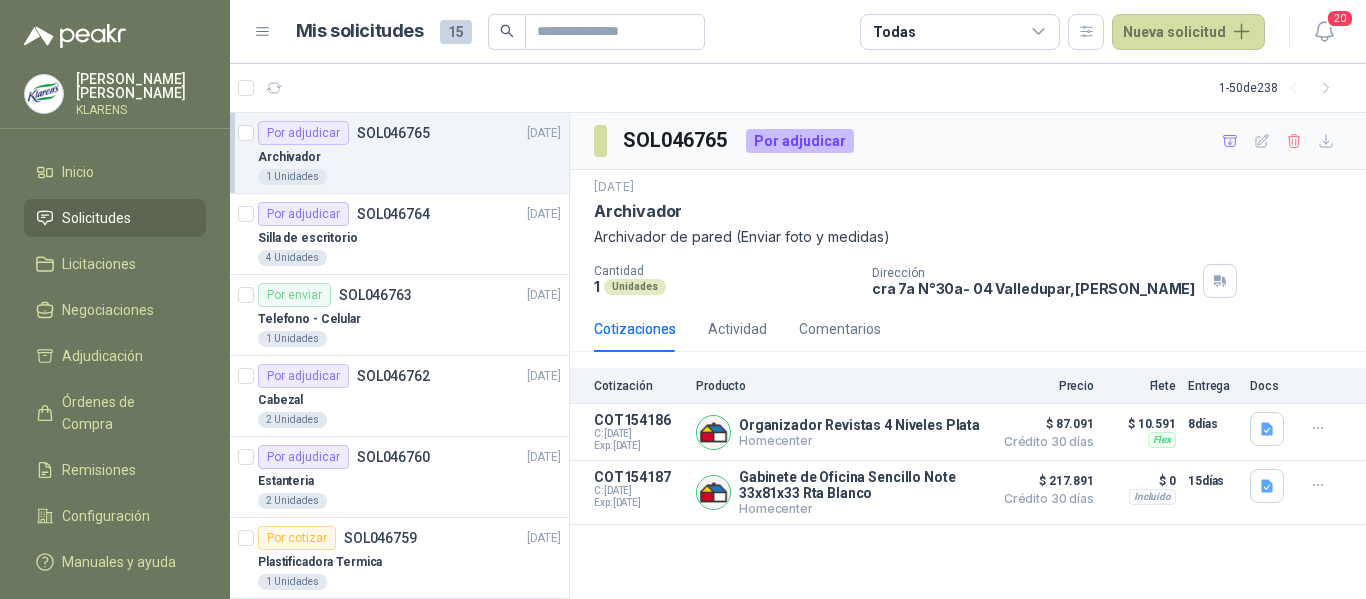 click on "Archivador" at bounding box center [409, 157] 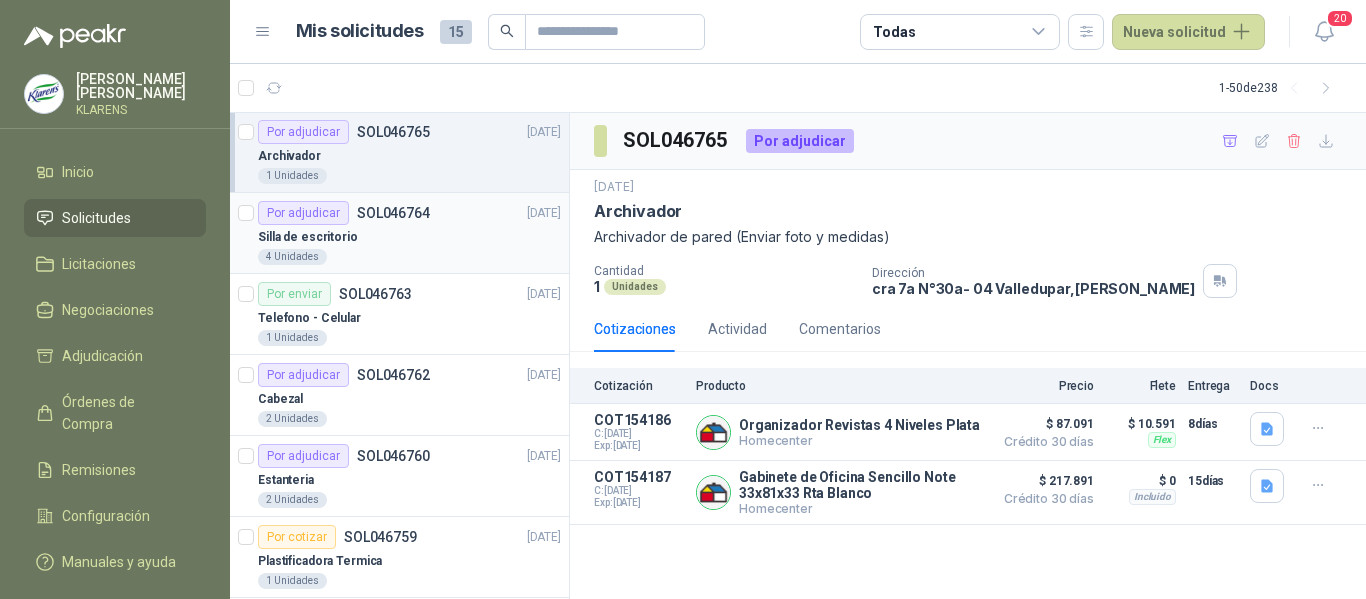 scroll, scrollTop: 0, scrollLeft: 0, axis: both 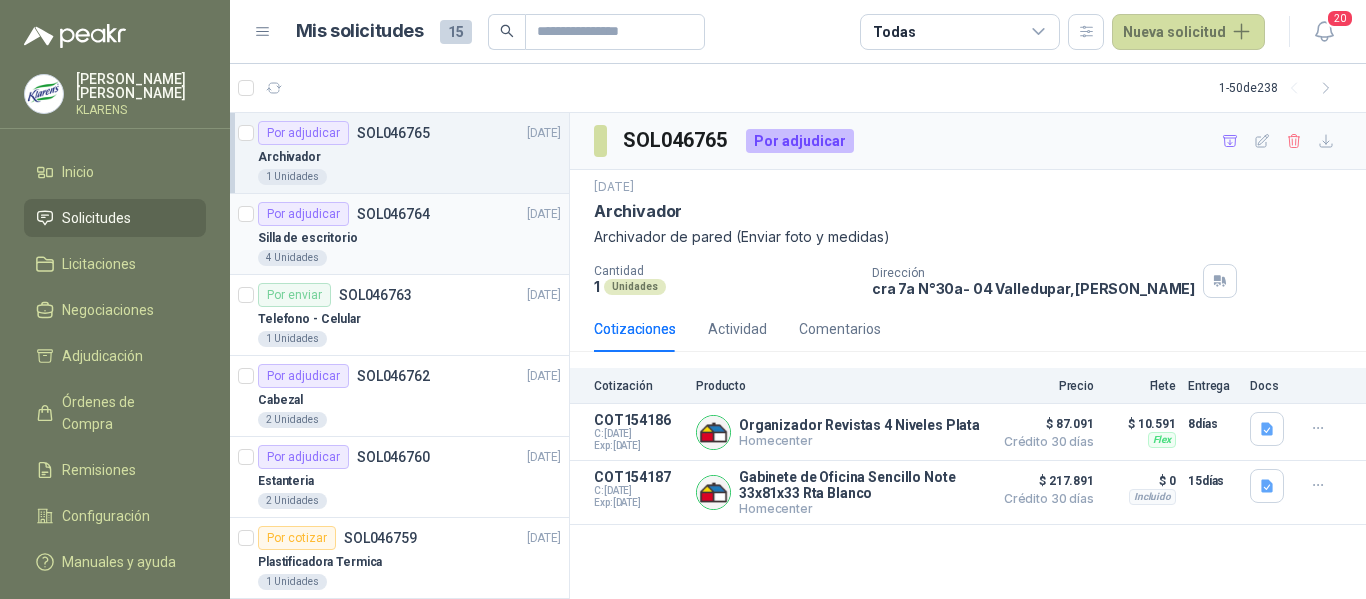 click on "Silla de escritorio" at bounding box center [409, 238] 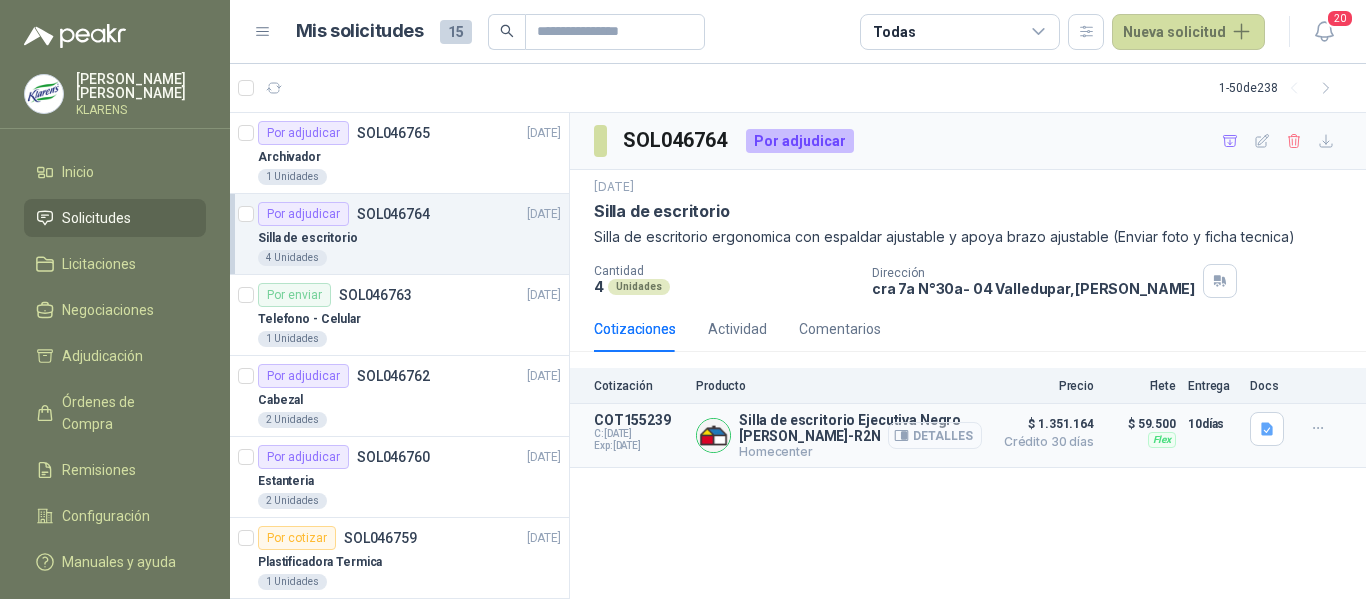 click on "Detalles" at bounding box center (935, 435) 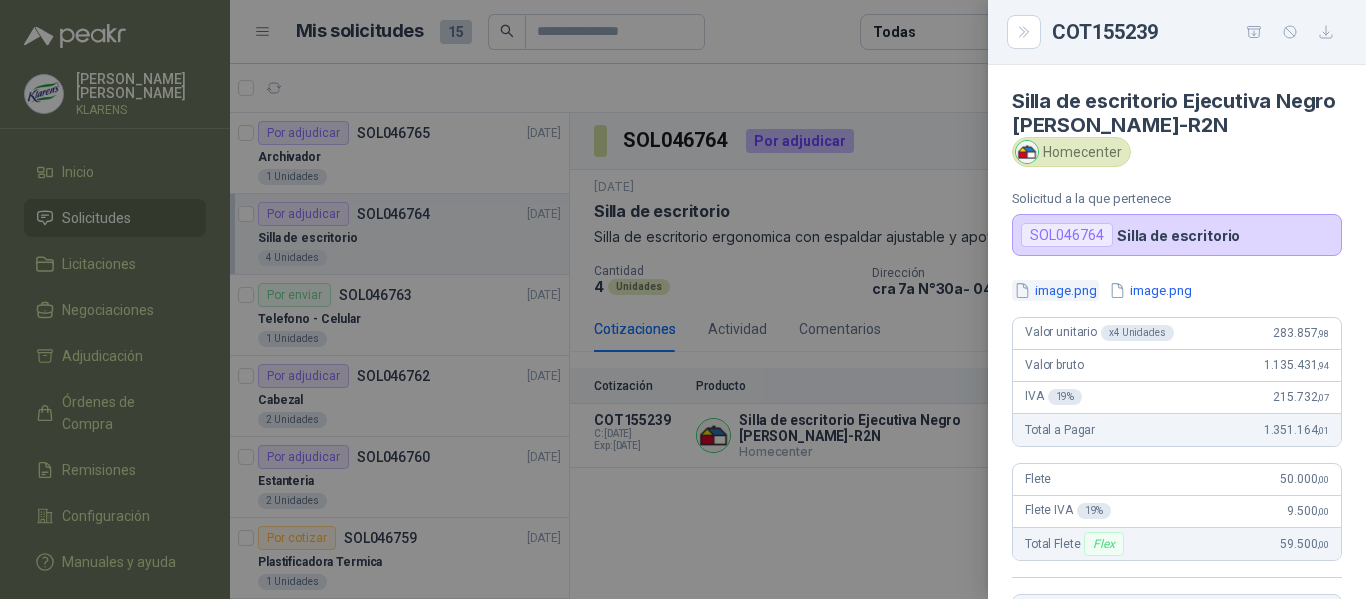 click on "image.png" at bounding box center (1055, 290) 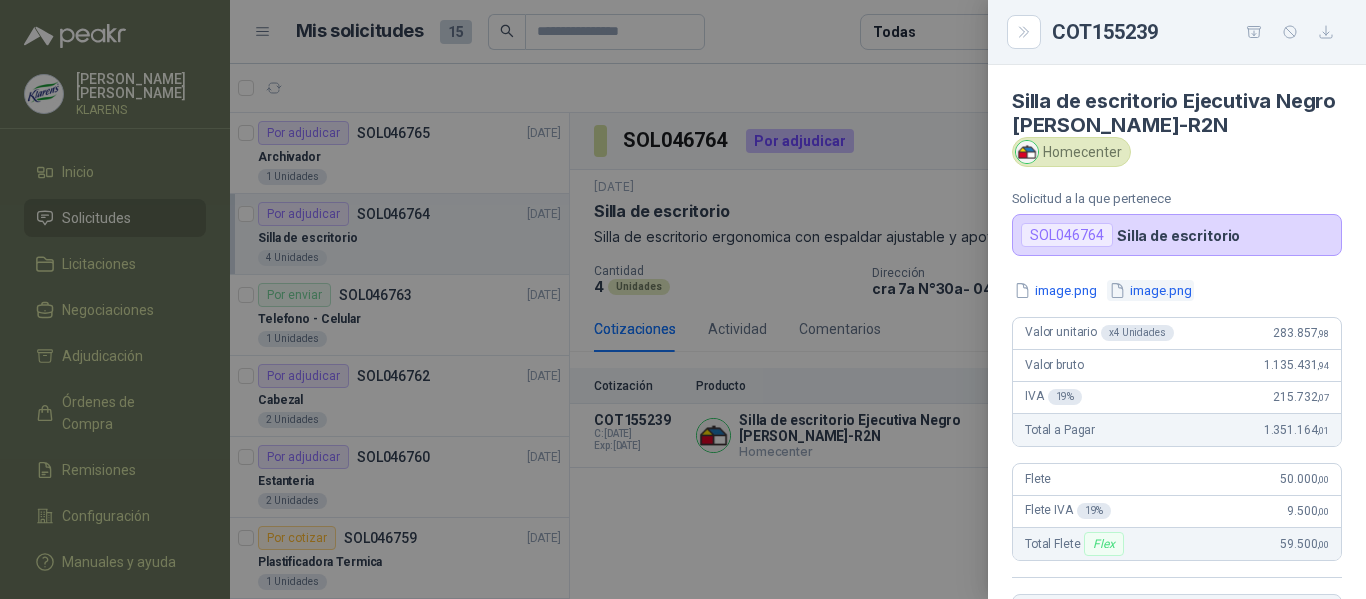 click on "image.png" at bounding box center (1150, 290) 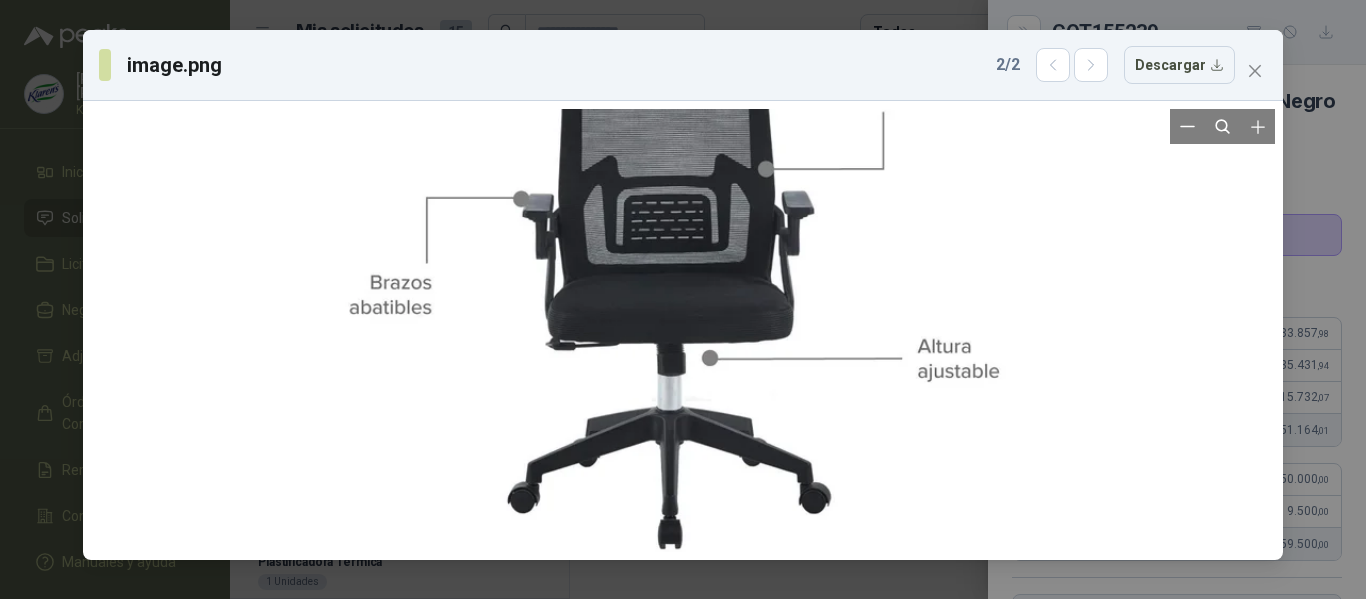 drag, startPoint x: 730, startPoint y: 290, endPoint x: 721, endPoint y: 176, distance: 114.35471 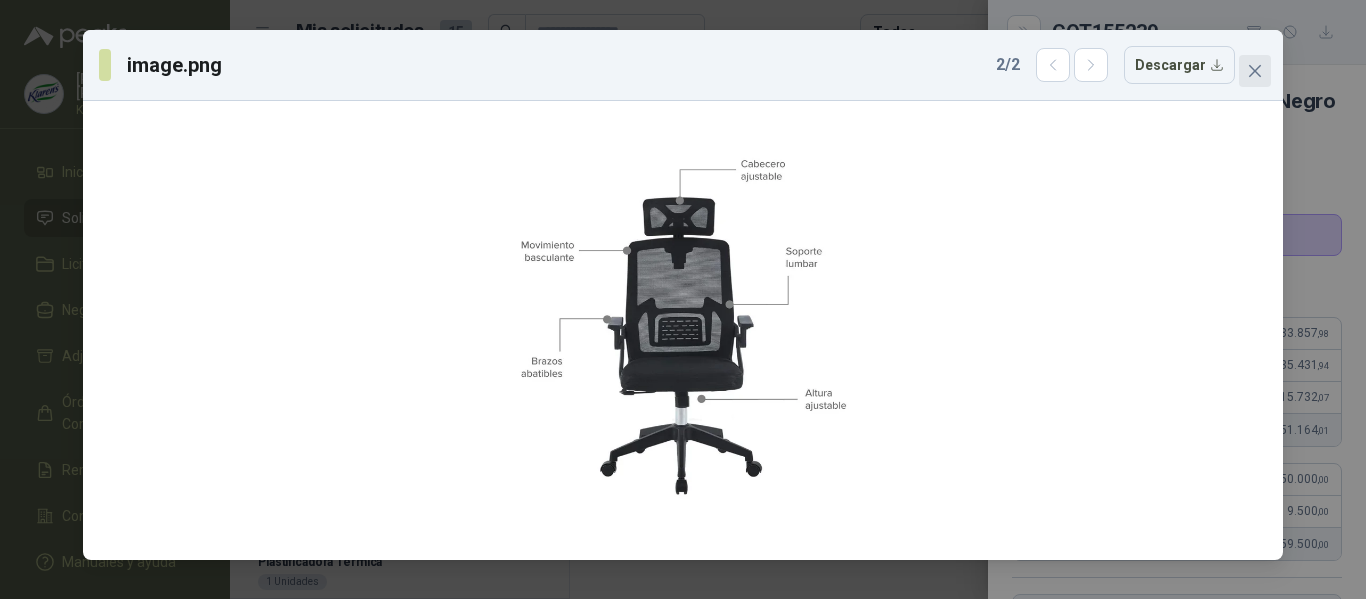 click at bounding box center [1255, 71] 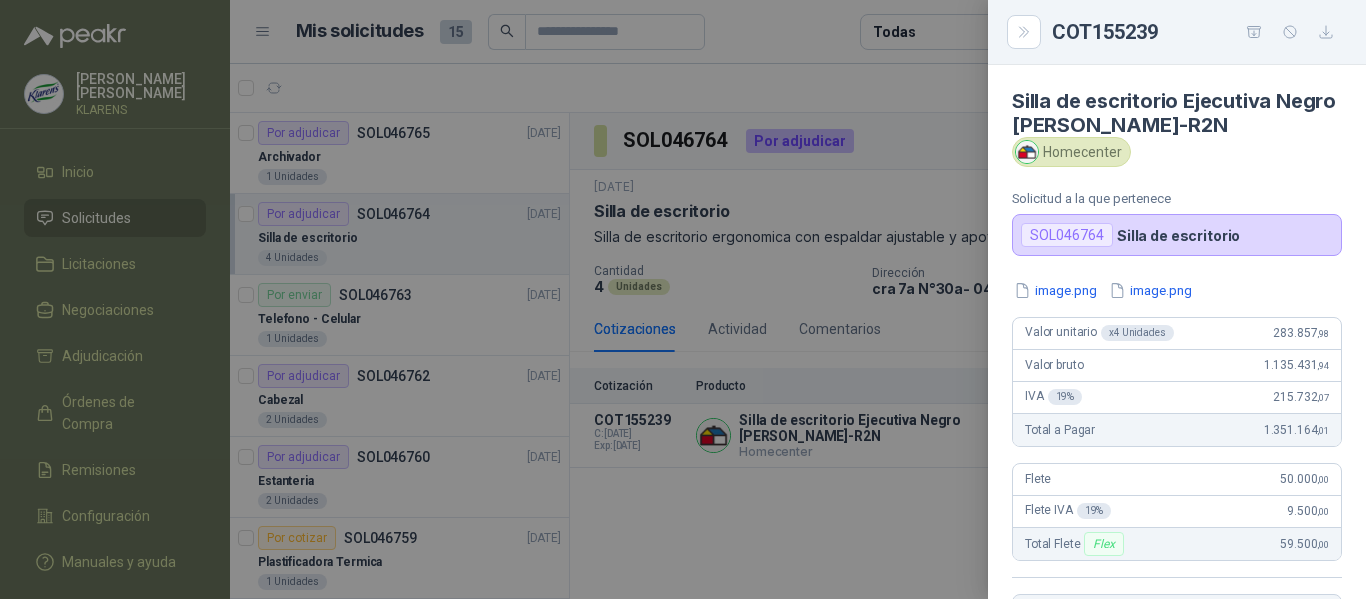 click at bounding box center (683, 299) 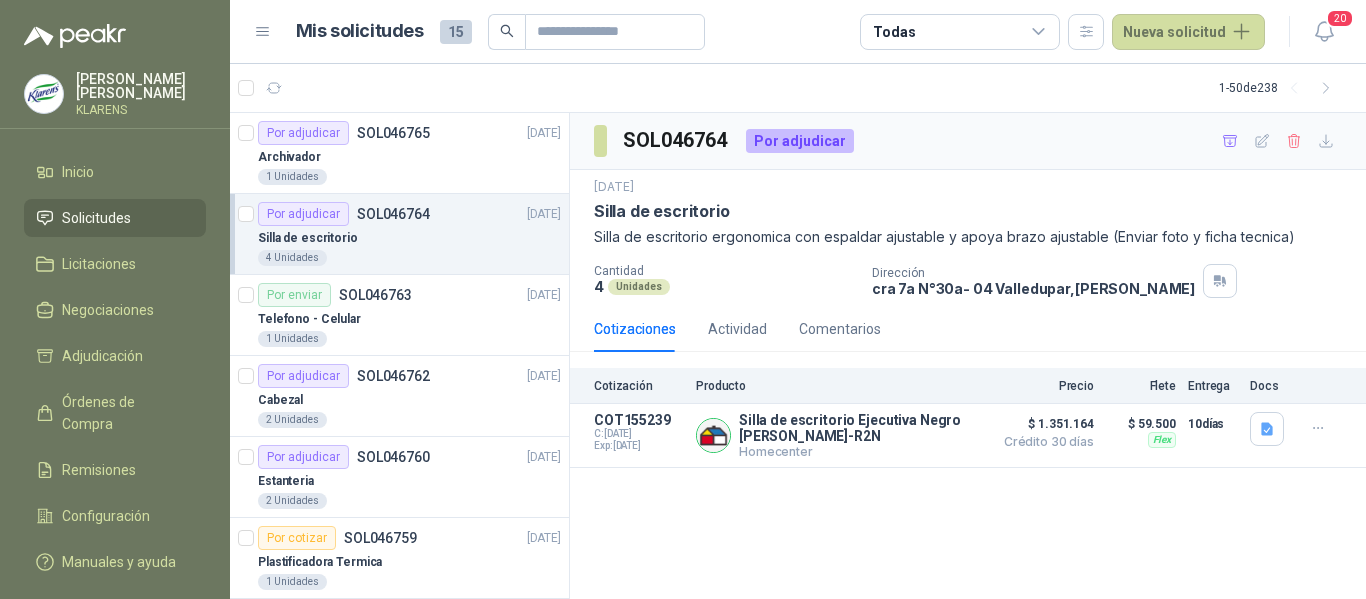 type 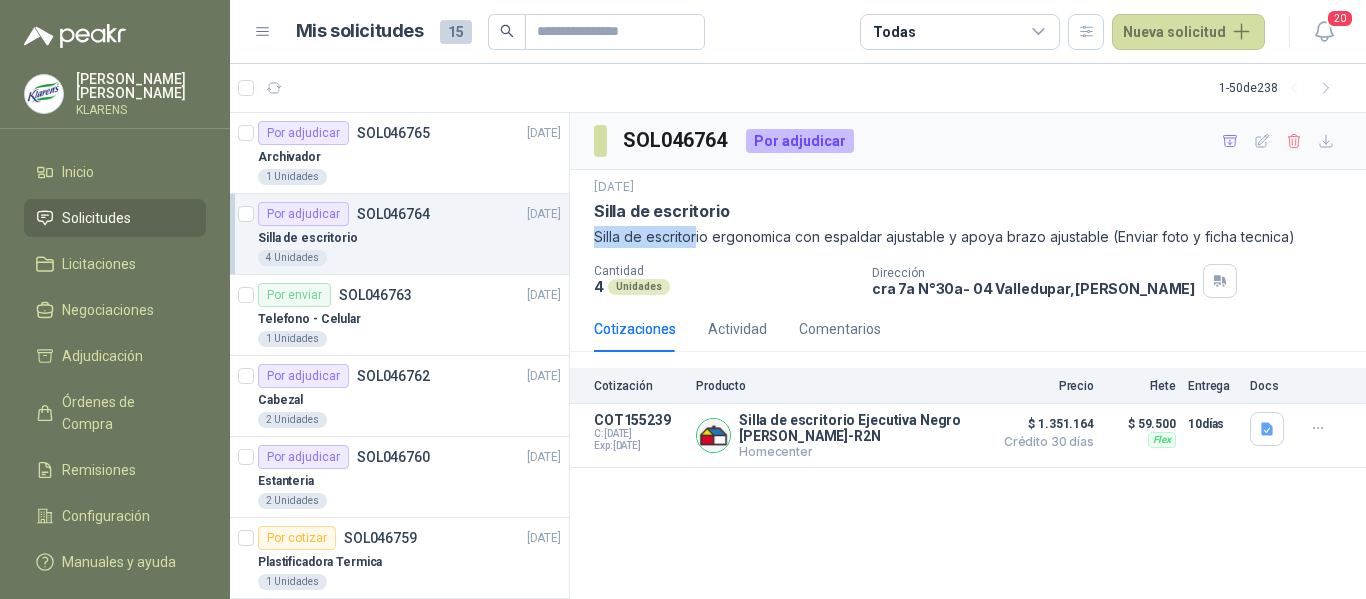 drag, startPoint x: 592, startPoint y: 243, endPoint x: 745, endPoint y: 236, distance: 153.16005 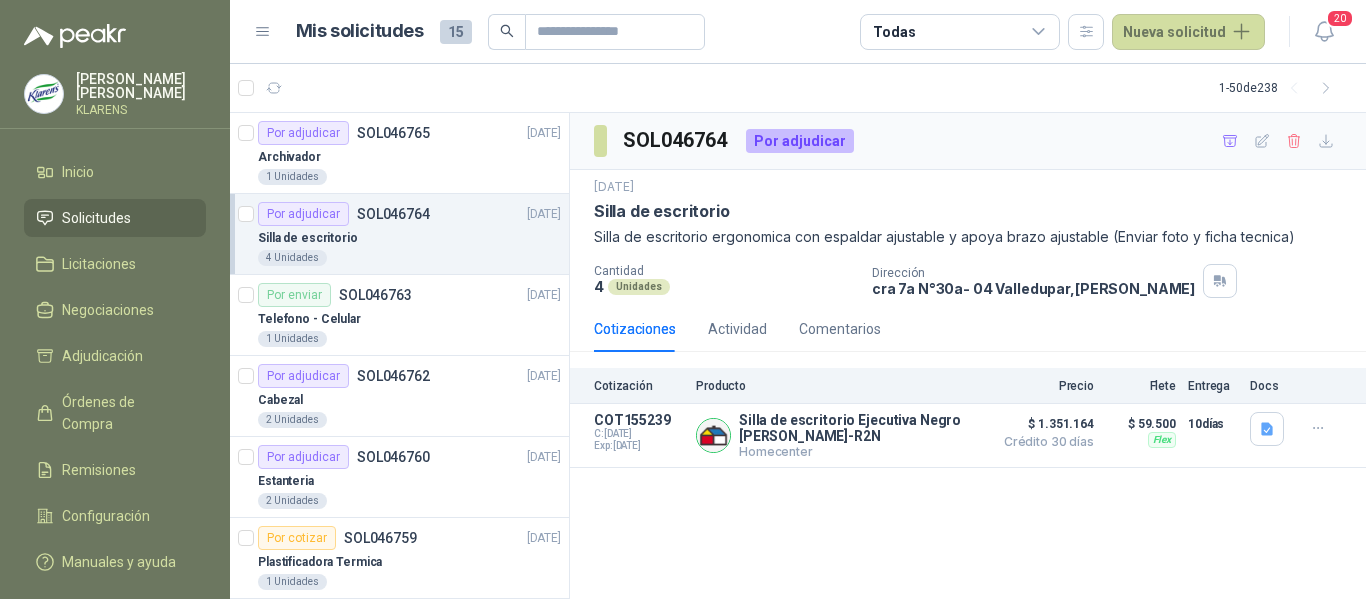 click on "4   Unidades" at bounding box center [725, 286] 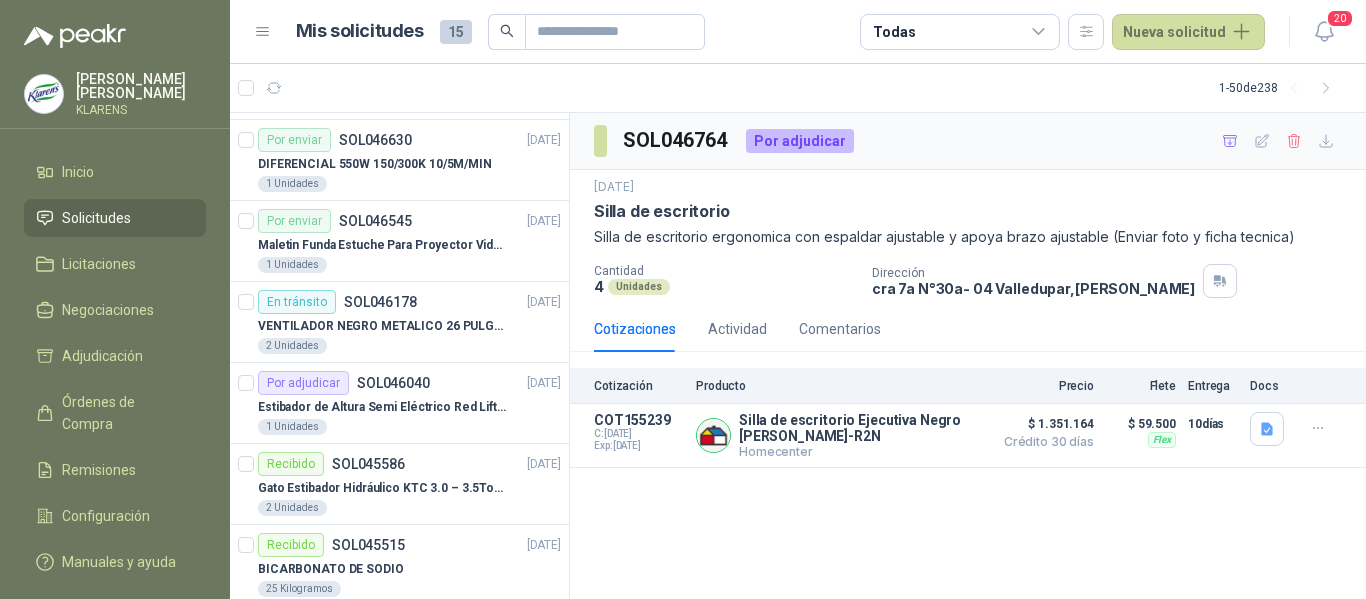 scroll, scrollTop: 500, scrollLeft: 0, axis: vertical 